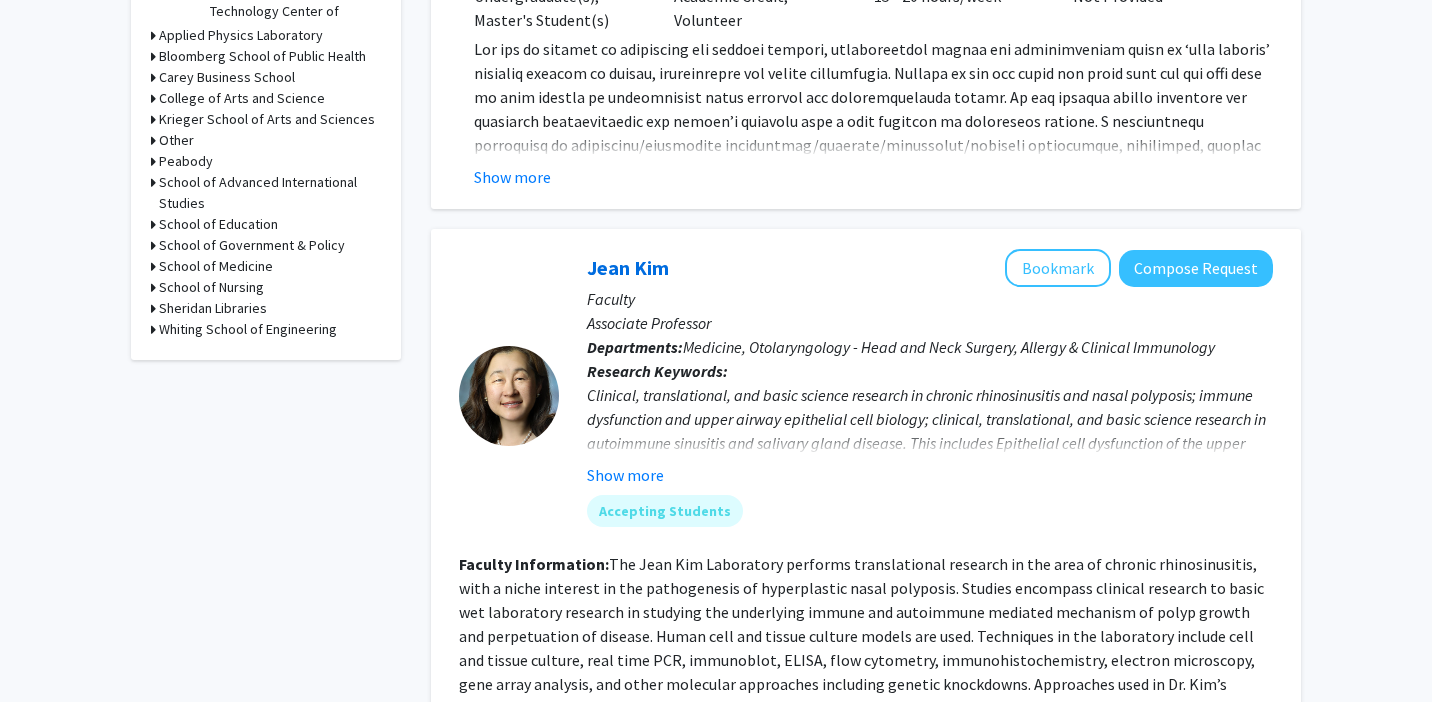 scroll, scrollTop: 848, scrollLeft: 0, axis: vertical 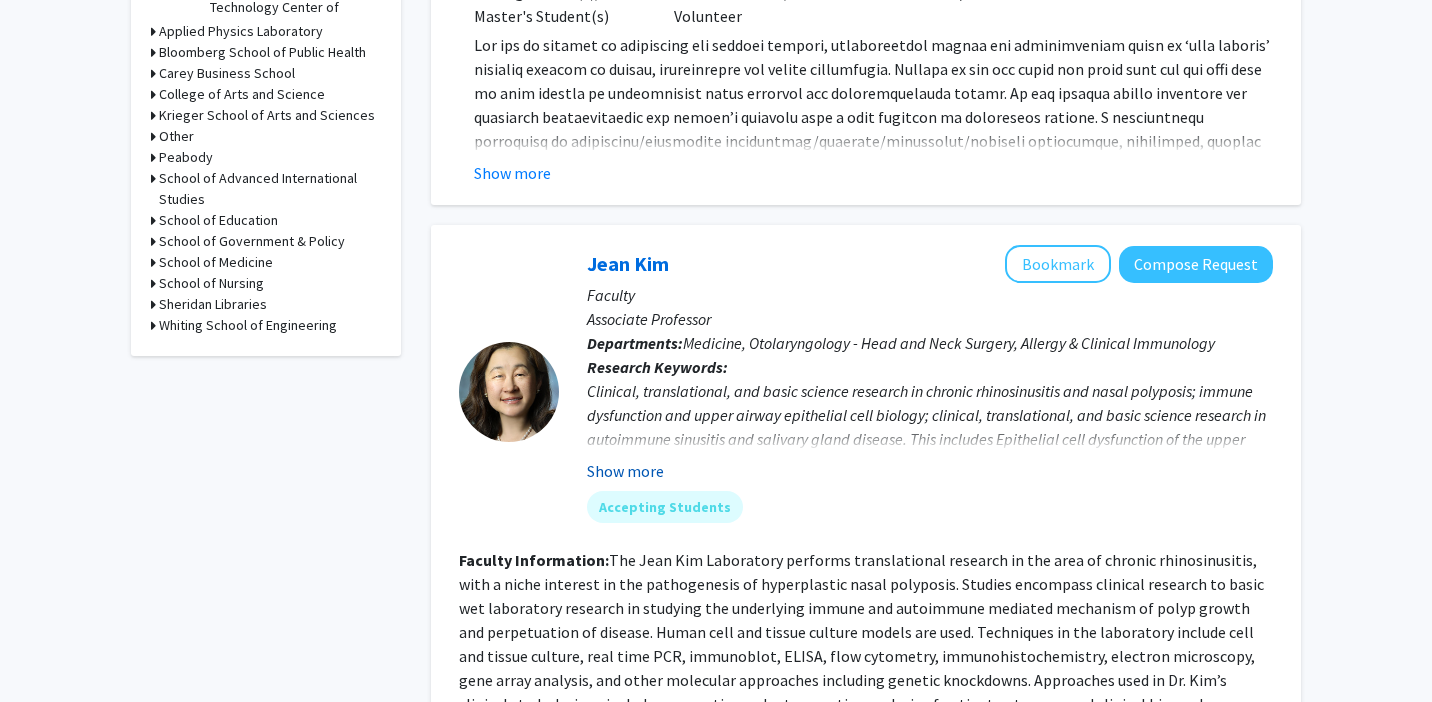 click on "Show more" 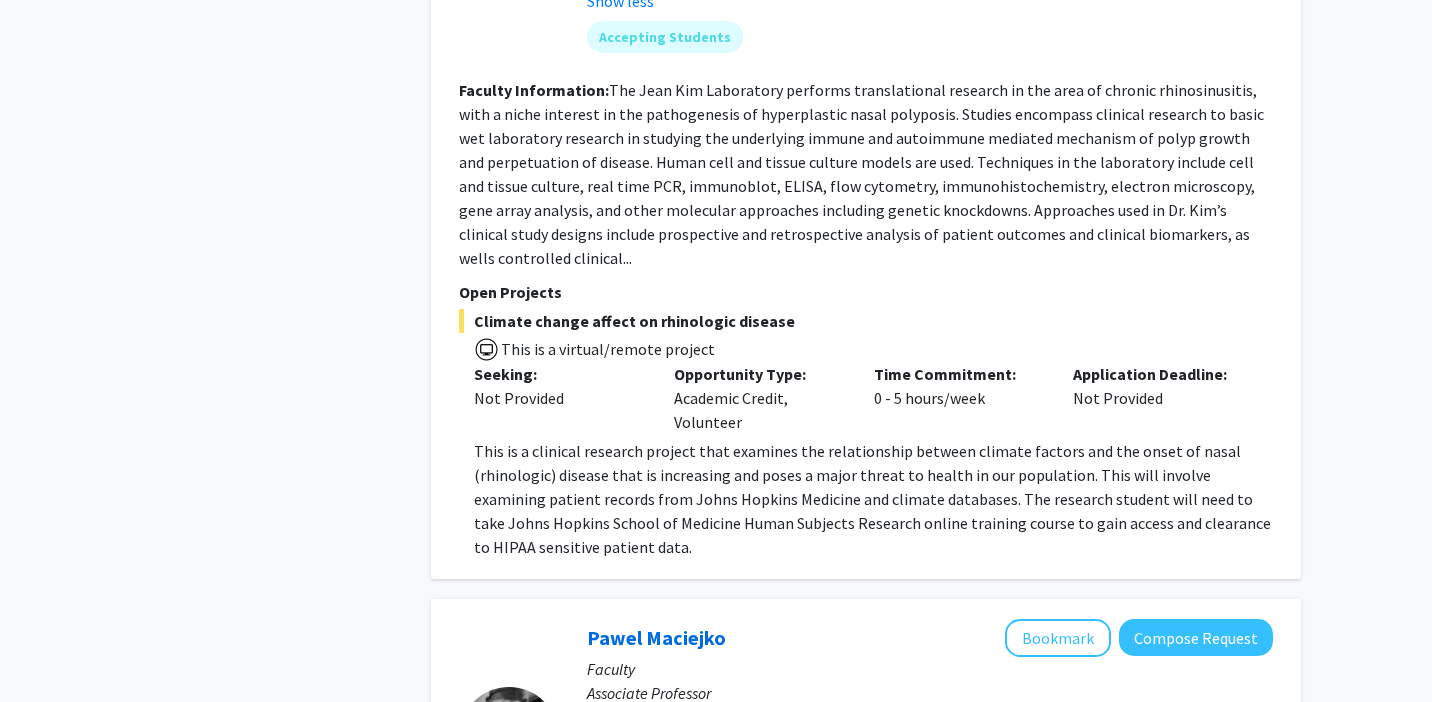 scroll, scrollTop: 1364, scrollLeft: 0, axis: vertical 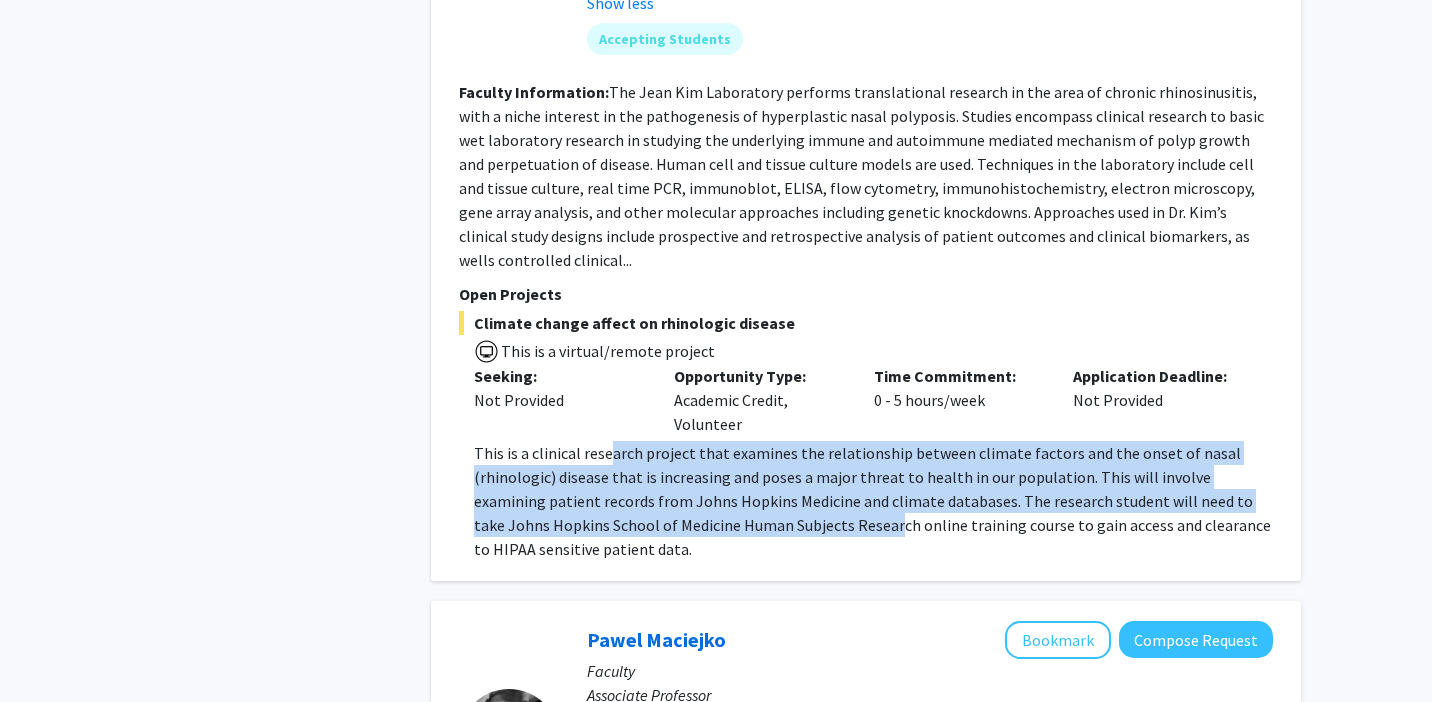drag, startPoint x: 607, startPoint y: 450, endPoint x: 816, endPoint y: 523, distance: 221.38202 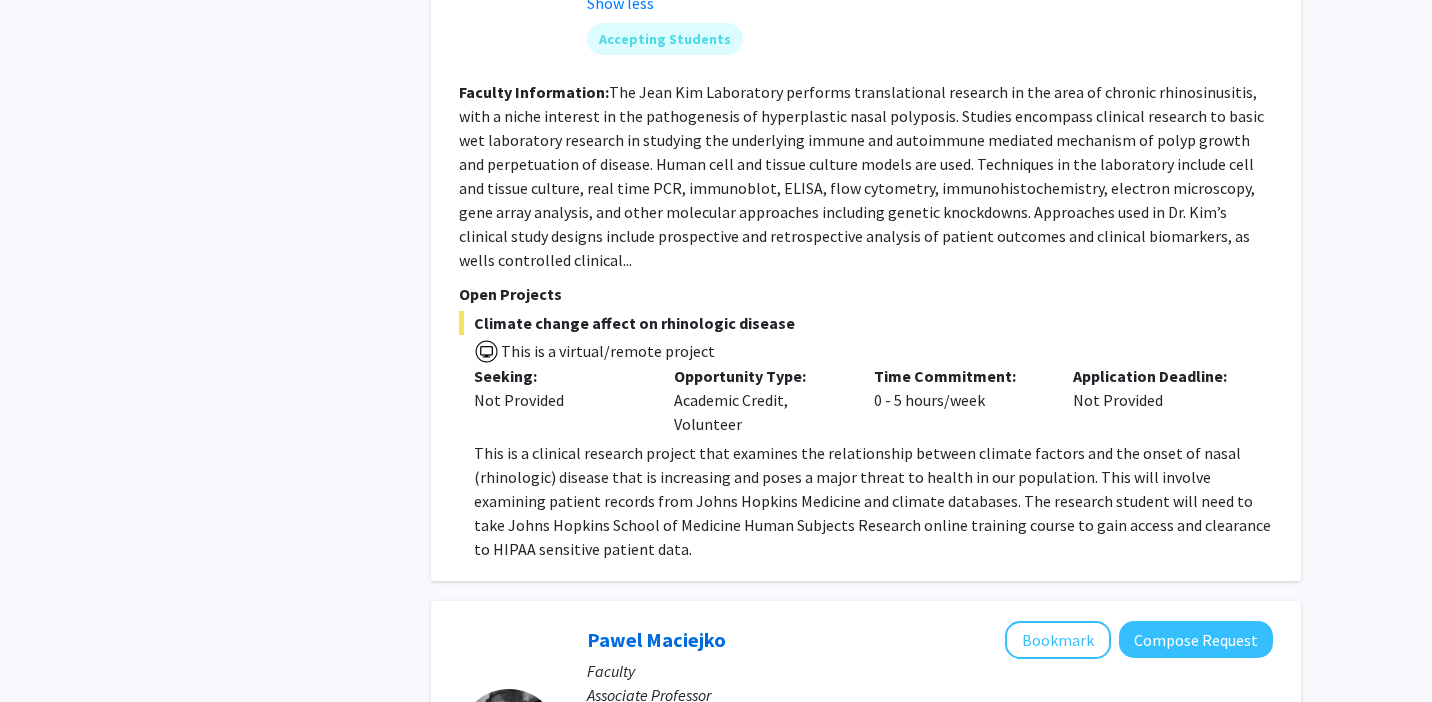 click on "Search  Page  2  of  530  ( 5297  total faculty/staff results)   Arvind Pathak   Bookmark
Compose Request  Faculty Professor  Departments:  Biomedical Engineering, Radiology and Radiological Science, Sidney Kimmel Comprehensive Cancer Center Research Keywords:  Our research broadly encompasses the following areas: 1. FUNCTIONAL IMAGING (Microscopy, MRI, CT etc.) 2. IMAGE-BASED SYSTEMS BIOLOGY (Computational Biology, Image Processing etc.) 4. VISUALIZATION AND COMPUTATIONAL TOOLS (Data Visualization etc.) 5. MINIATURIZED INSTRUMENTATION DEVELOPMENT (Building miniature microscopes etc.)... Show more Accepting Students Faculty Information:  Open Projects  Biomedical Imaging and Visualization  Seeking: Undergraduate(s), Master's Student(s) Opportunity Type:  Academic Credit, Volunteer  Time Commitment:  15 - 20 hours/week  Application Deadline:  Not Provided  www.pathaklab.org ) to Dr. Arvind Pathak at  [EMAIL] .  Show more  Jean Kim   Bookmark
Compose Request  Faculty Associate Professor  ;  ;" 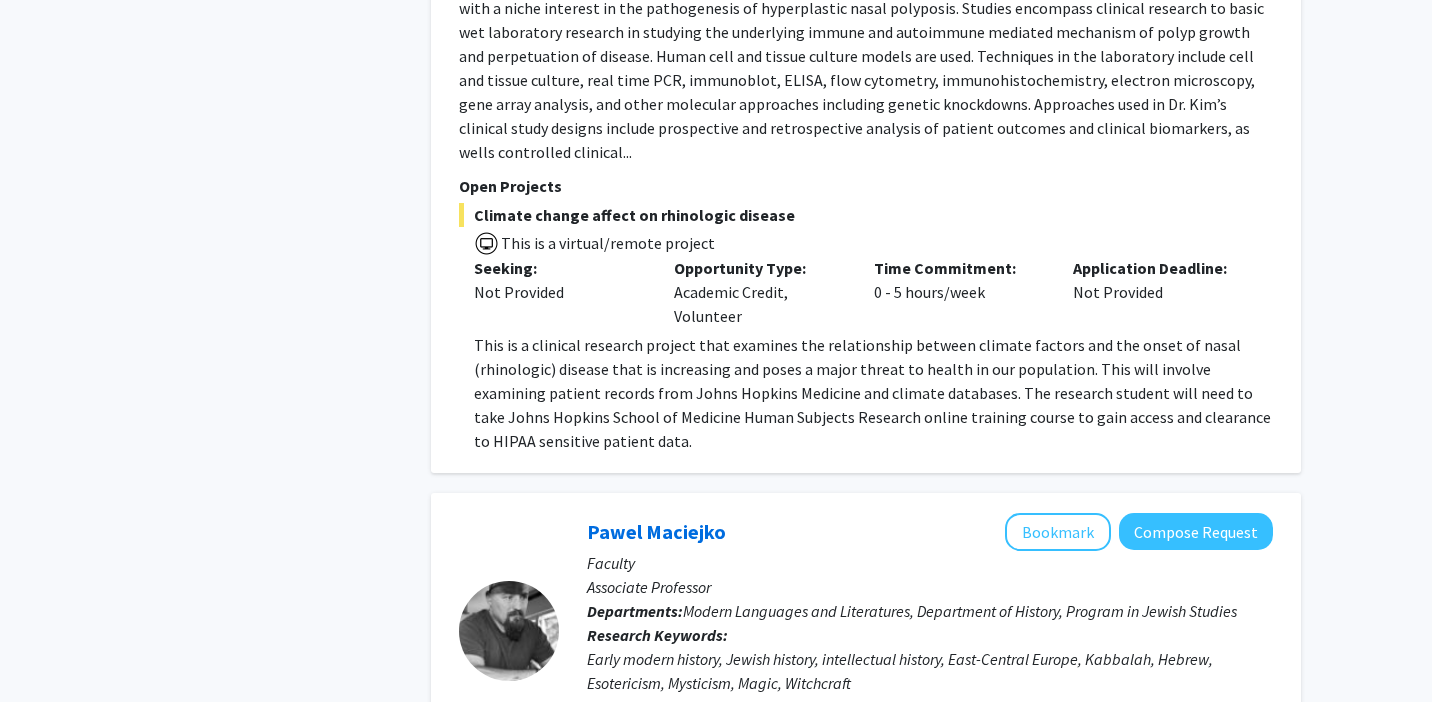 scroll, scrollTop: 1484, scrollLeft: 0, axis: vertical 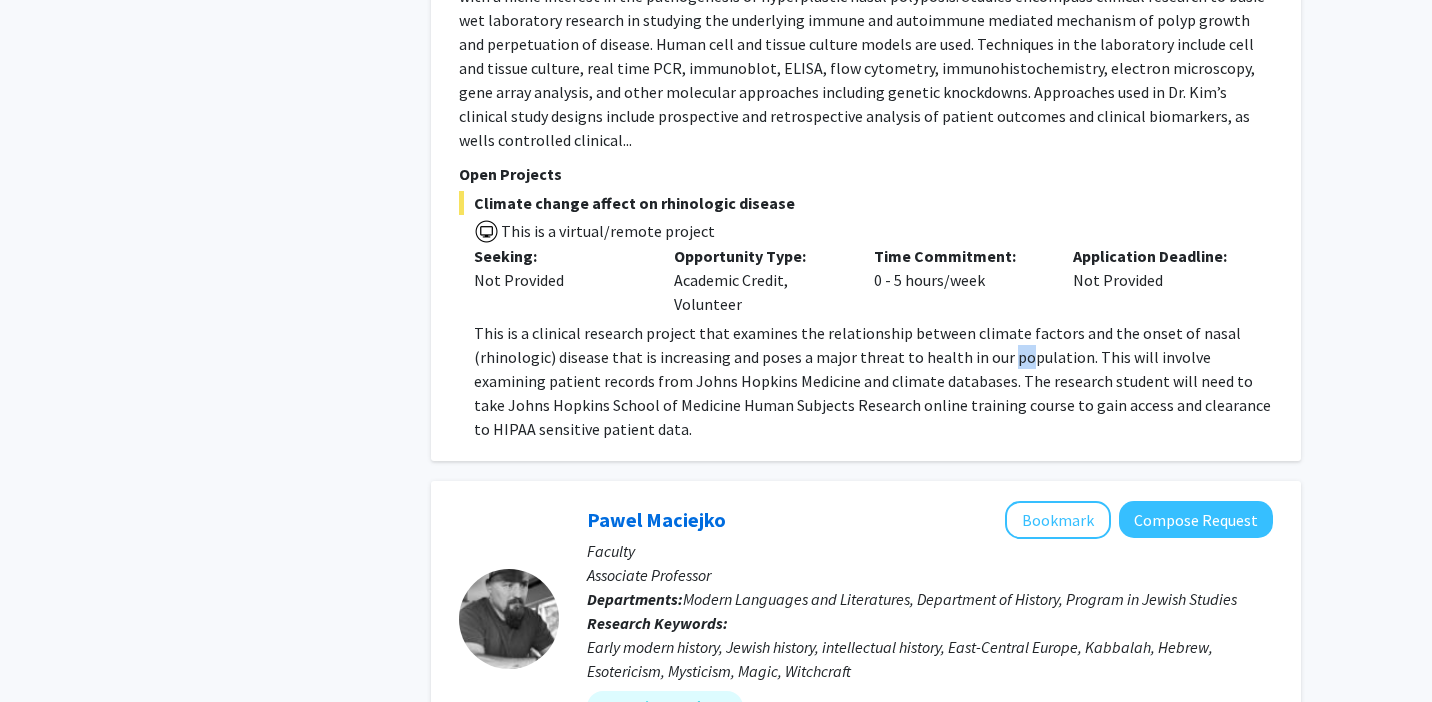 drag, startPoint x: 1001, startPoint y: 350, endPoint x: 1018, endPoint y: 361, distance: 20.248457 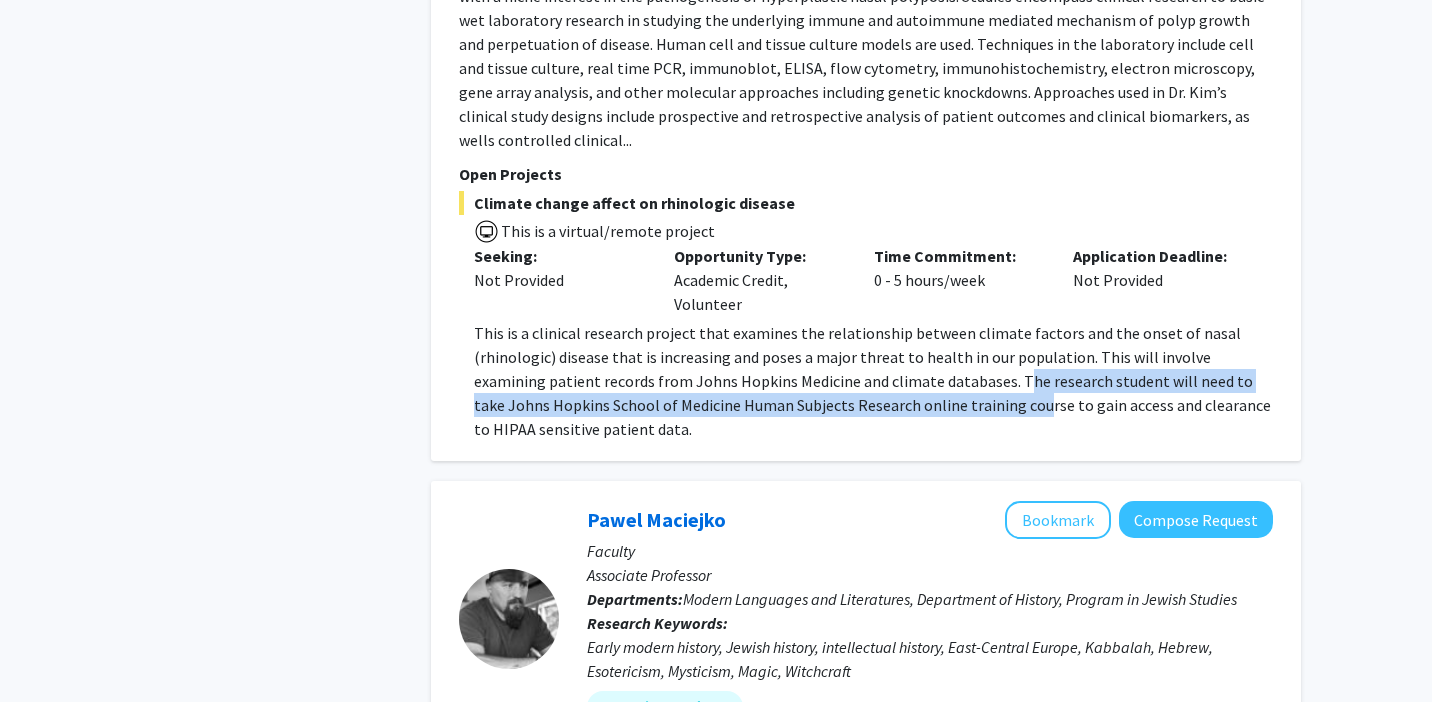 drag, startPoint x: 942, startPoint y: 372, endPoint x: 966, endPoint y: 407, distance: 42.43819 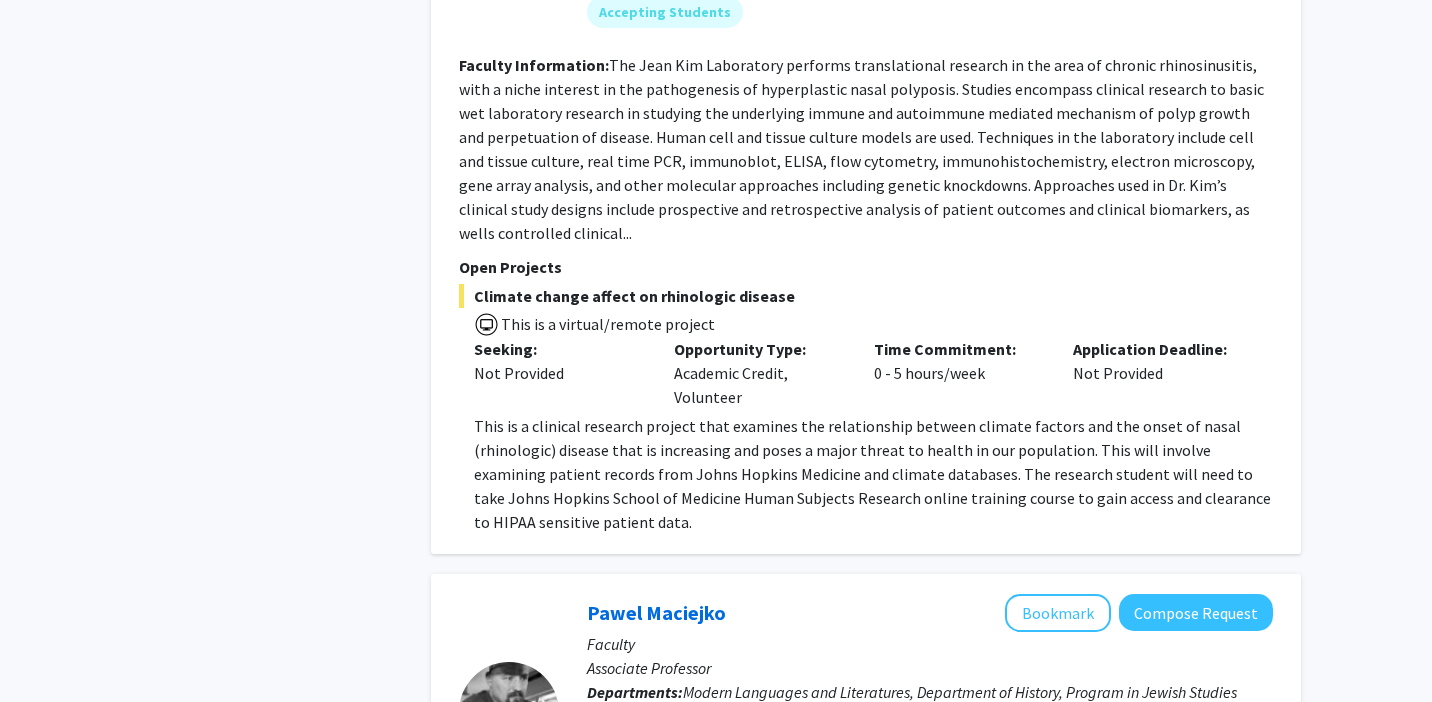 scroll, scrollTop: 1374, scrollLeft: 0, axis: vertical 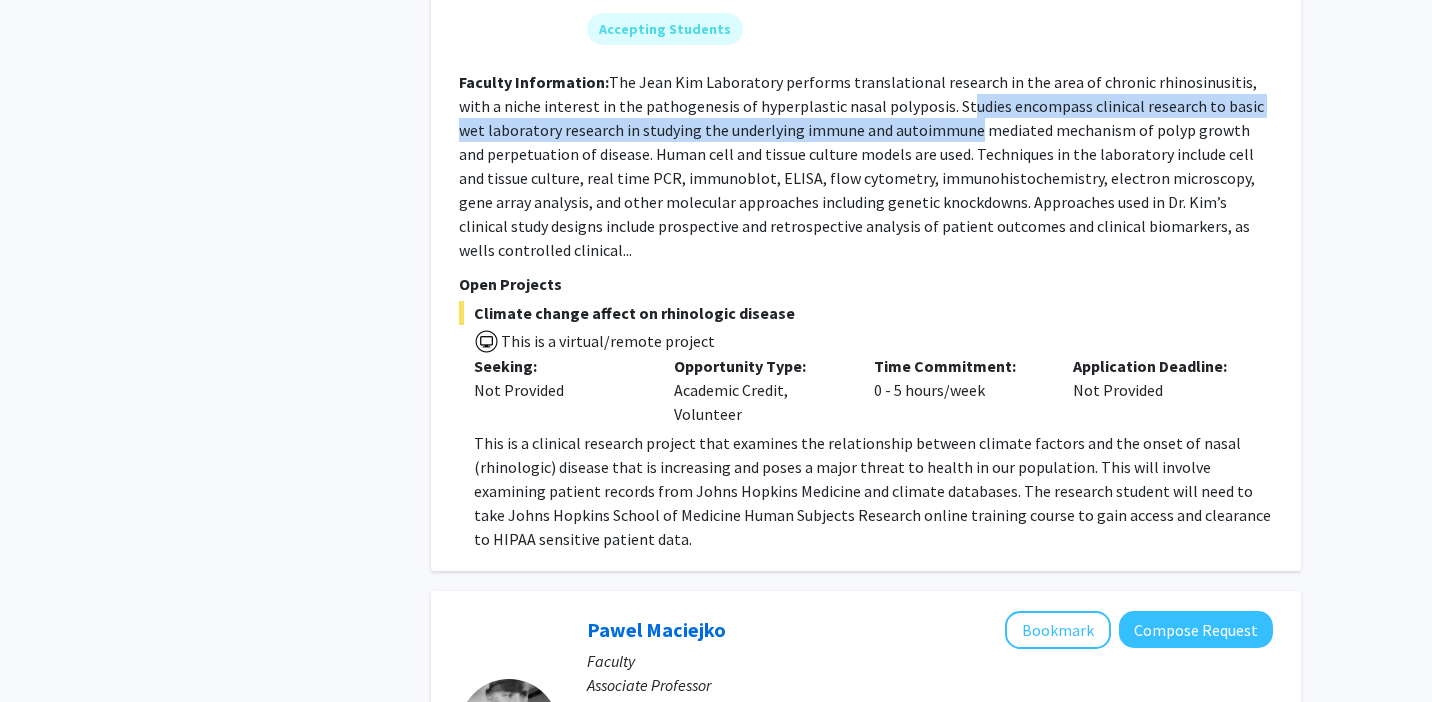 drag, startPoint x: 916, startPoint y: 94, endPoint x: 938, endPoint y: 119, distance: 33.30165 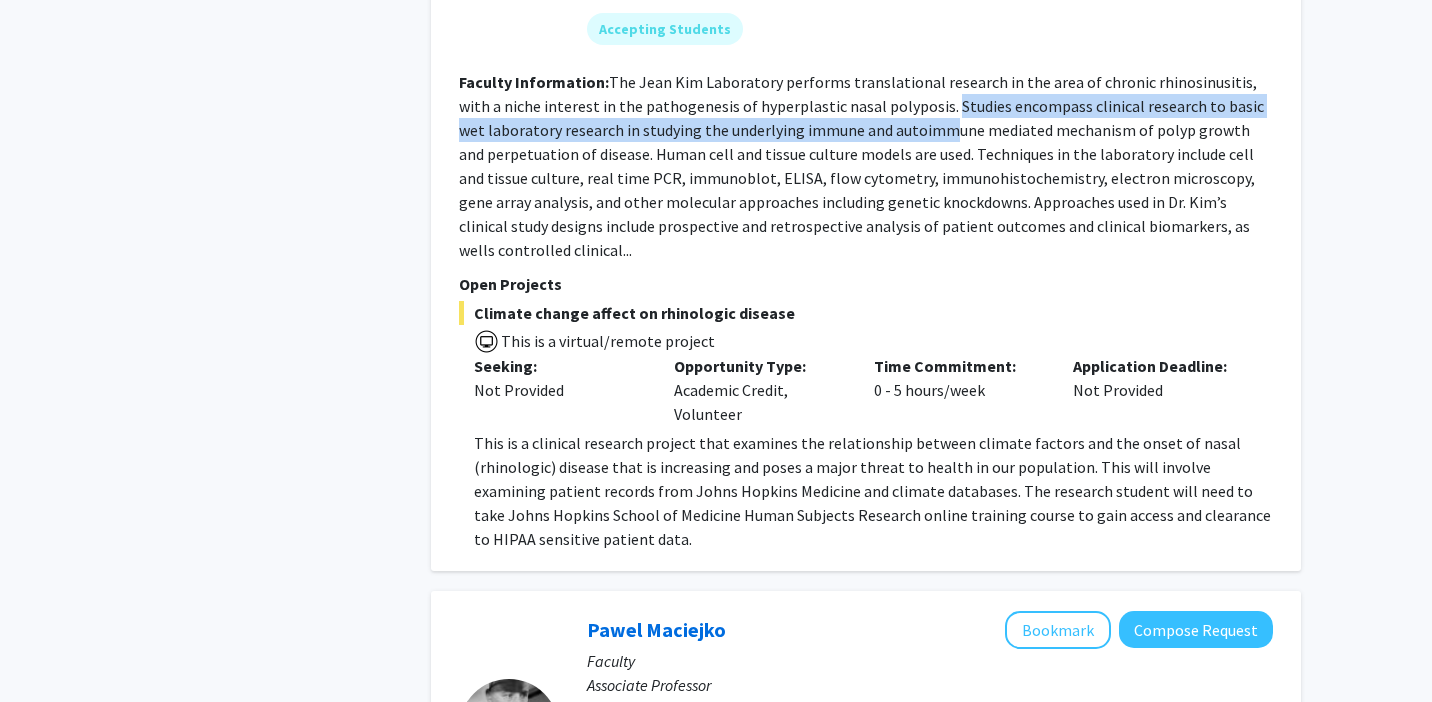 drag, startPoint x: 901, startPoint y: 109, endPoint x: 913, endPoint y: 132, distance: 25.942244 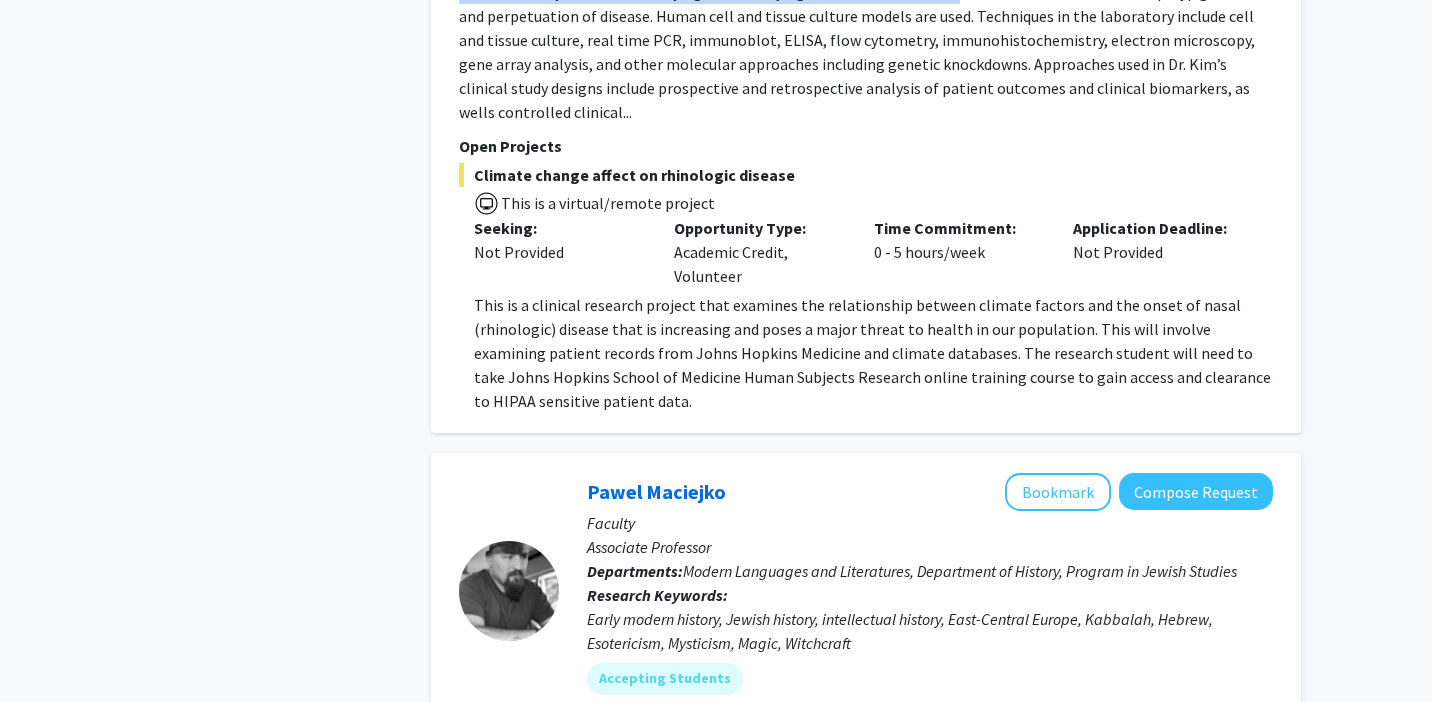 scroll, scrollTop: 1515, scrollLeft: 0, axis: vertical 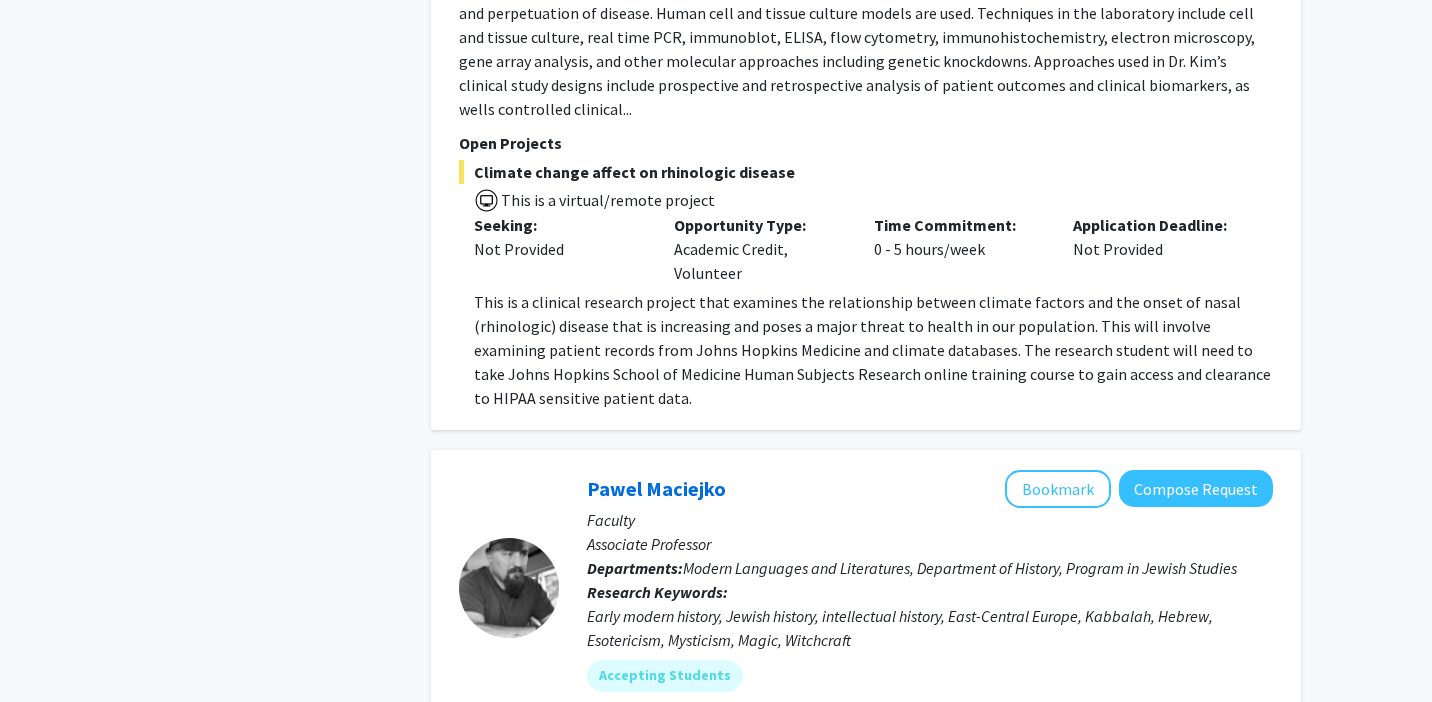 click on "Open Projects" 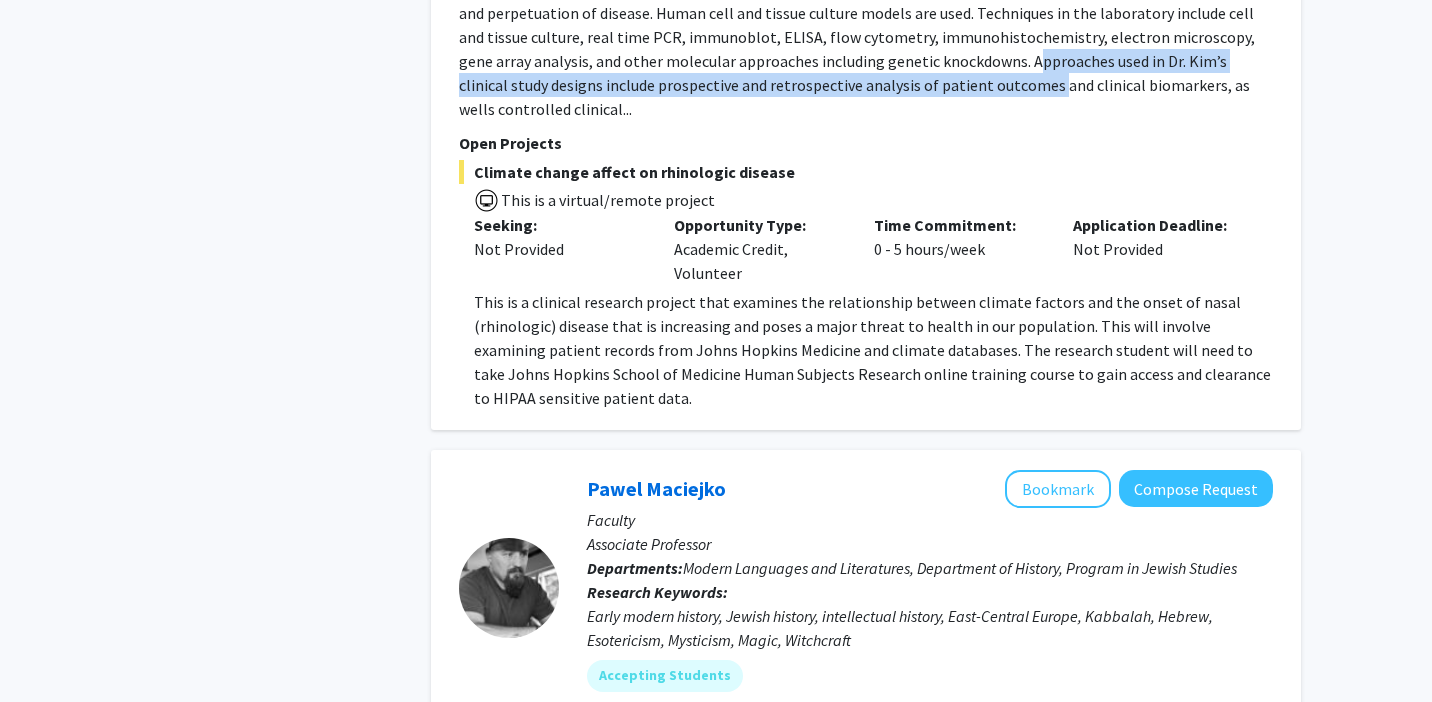 drag, startPoint x: 962, startPoint y: 74, endPoint x: 958, endPoint y: 63, distance: 11.7046995 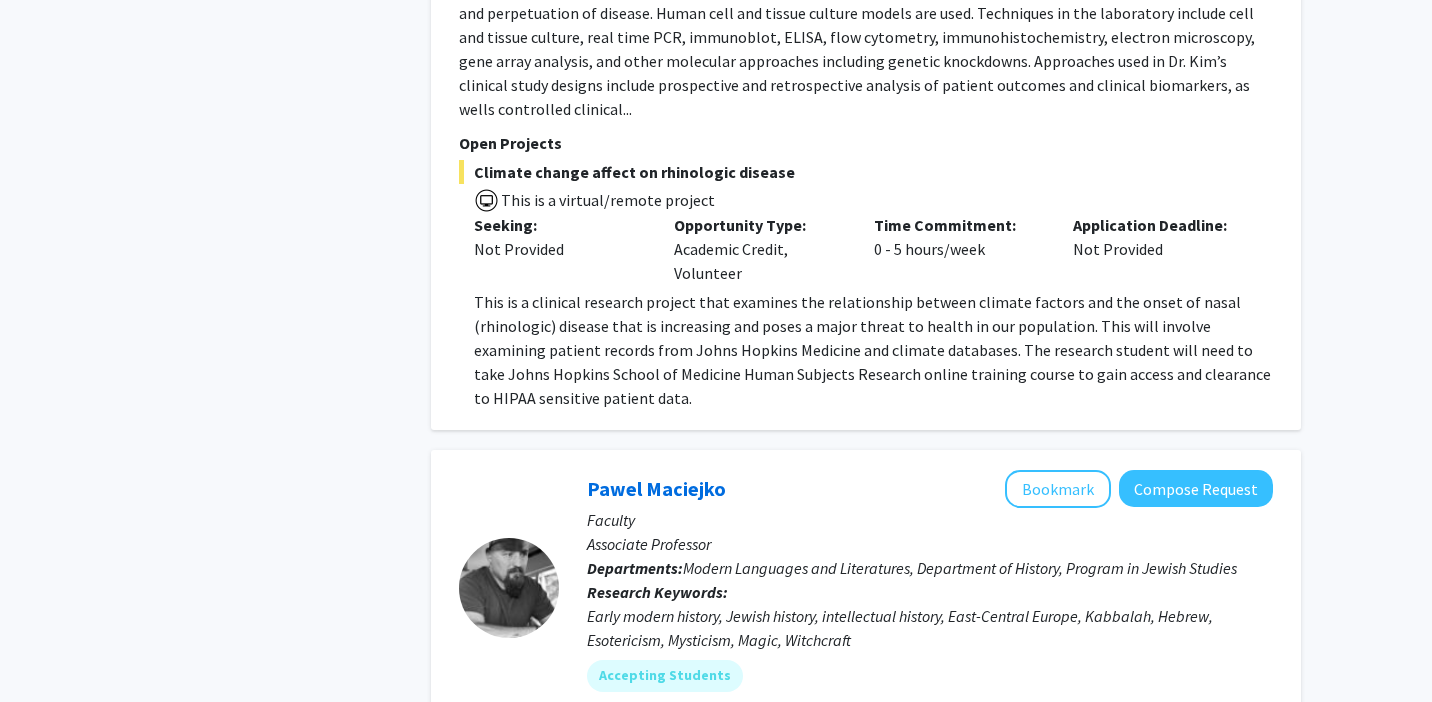 click on "The Jean Kim Laboratory performs translational research in the area of chronic rhinosinusitis, with a niche interest in the pathogenesis of hyperplastic nasal polyposis. Studies encompass clinical research to basic wet laboratory research in studying the underlying immune and autoimmune mediated mechanism of polyp growth and perpetuation of disease. Human cell and tissue culture models are used. Techniques in the laboratory include cell and tissue culture, real time PCR, immunoblot, ELISA, flow cytometry, immunohistochemistry, electron microscopy, gene array analysis, and other molecular approaches including genetic knockdowns. Approaches used in Dr. Kim’s clinical study designs include prospective and retrospective analysis of patient outcomes and clinical biomarkers, as wells controlled clinical..." 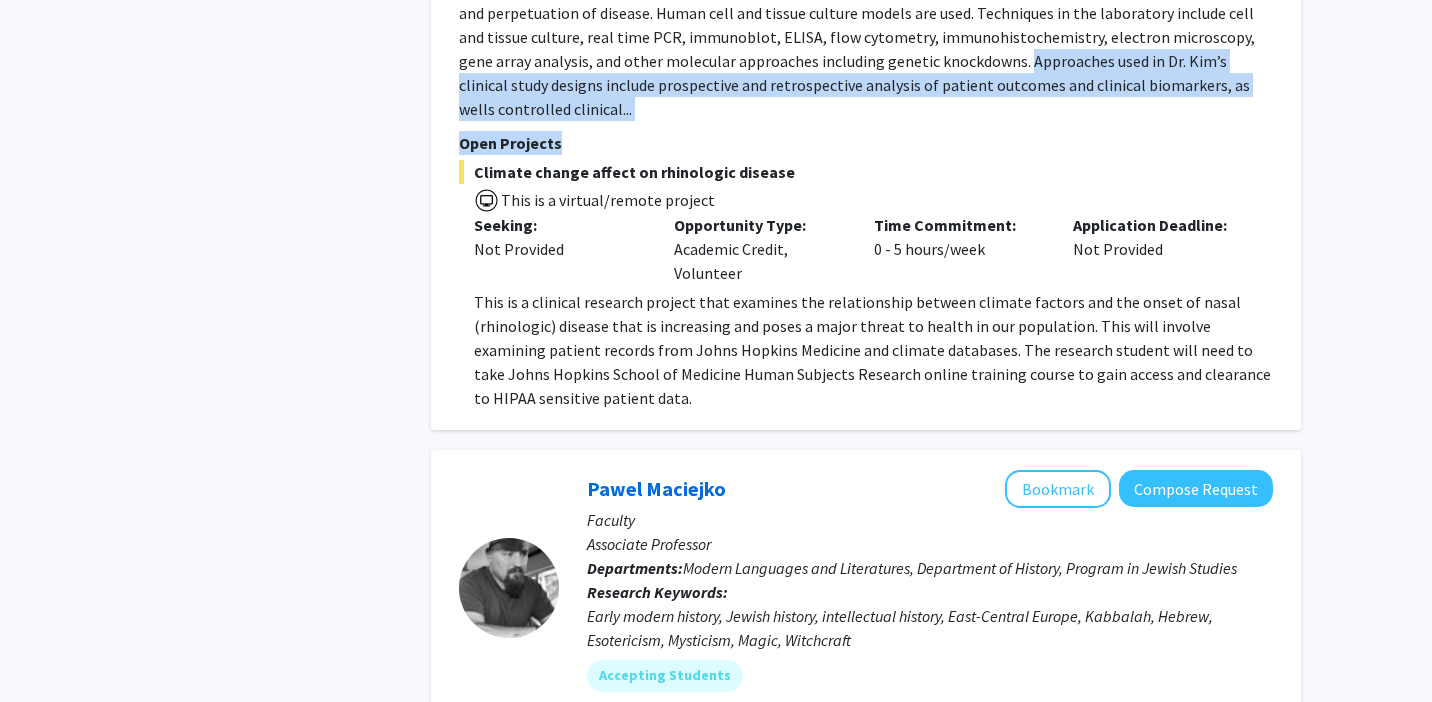 drag, startPoint x: 951, startPoint y: 65, endPoint x: 1439, endPoint y: 133, distance: 492.71494 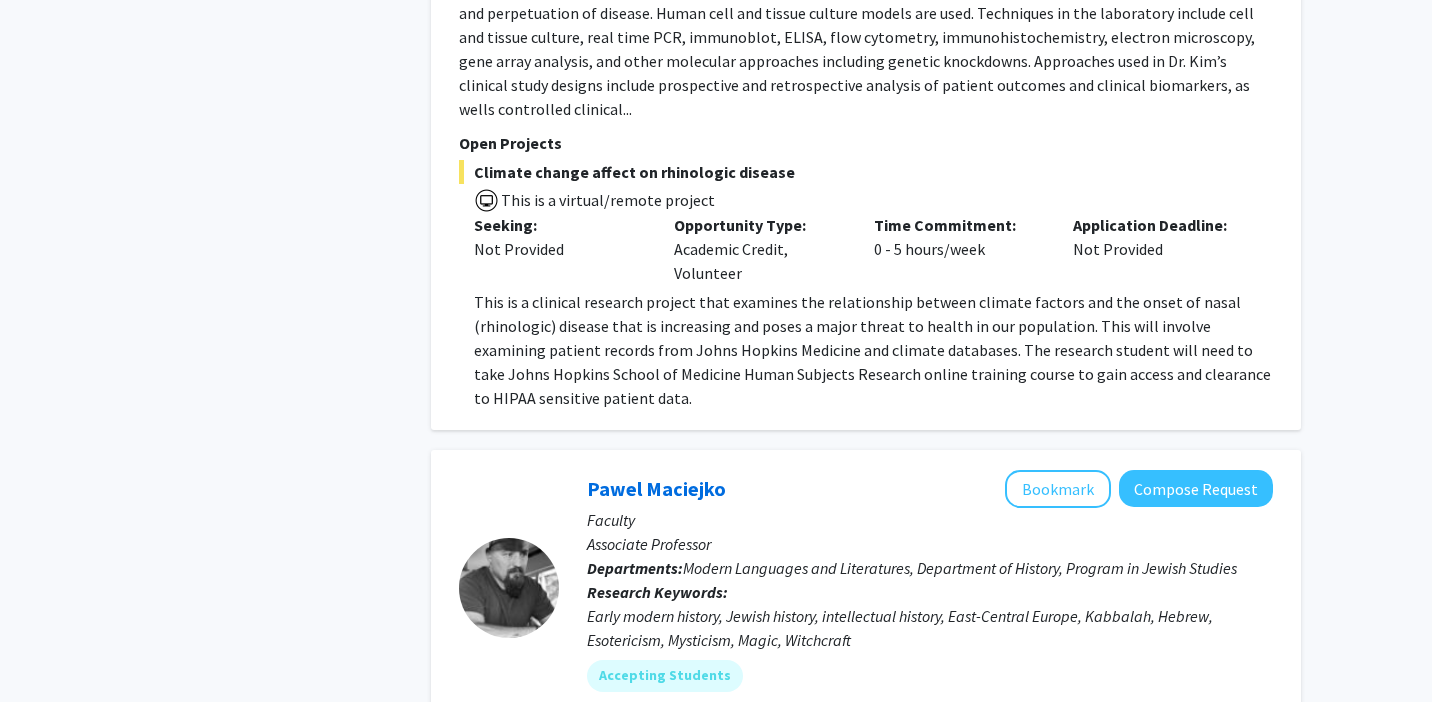 click on "Climate change affect on rhinologic disease" 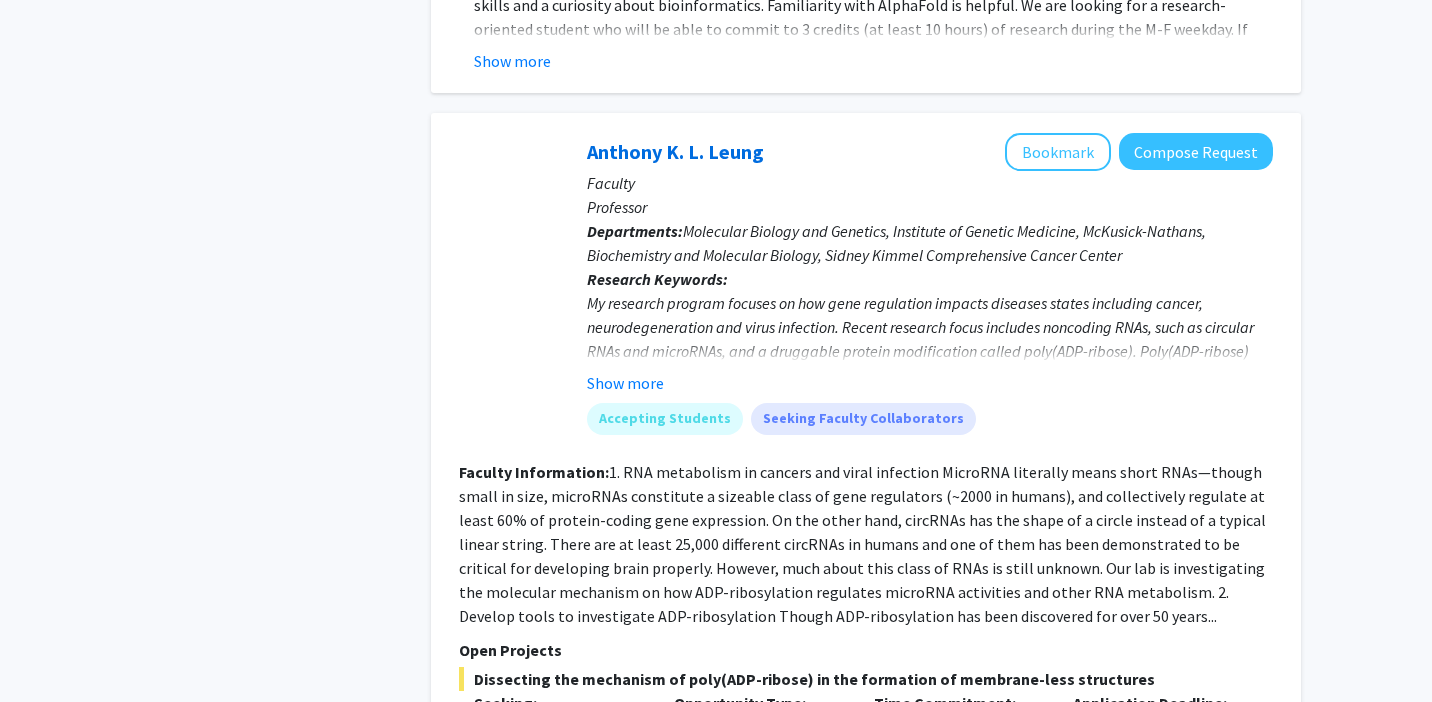 scroll, scrollTop: 5529, scrollLeft: 0, axis: vertical 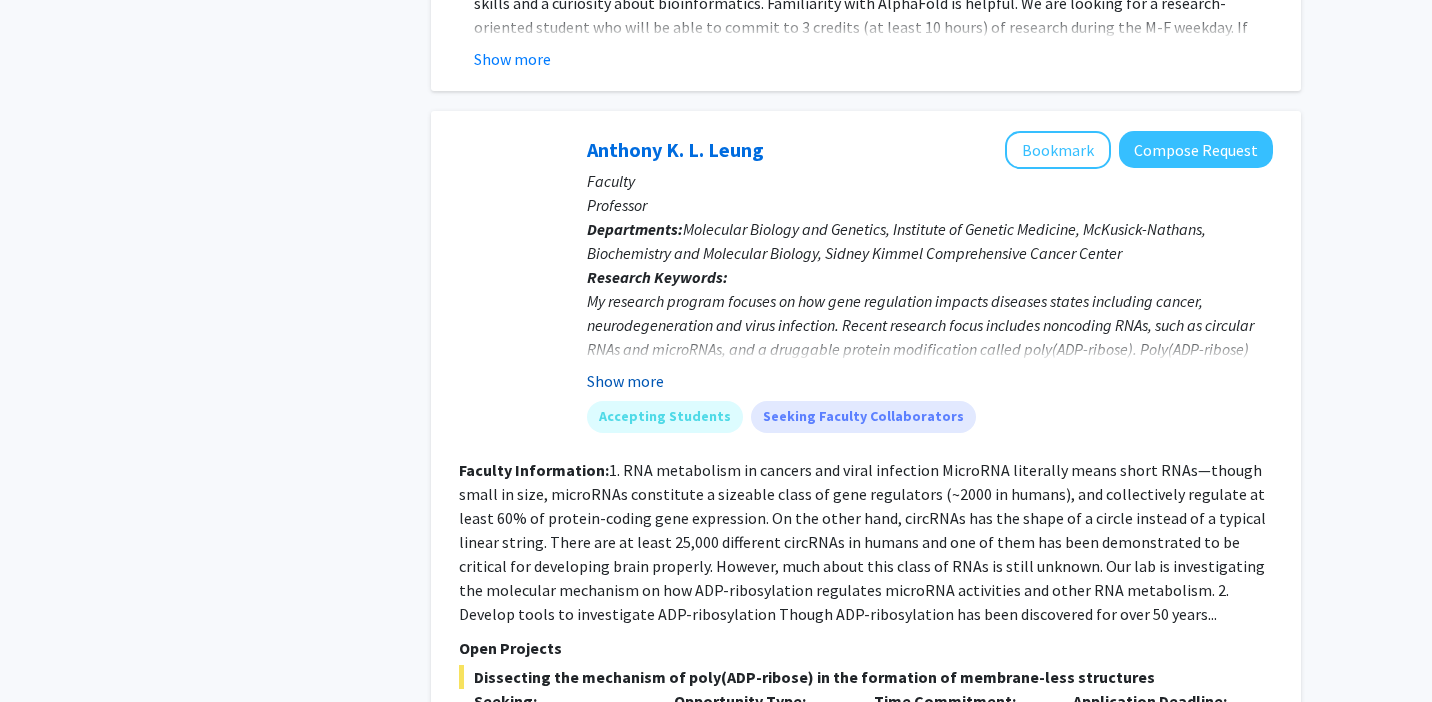 click on "Show more" 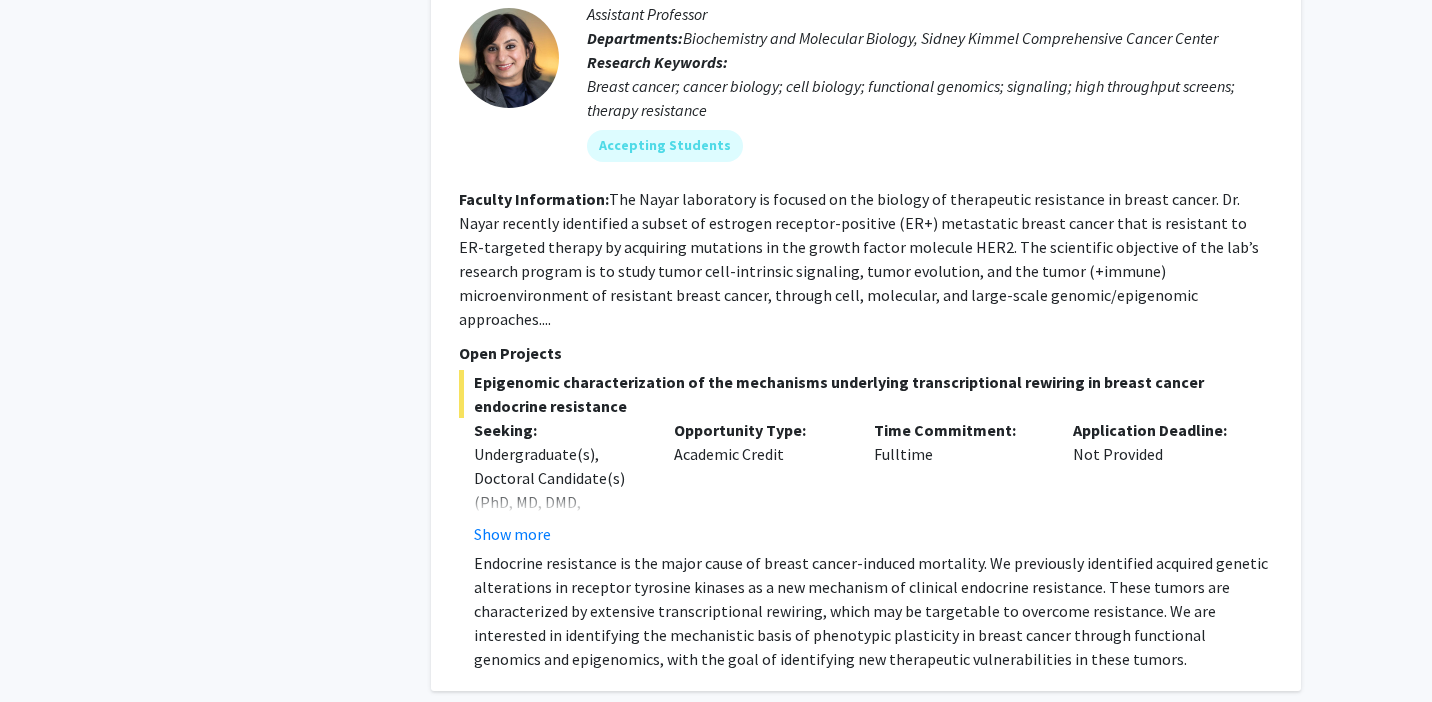 scroll, scrollTop: 6716, scrollLeft: 0, axis: vertical 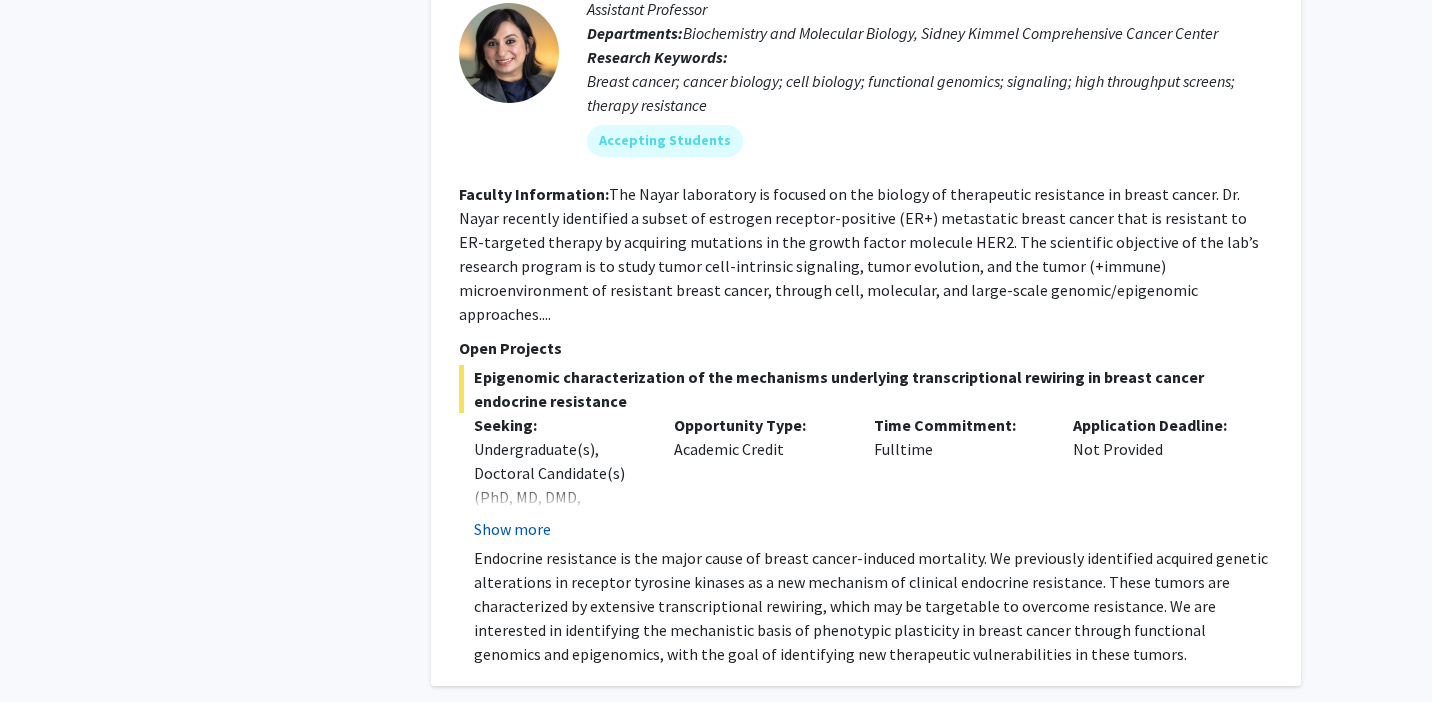 click on "Show more" 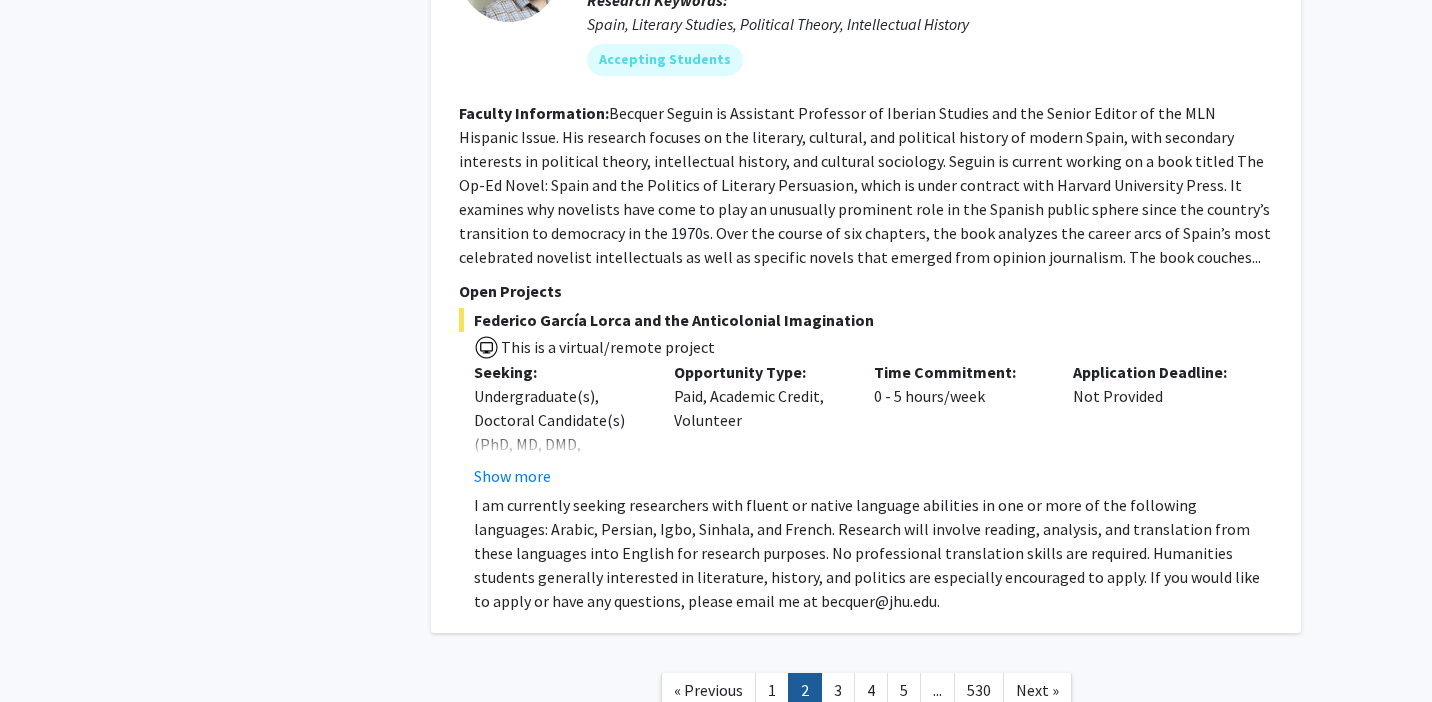 scroll, scrollTop: 7788, scrollLeft: 0, axis: vertical 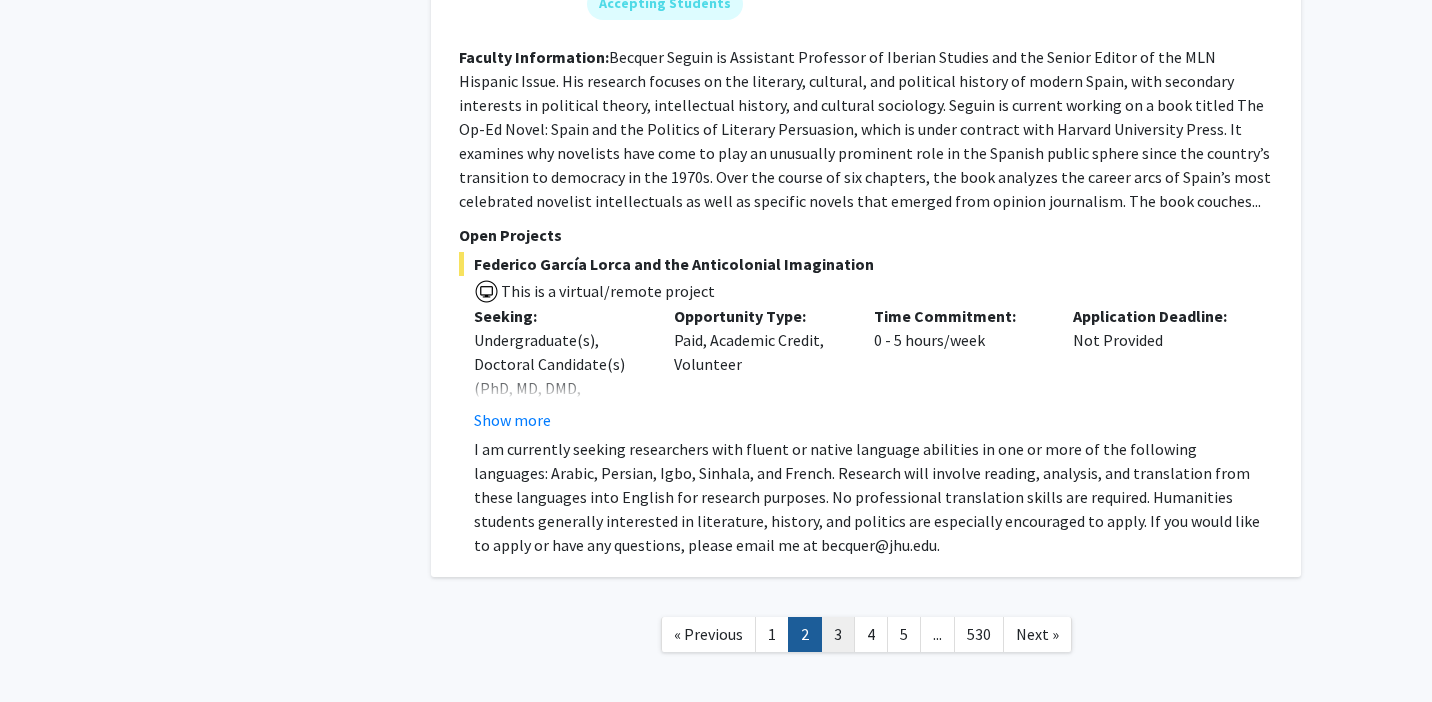 click on "3" 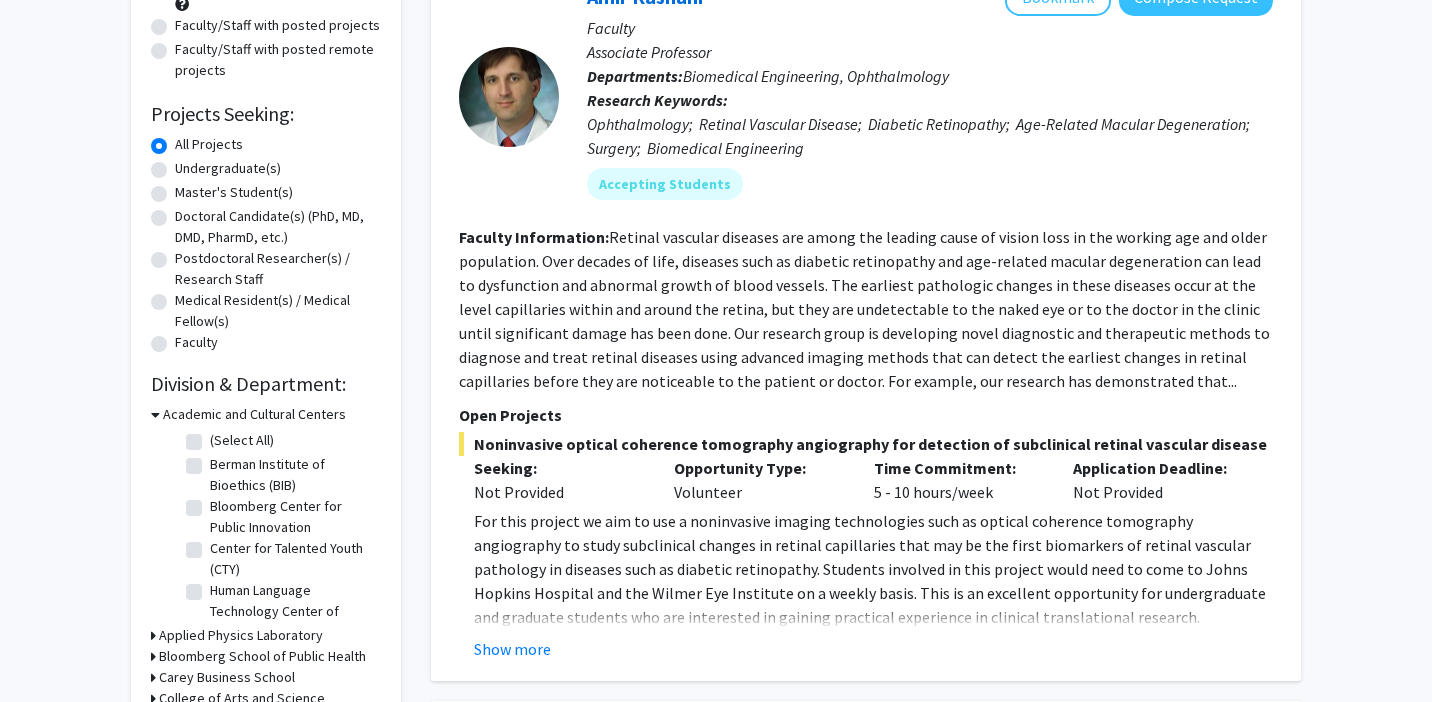 scroll, scrollTop: 252, scrollLeft: 0, axis: vertical 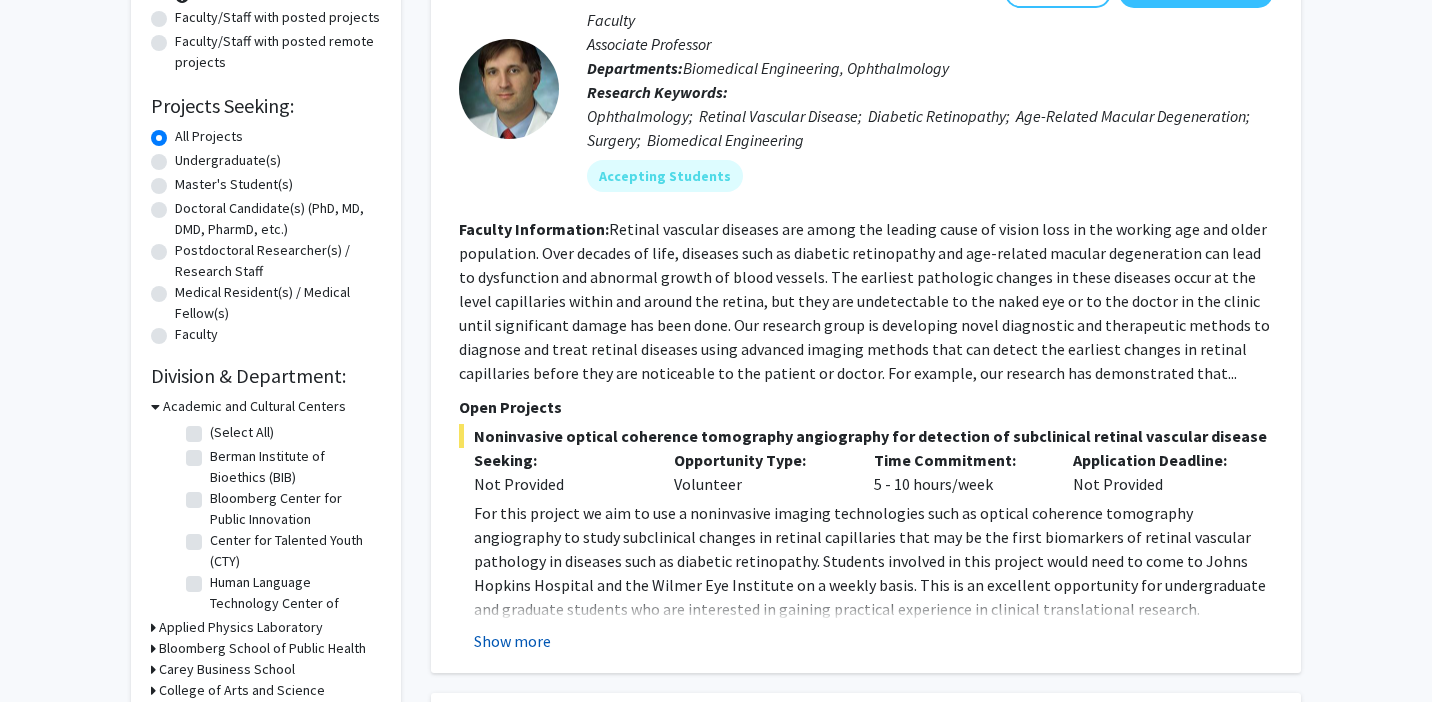 click on "Show more" 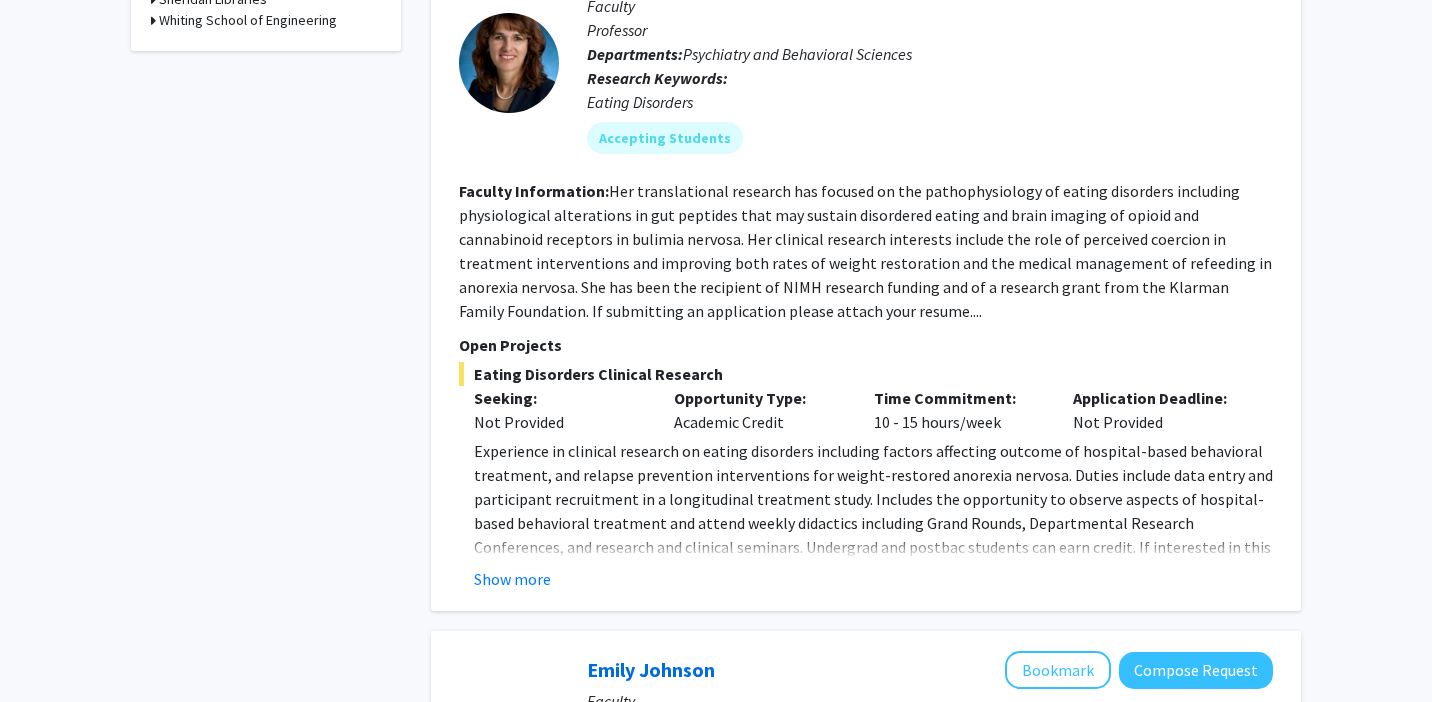 scroll, scrollTop: 1159, scrollLeft: 0, axis: vertical 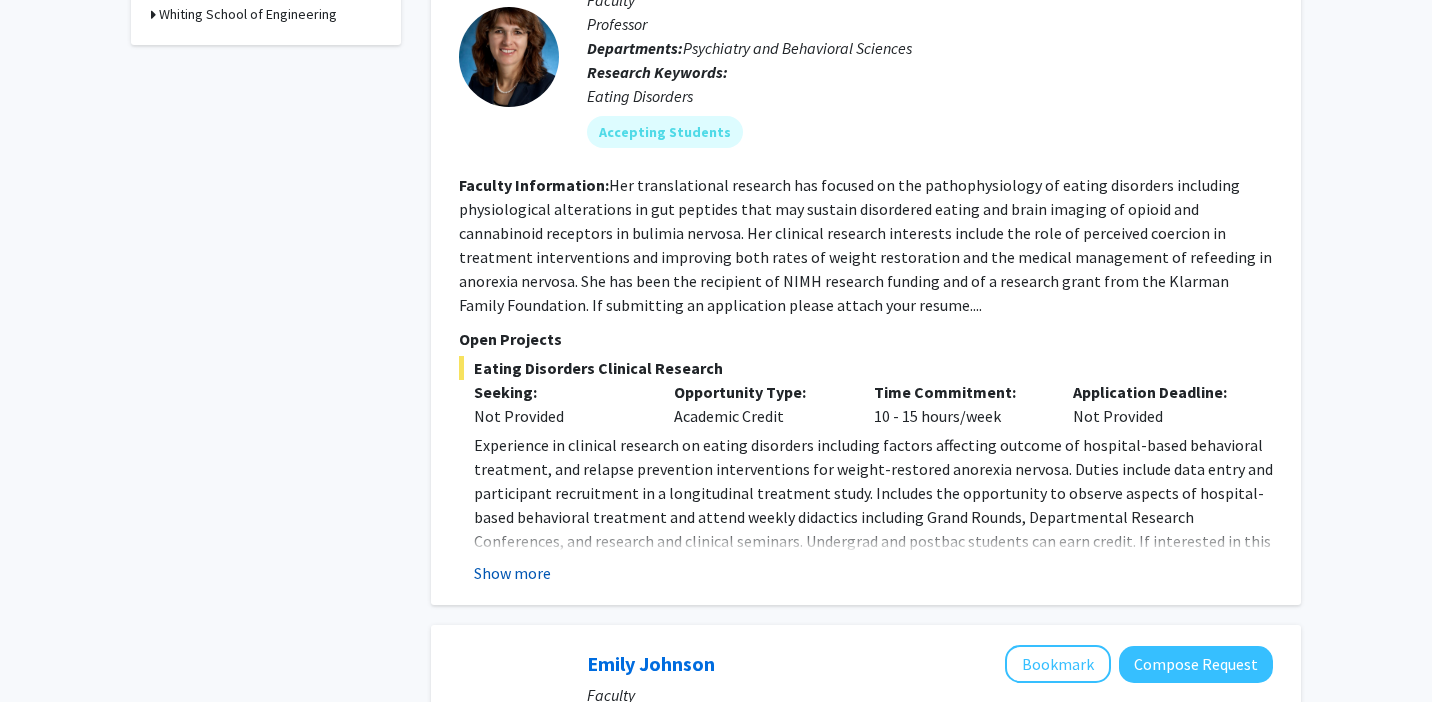 click on "Show more" 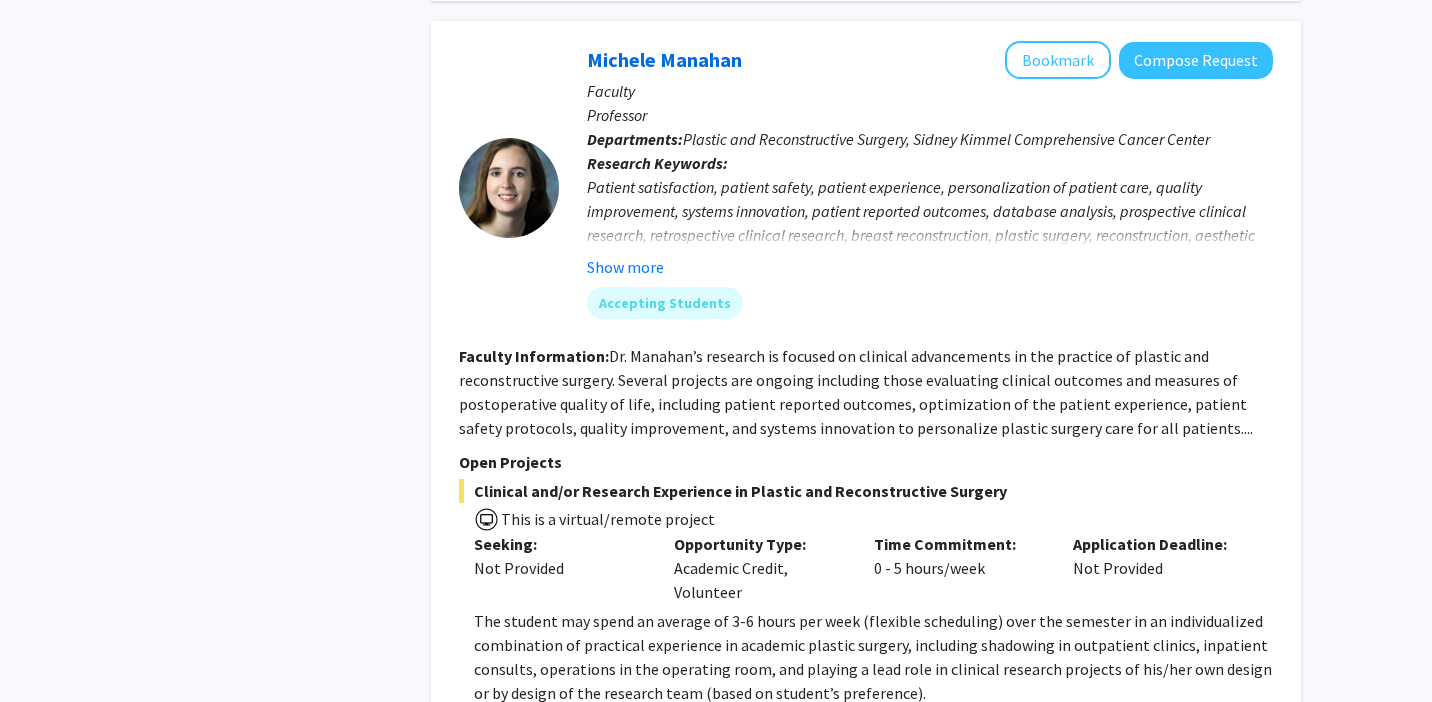 scroll, scrollTop: 2451, scrollLeft: 0, axis: vertical 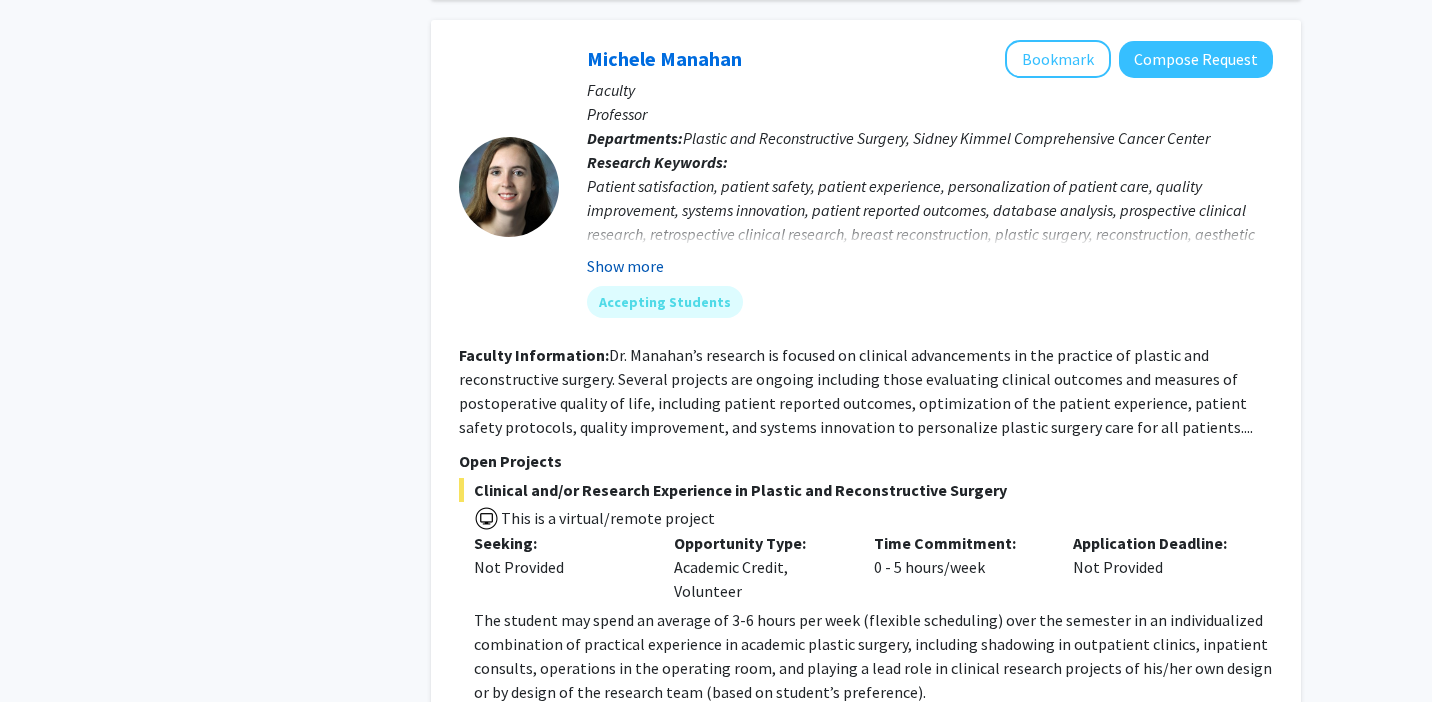 click on "Show more" 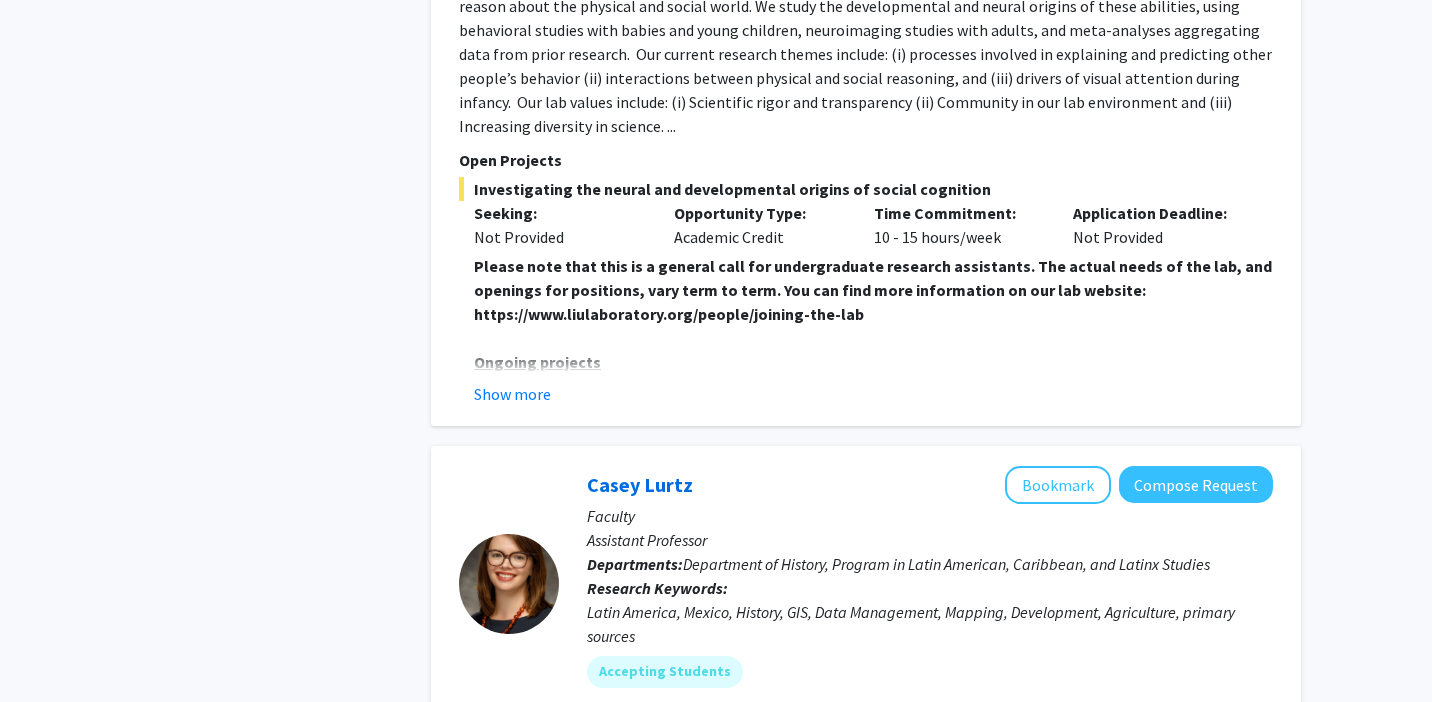 scroll, scrollTop: 5073, scrollLeft: 0, axis: vertical 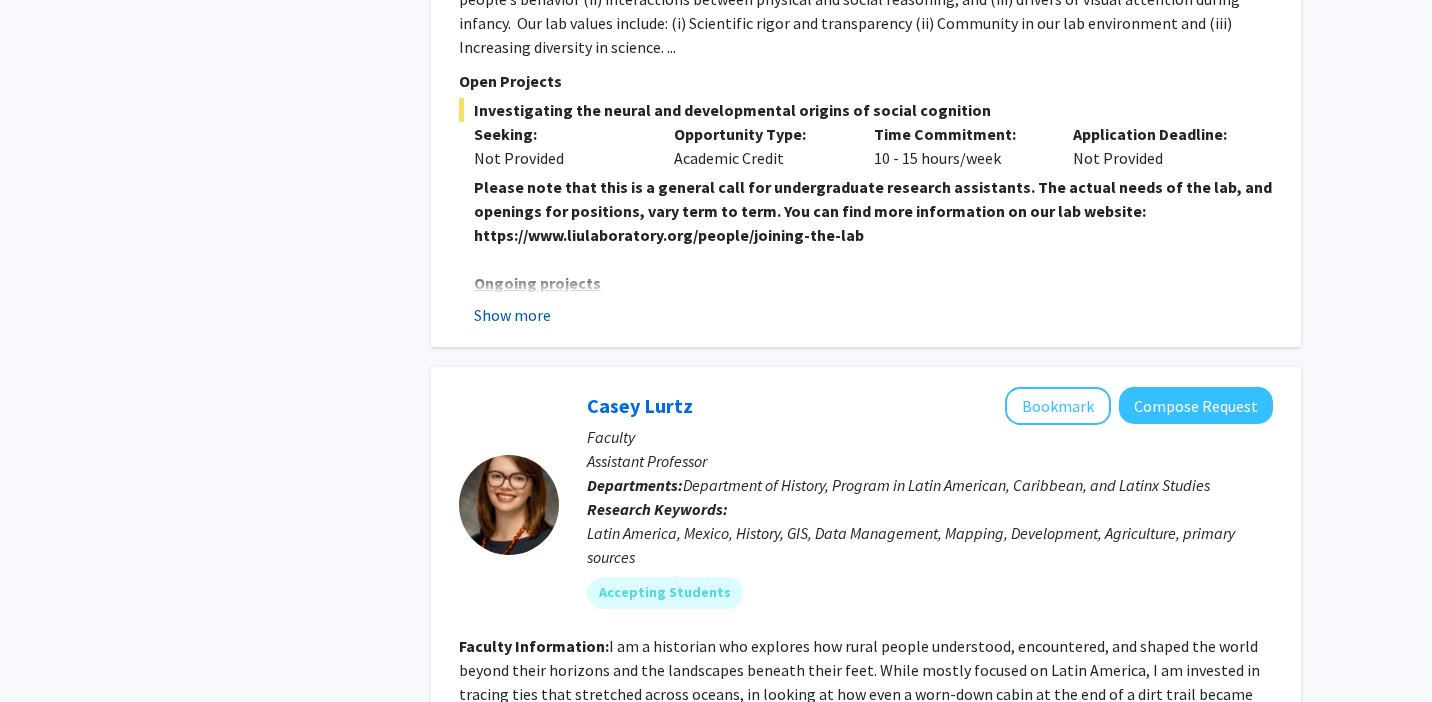 click on "Show more" 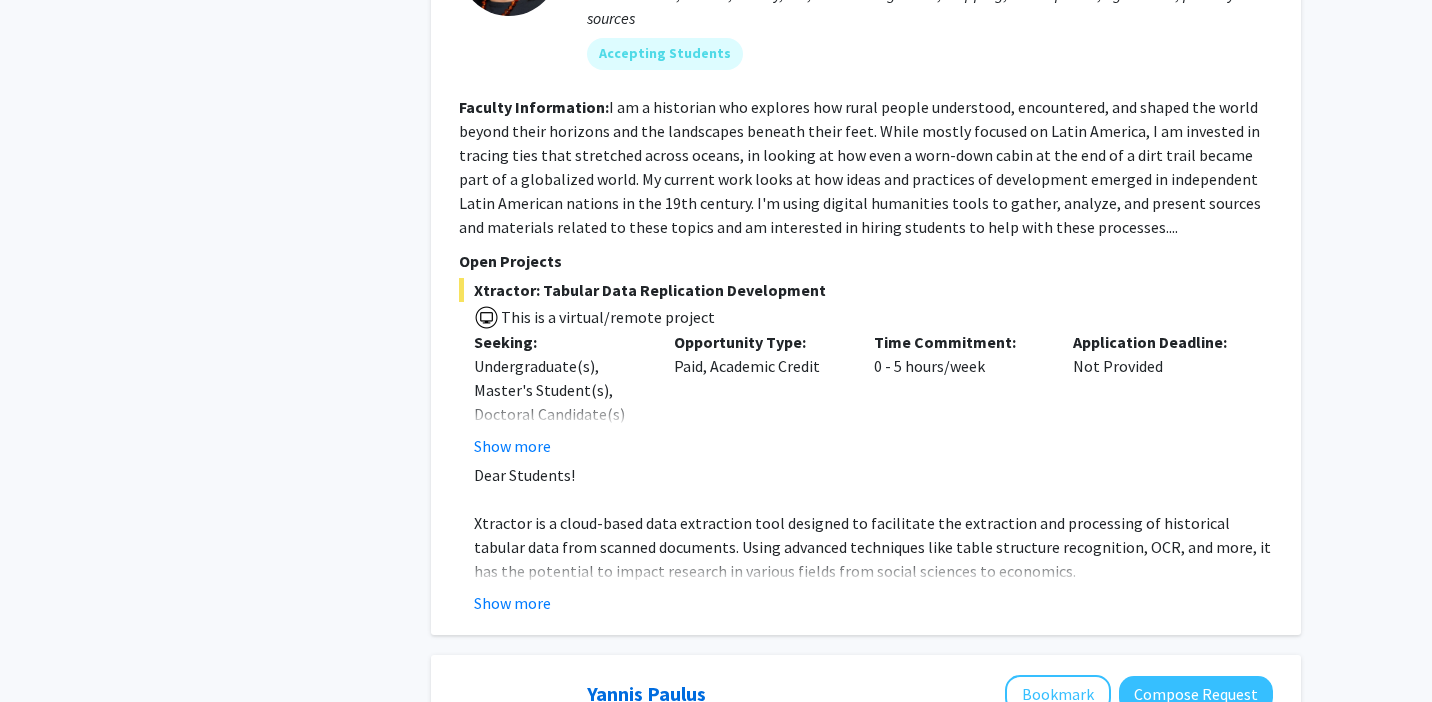 scroll, scrollTop: 6213, scrollLeft: 0, axis: vertical 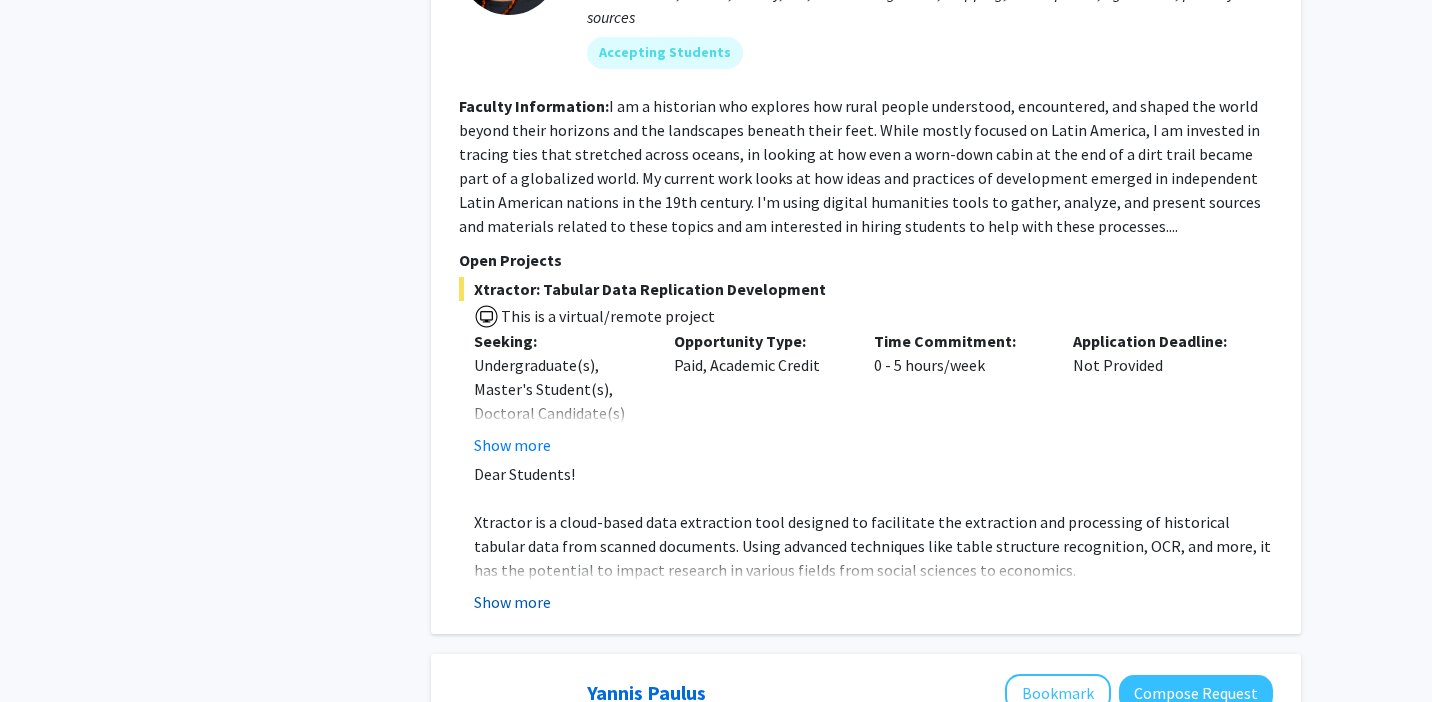 click on "Show more" 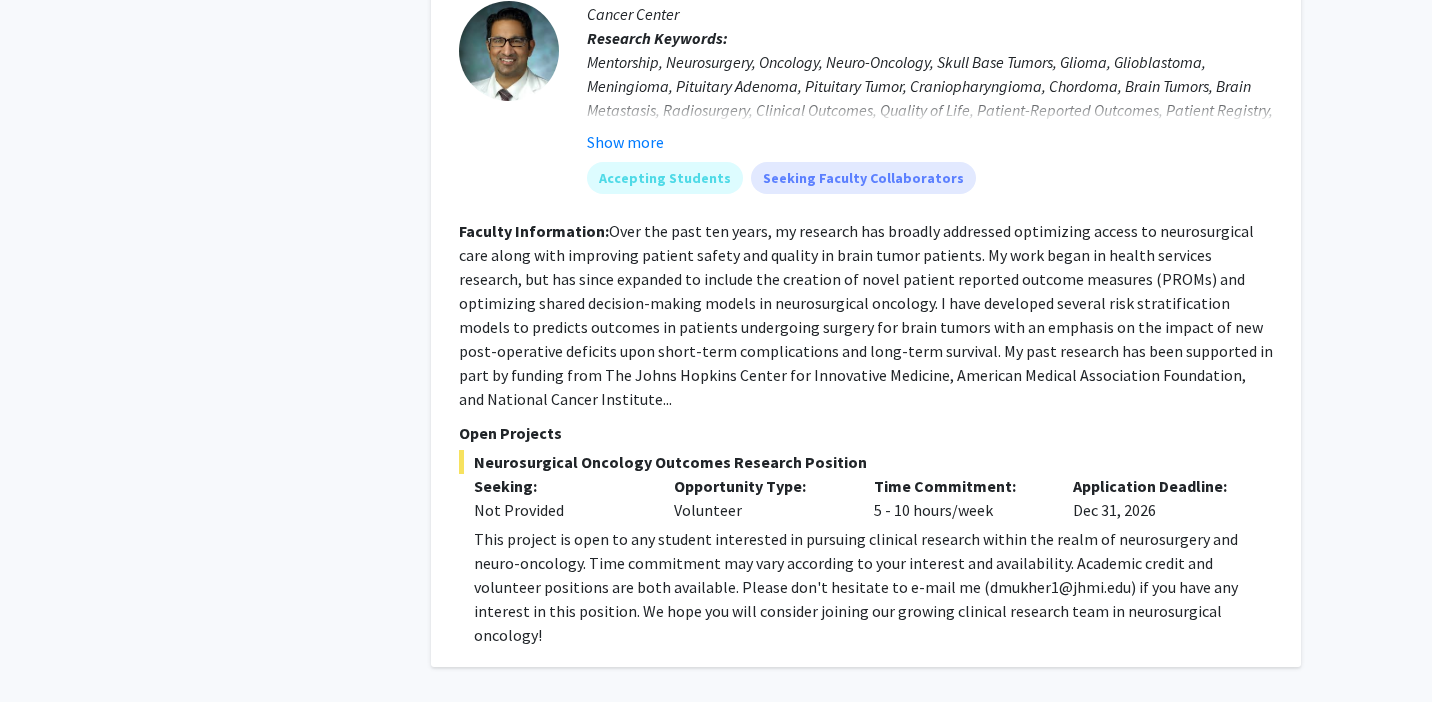 scroll, scrollTop: 8508, scrollLeft: 0, axis: vertical 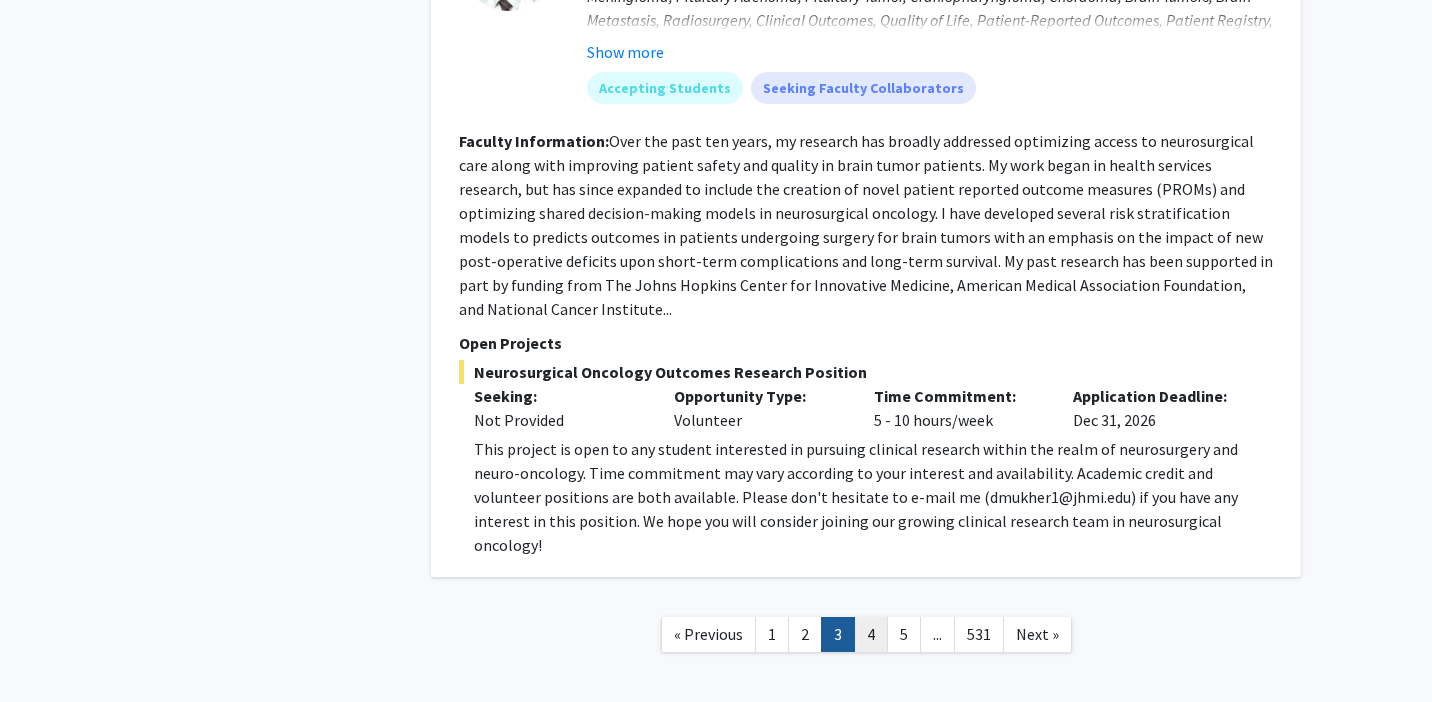 click on "4" 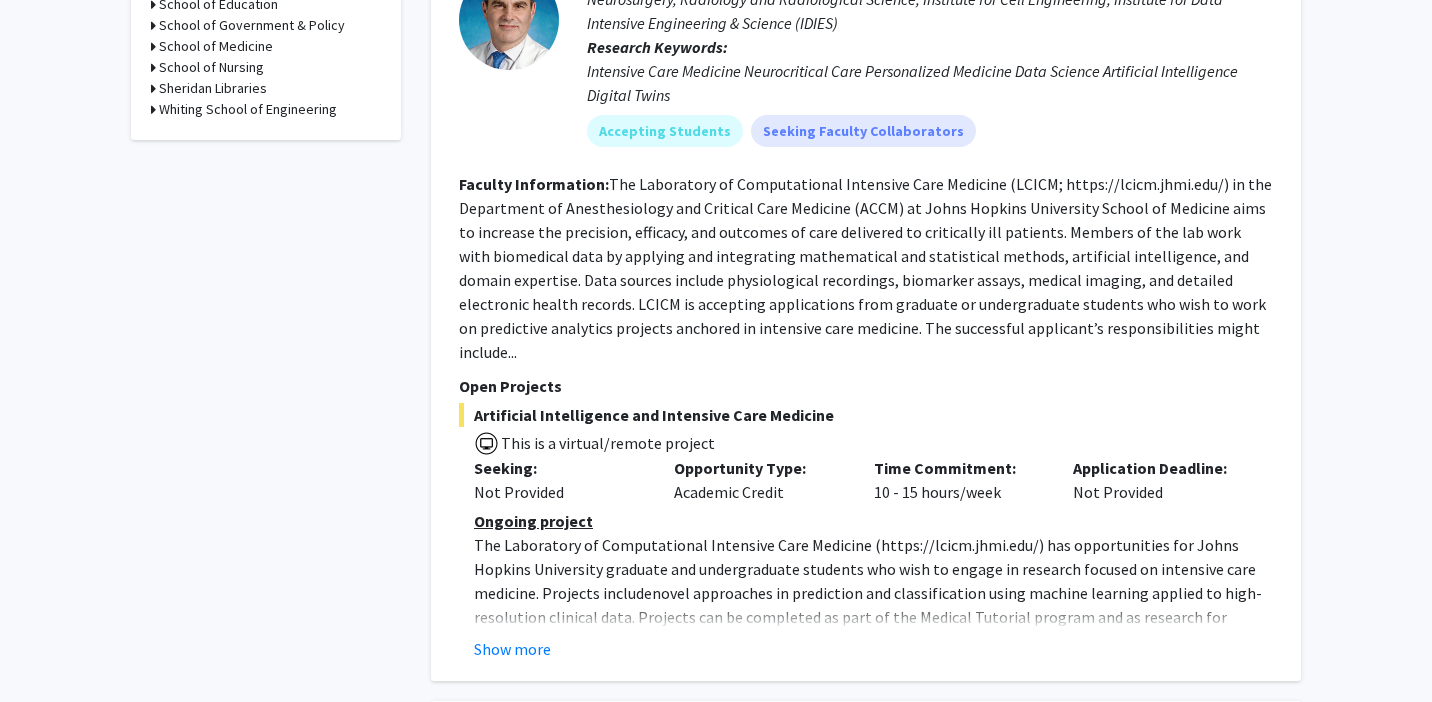 scroll, scrollTop: 1068, scrollLeft: 0, axis: vertical 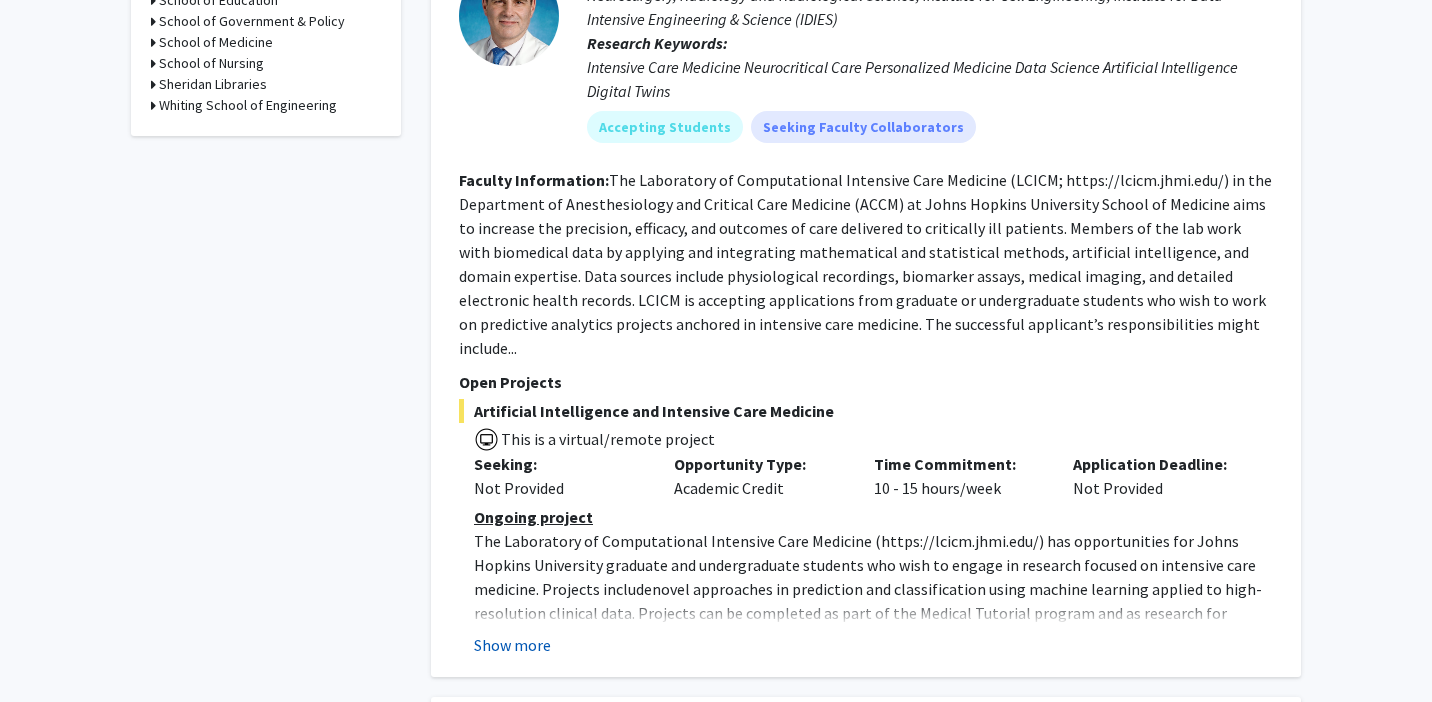 click on "Show more" 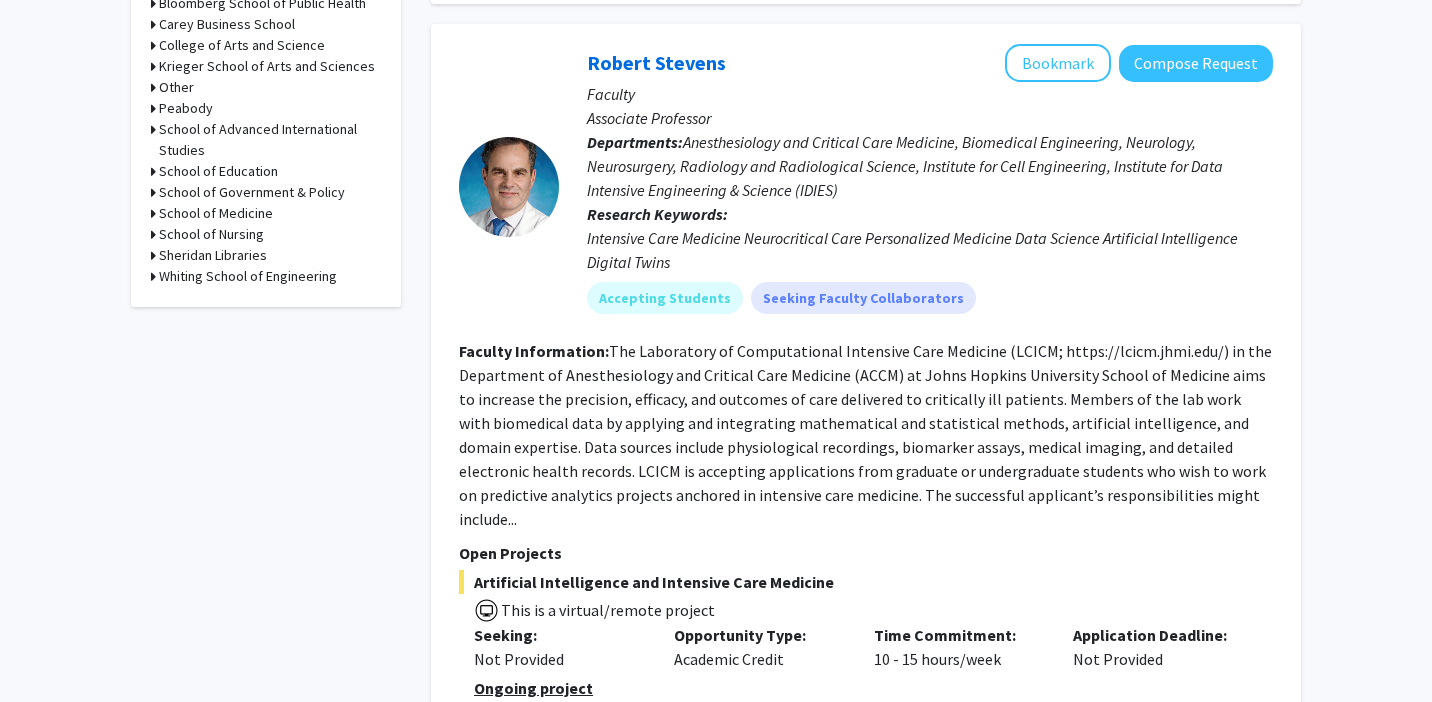 scroll, scrollTop: 899, scrollLeft: 0, axis: vertical 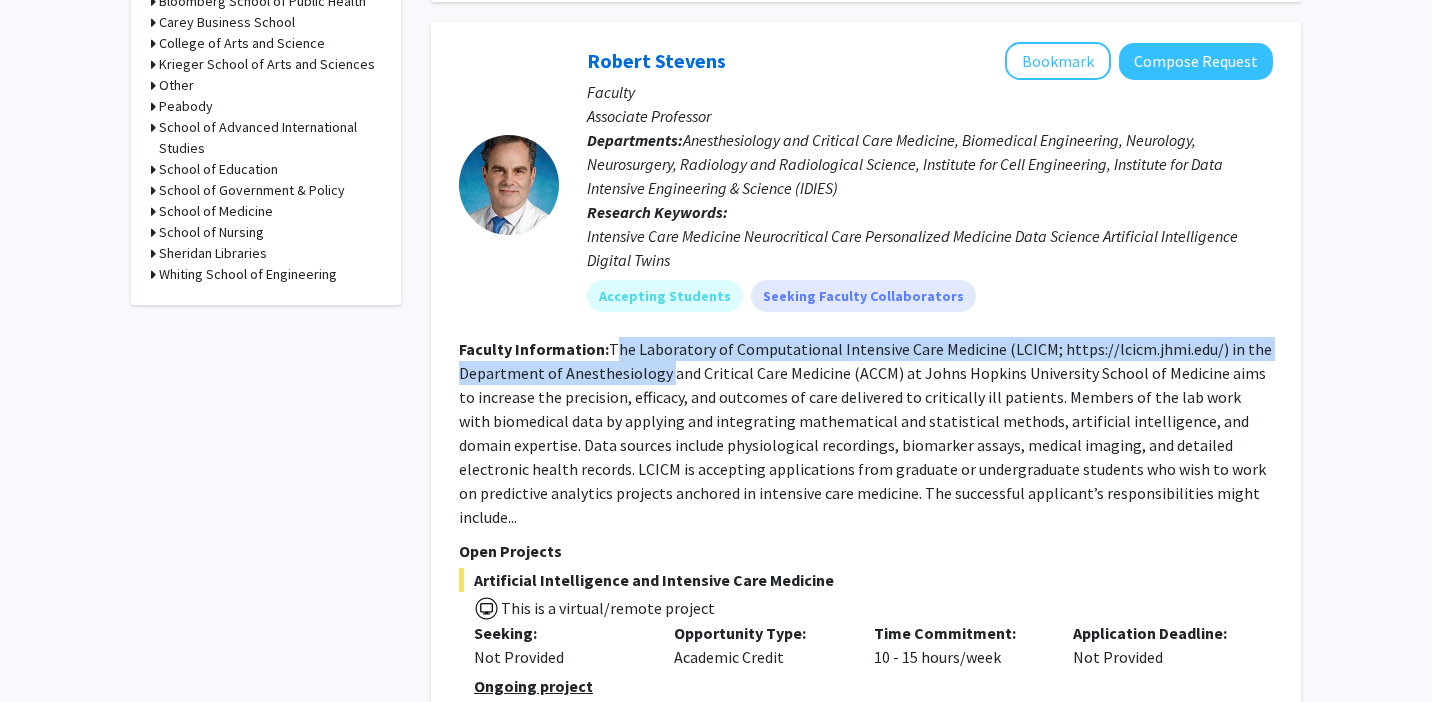 drag, startPoint x: 611, startPoint y: 331, endPoint x: 662, endPoint y: 339, distance: 51.62364 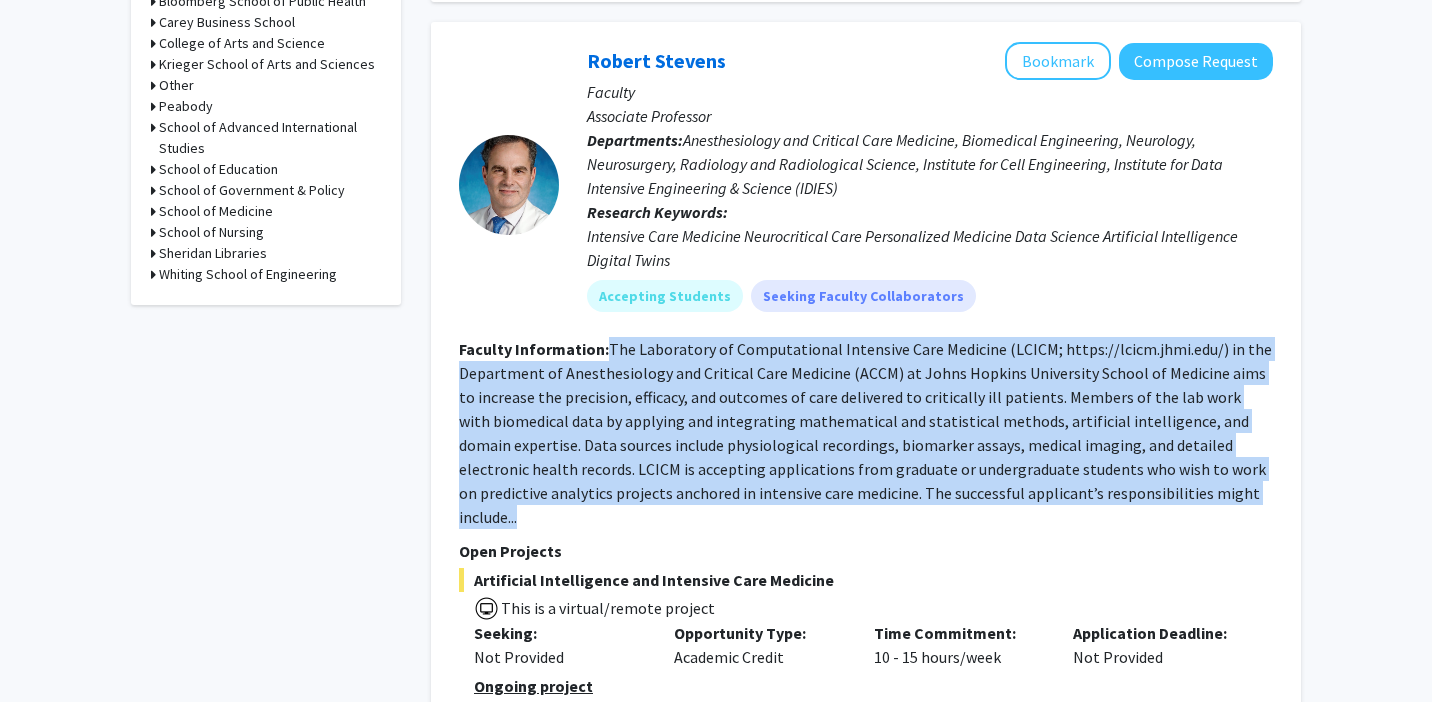drag, startPoint x: 608, startPoint y: 321, endPoint x: 1227, endPoint y: 484, distance: 640.10156 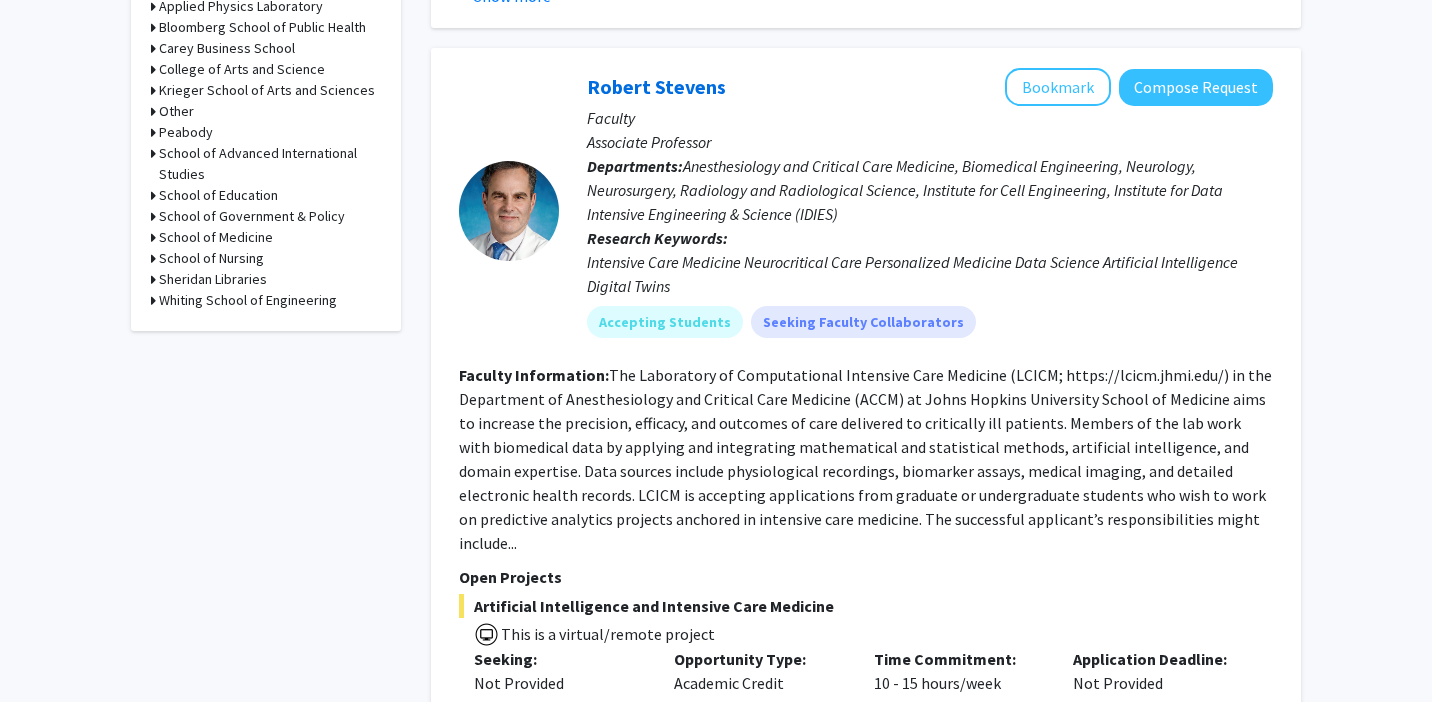 scroll, scrollTop: 826, scrollLeft: 0, axis: vertical 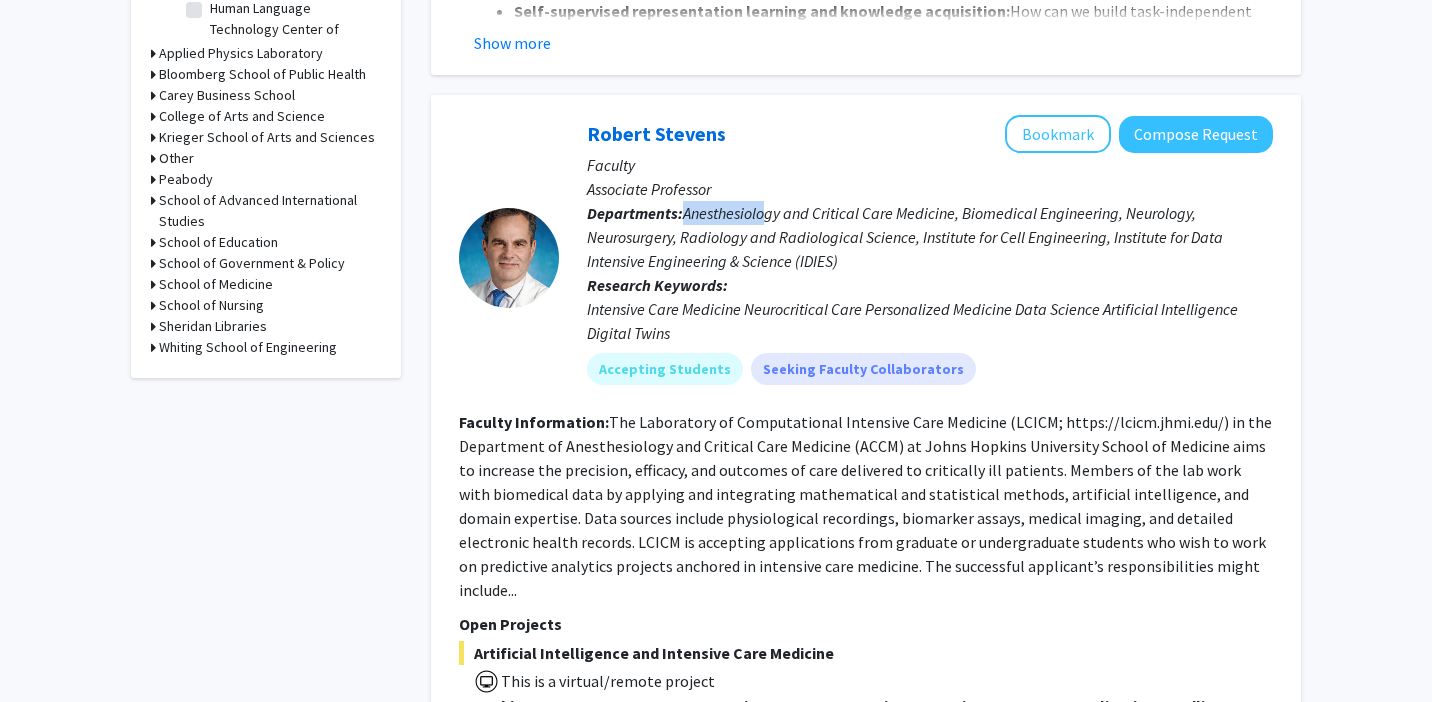 drag, startPoint x: 680, startPoint y: 186, endPoint x: 767, endPoint y: 189, distance: 87.05171 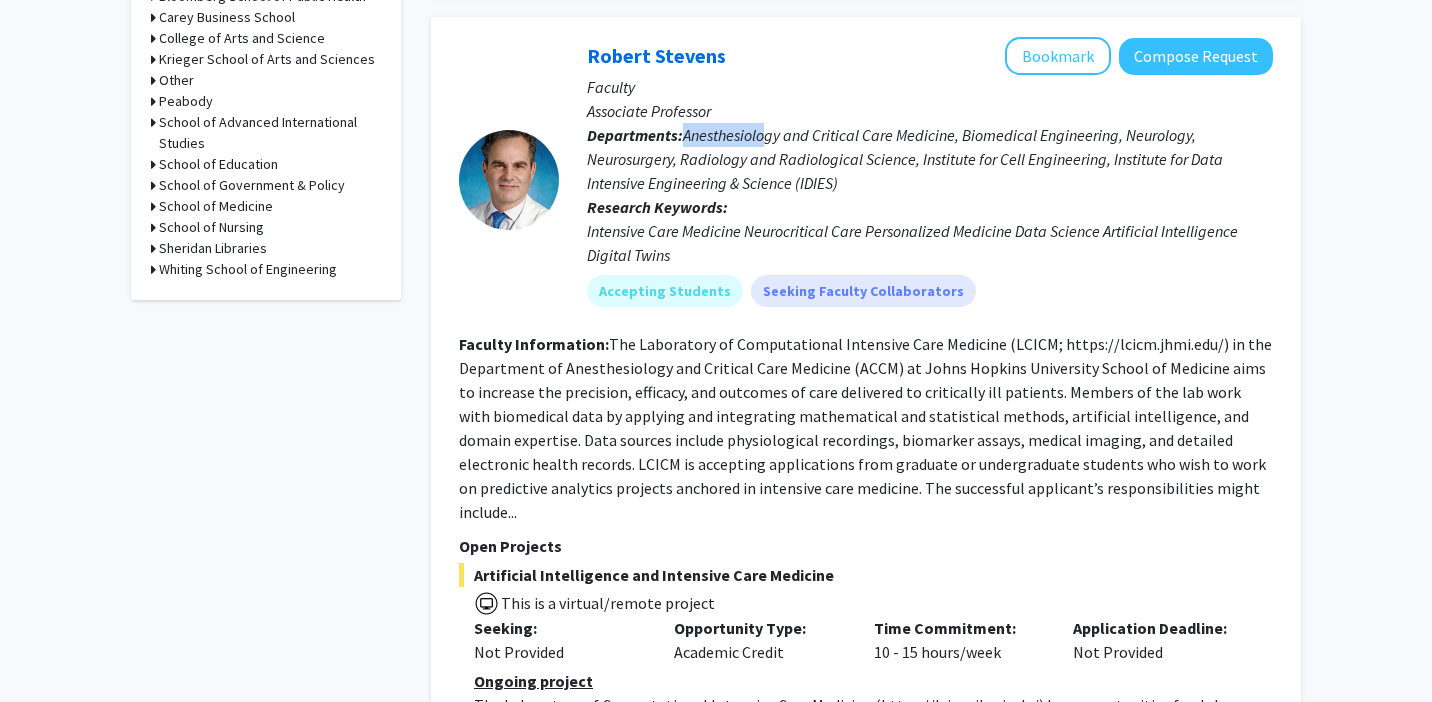 scroll, scrollTop: 916, scrollLeft: 0, axis: vertical 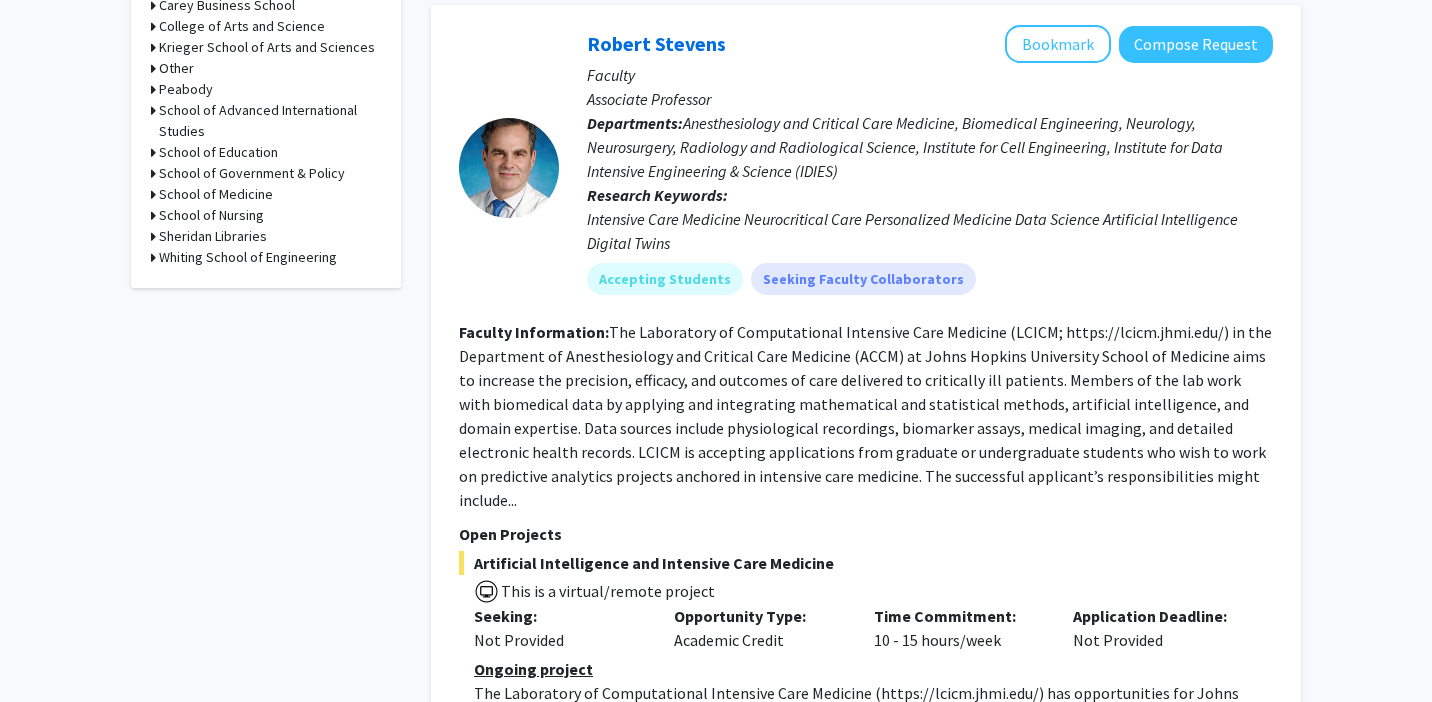 click on "Robert Stevens   Bookmark
Compose Request  Faculty Associate Professor  Departments:  Anesthesiology and Critical Care Medicine, Biomedical Engineering, Neurology, Neurosurgery, Radiology and Radiological Science, Institute for Cell Engineering, Institute for Data Intensive Engineering & Science (IDIES) Research Keywords:  Intensive Care Medicine    Neurocritical Care   Personalized Medicine  Data Science  Artificial Intelligence   Digital Twins Accepting Students  Seeking Faculty Collaborators" 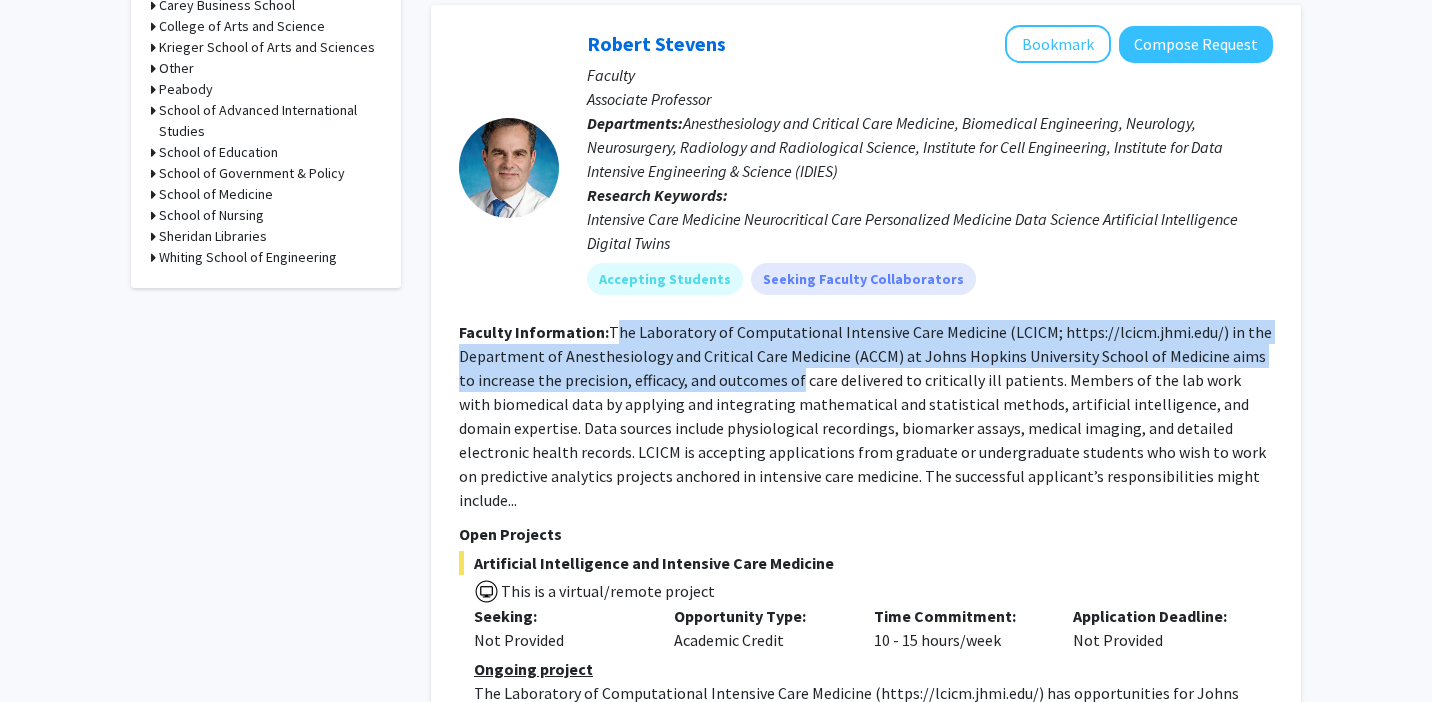 drag, startPoint x: 613, startPoint y: 309, endPoint x: 782, endPoint y: 346, distance: 173.00288 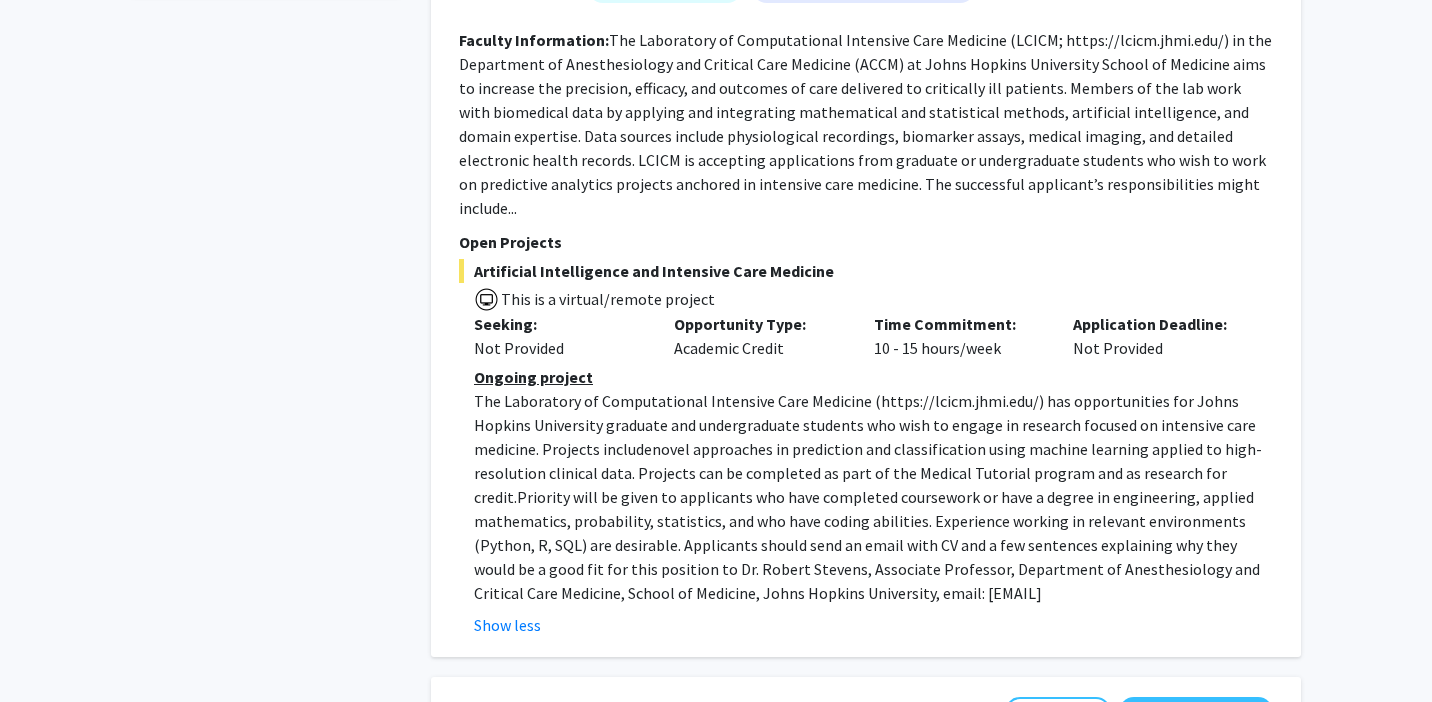 scroll, scrollTop: 1210, scrollLeft: 0, axis: vertical 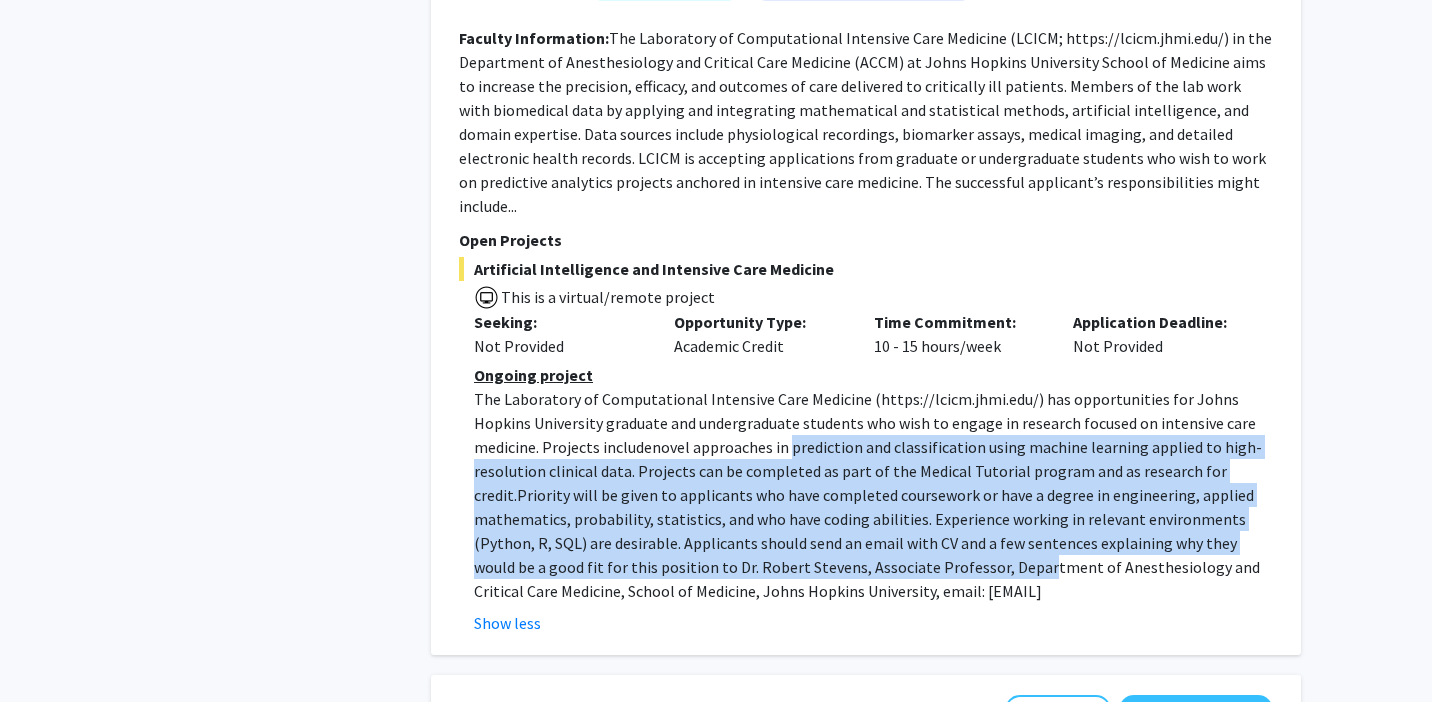 drag, startPoint x: 725, startPoint y: 405, endPoint x: 856, endPoint y: 516, distance: 171.70323 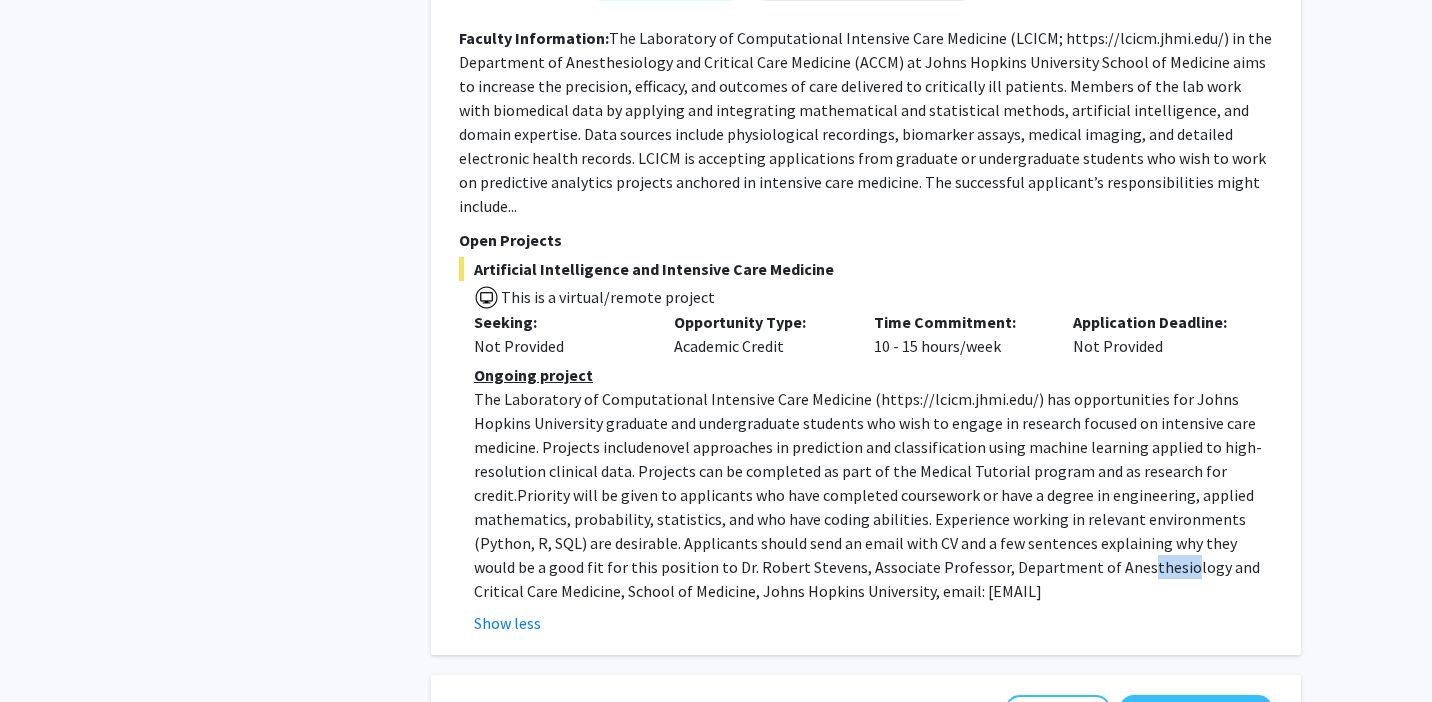 drag, startPoint x: 945, startPoint y: 520, endPoint x: 989, endPoint y: 520, distance: 44 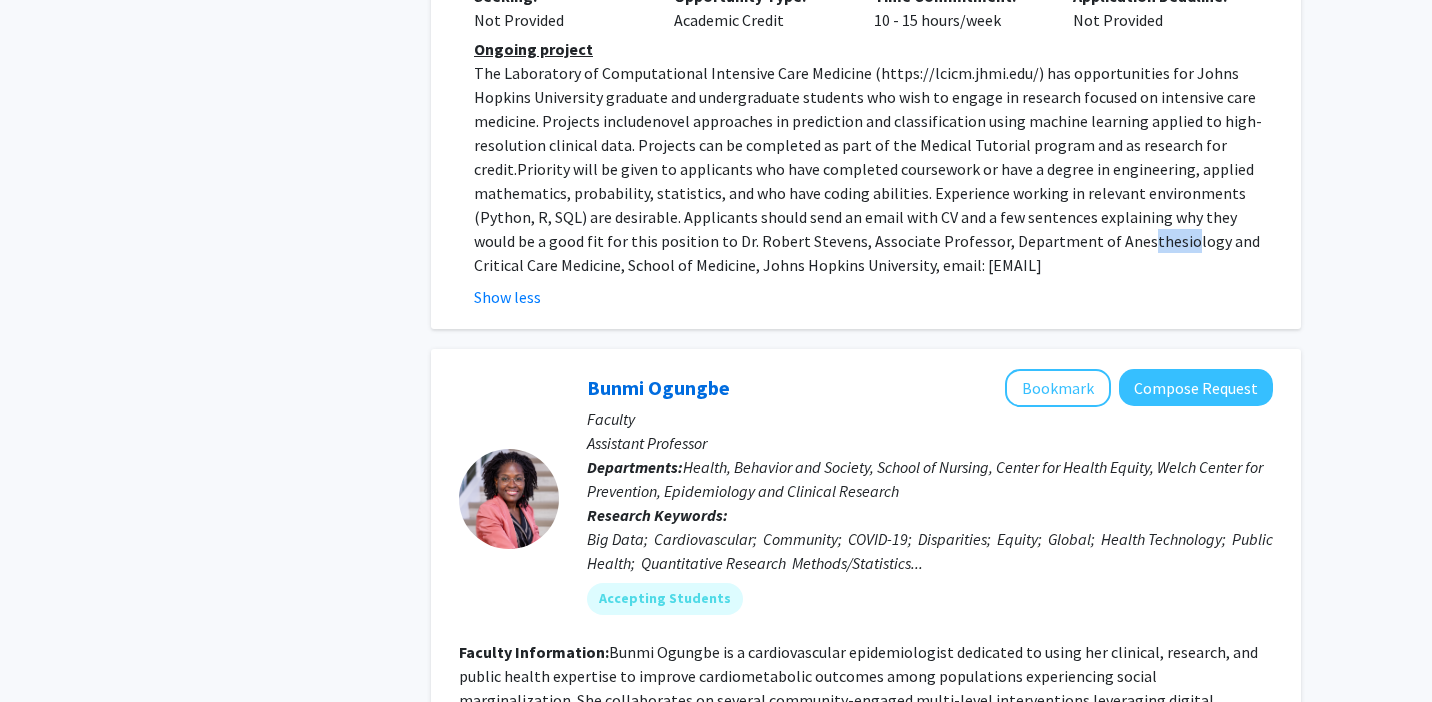 scroll, scrollTop: 1538, scrollLeft: 0, axis: vertical 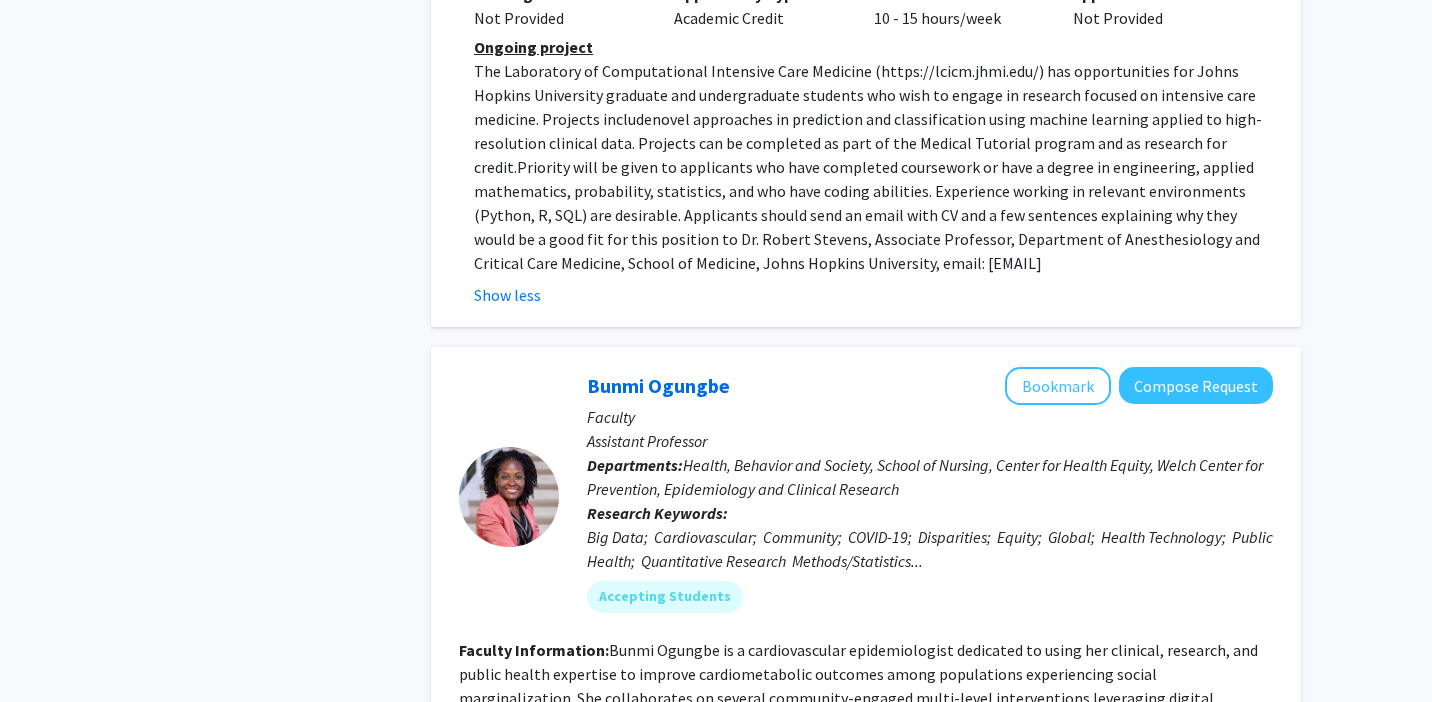 click on "Ongoing project The Laboratory of Computational Intensive Care Medicine ( https://lcicm.jhmi.edu/ ) has opportunities for Johns Hopkins University graduate and undergraduate students who wish to engage in research focused on intensive care medicine. Projects include  novel approaches in prediction and classification using machine learning applied to high-resolution clinical data. Projects can be completed as part of the Medical Tutorial program and as research for credit.  Priority will be given to applicants who have completed coursework or have a degree in engineering, applied mathematics, probability, statistics, and who have coding abilities. Experience working in relevant environments (Python, R, SQL) are desirable. Applicants should send an email with CV and a few sentences explaining why they would be a good fit for this position to Dr. Robert Stevens, Associate Professor, Department of Anesthesiology and Critical Care Medicine, School of Medicine, Johns Hopkins University, email: [EMAIL]" 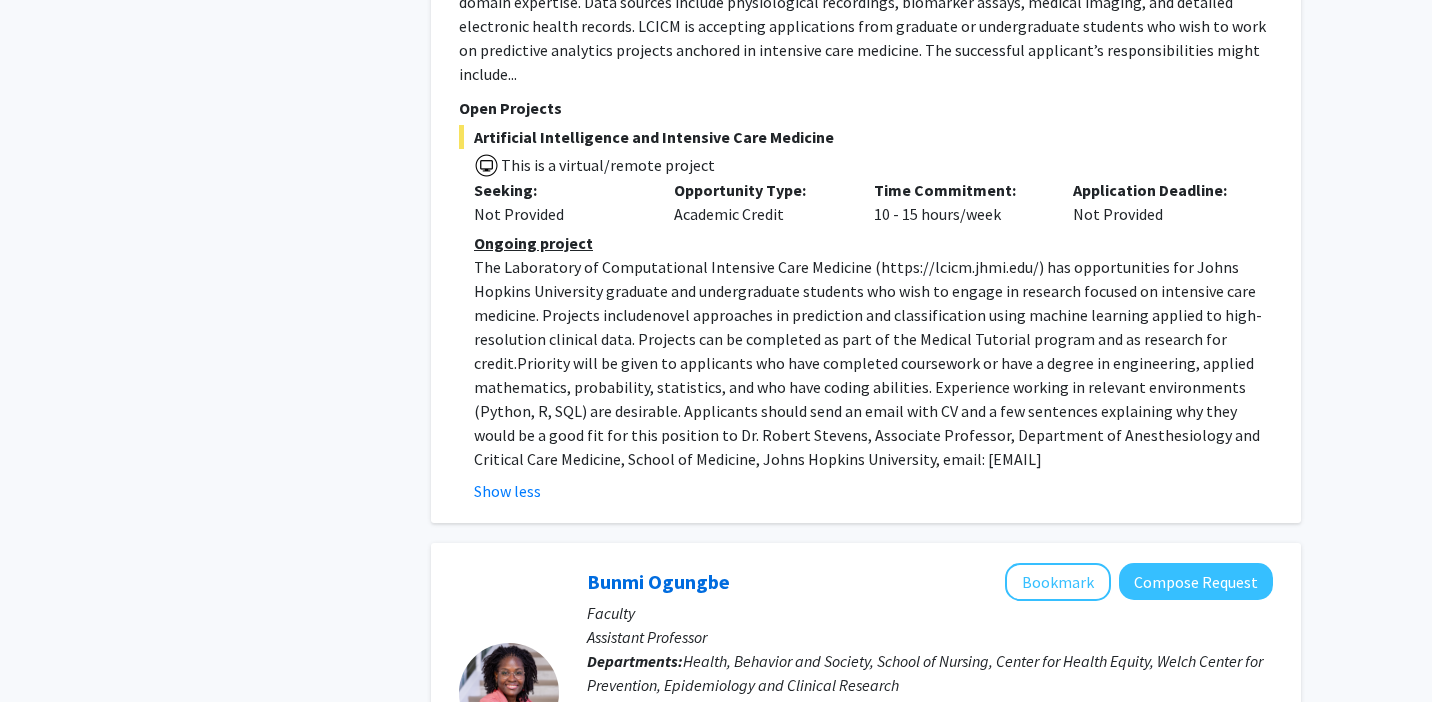 scroll, scrollTop: 1337, scrollLeft: 0, axis: vertical 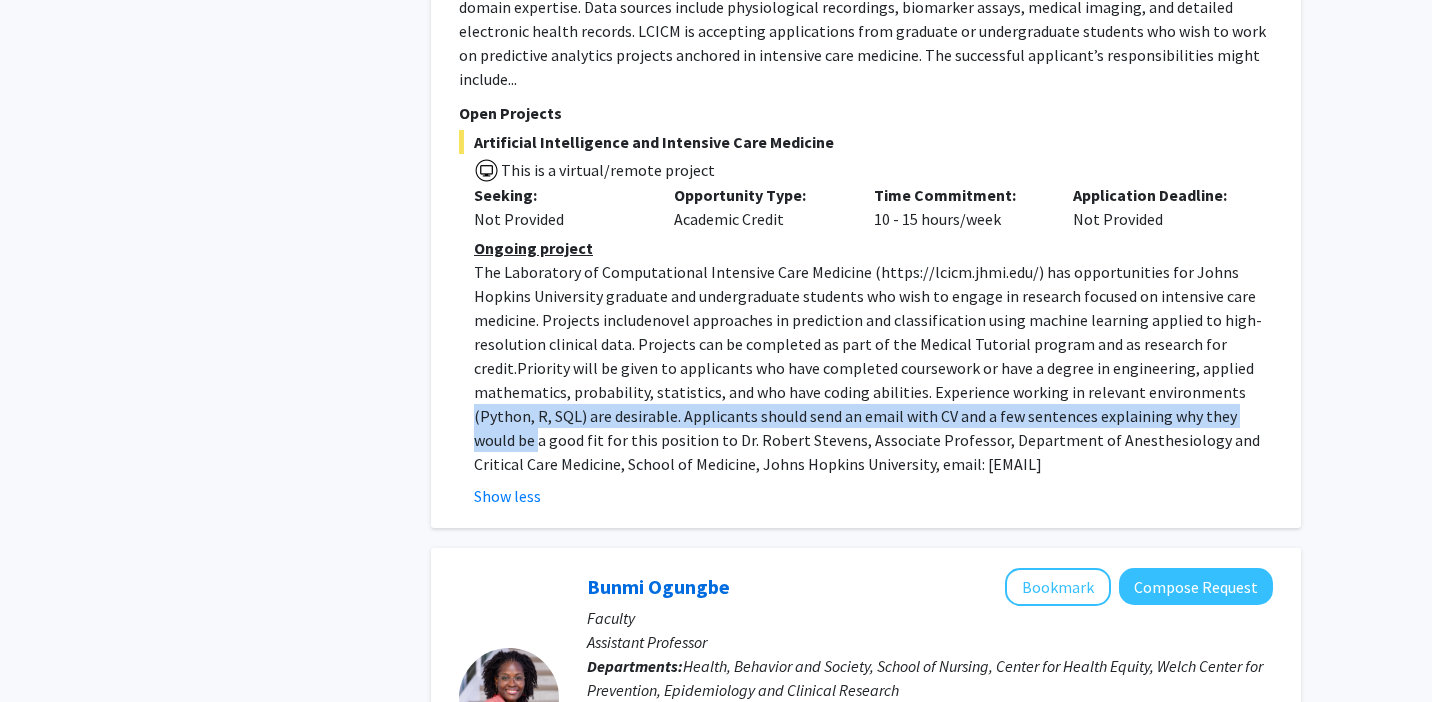 drag, startPoint x: 1129, startPoint y: 347, endPoint x: 1155, endPoint y: 367, distance: 32.80244 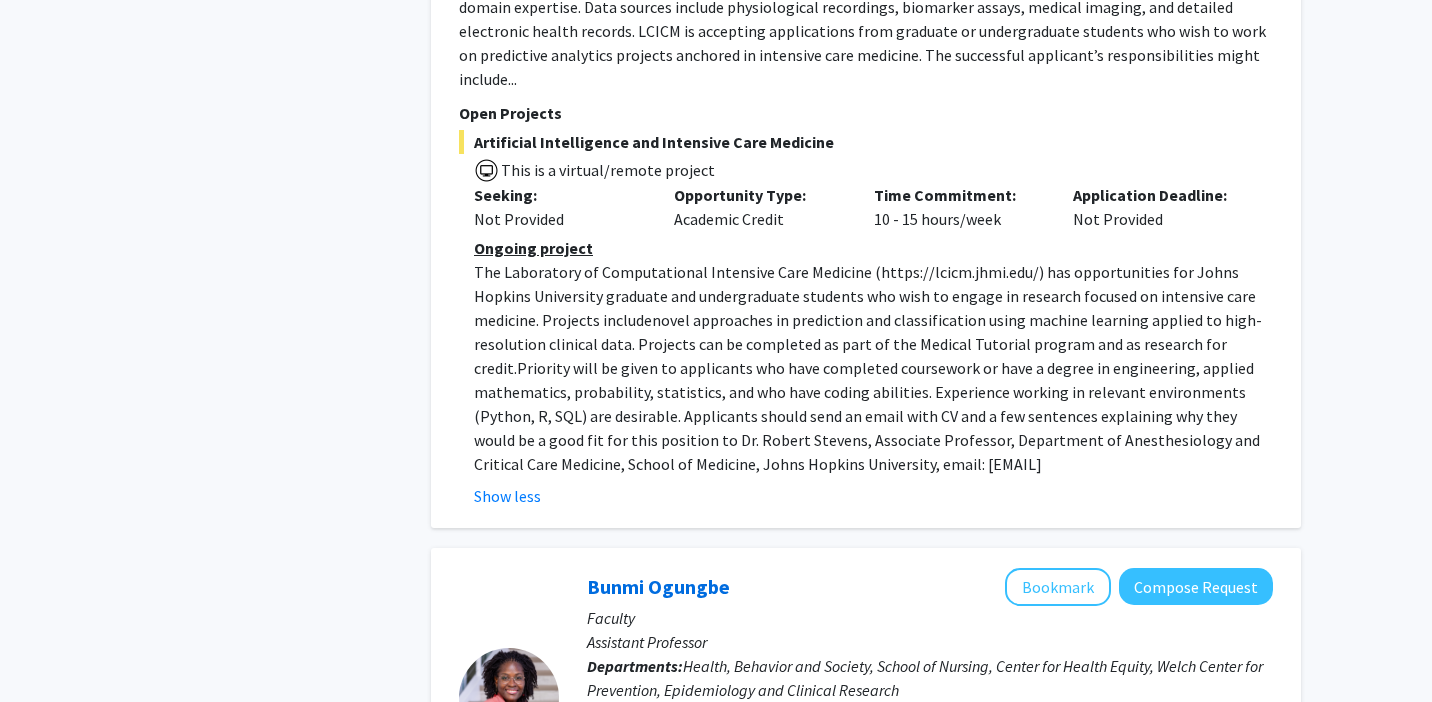 click on "The Laboratory of Computational Intensive Care Medicine ( https://lcicm.jhmi.edu/ ) has opportunities for Johns Hopkins University graduate and undergraduate students who wish to engage in research focused on intensive care medicine. Projects include  novel approaches in prediction and classification using machine learning applied to high-resolution clinical data. Projects can be completed as part of the Medical Tutorial program and as research for credit.  Priority will be given to applicants who have completed coursework or have a degree in engineering, applied mathematics, probability, statistics, and who have coding abilities. Experience working in relevant environments (Python, R, SQL) are desirable. Applicants should send an email with CV and a few sentences explaining why they would be a good fit for this position to Dr. Robert Stevens, Associate Professor, Department of Anesthesiology and Critical Care Medicine, School of Medicine, Johns Hopkins University, email: [EMAIL]" 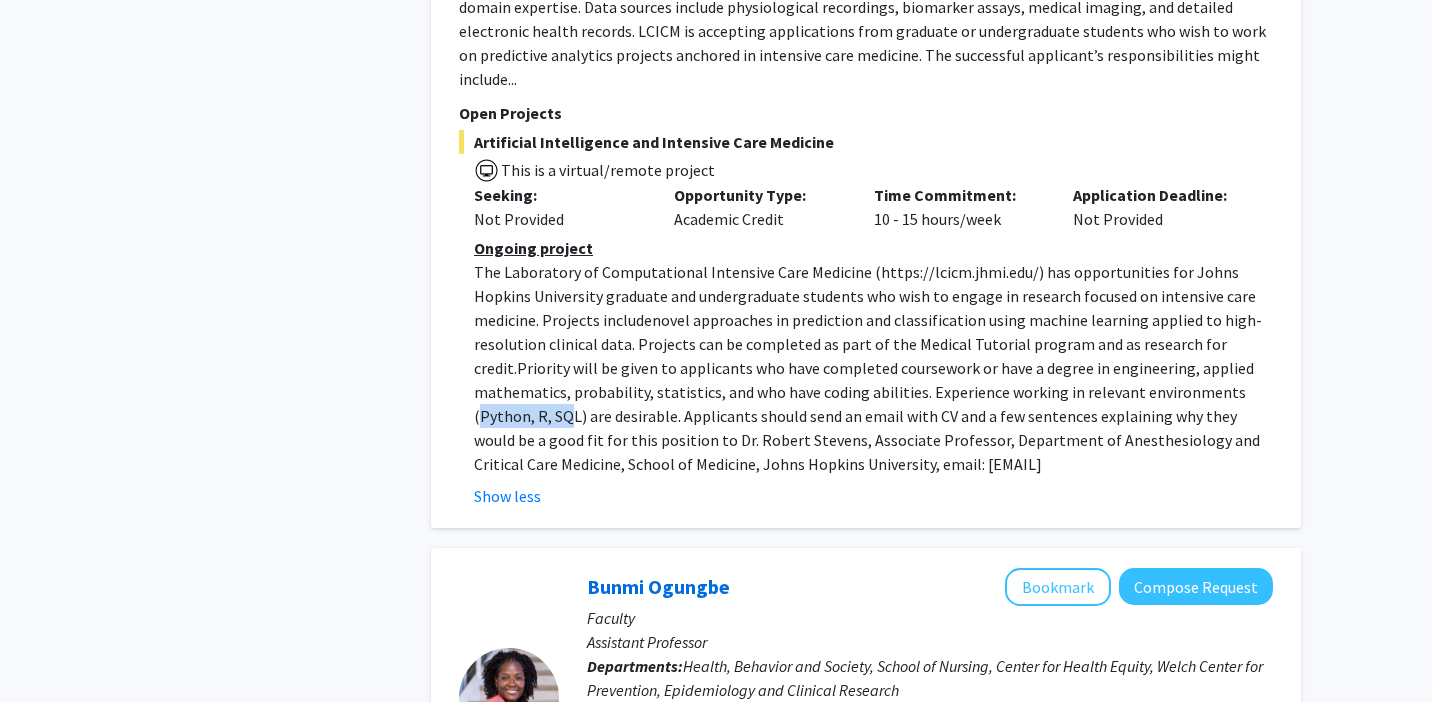 drag, startPoint x: 1133, startPoint y: 345, endPoint x: 1222, endPoint y: 352, distance: 89.27486 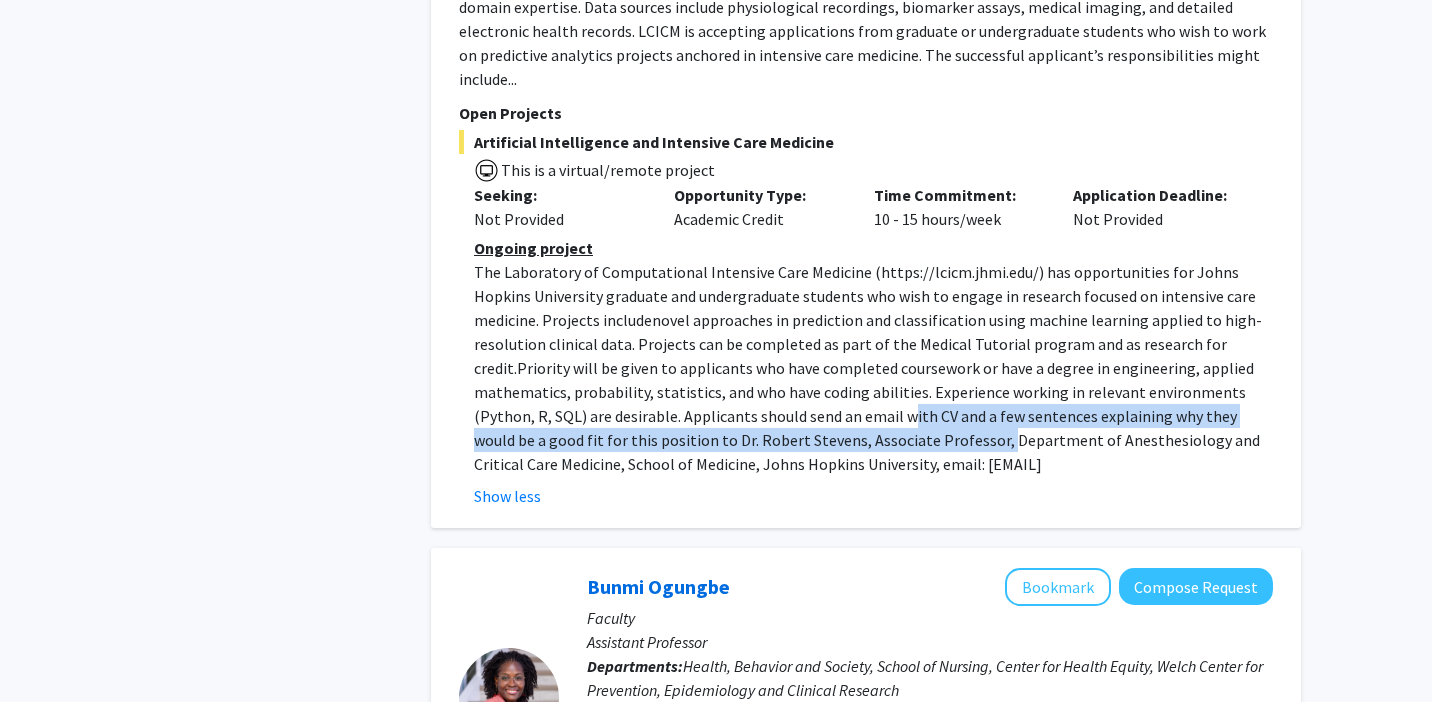 drag, startPoint x: 767, startPoint y: 369, endPoint x: 815, endPoint y: 379, distance: 49.0306 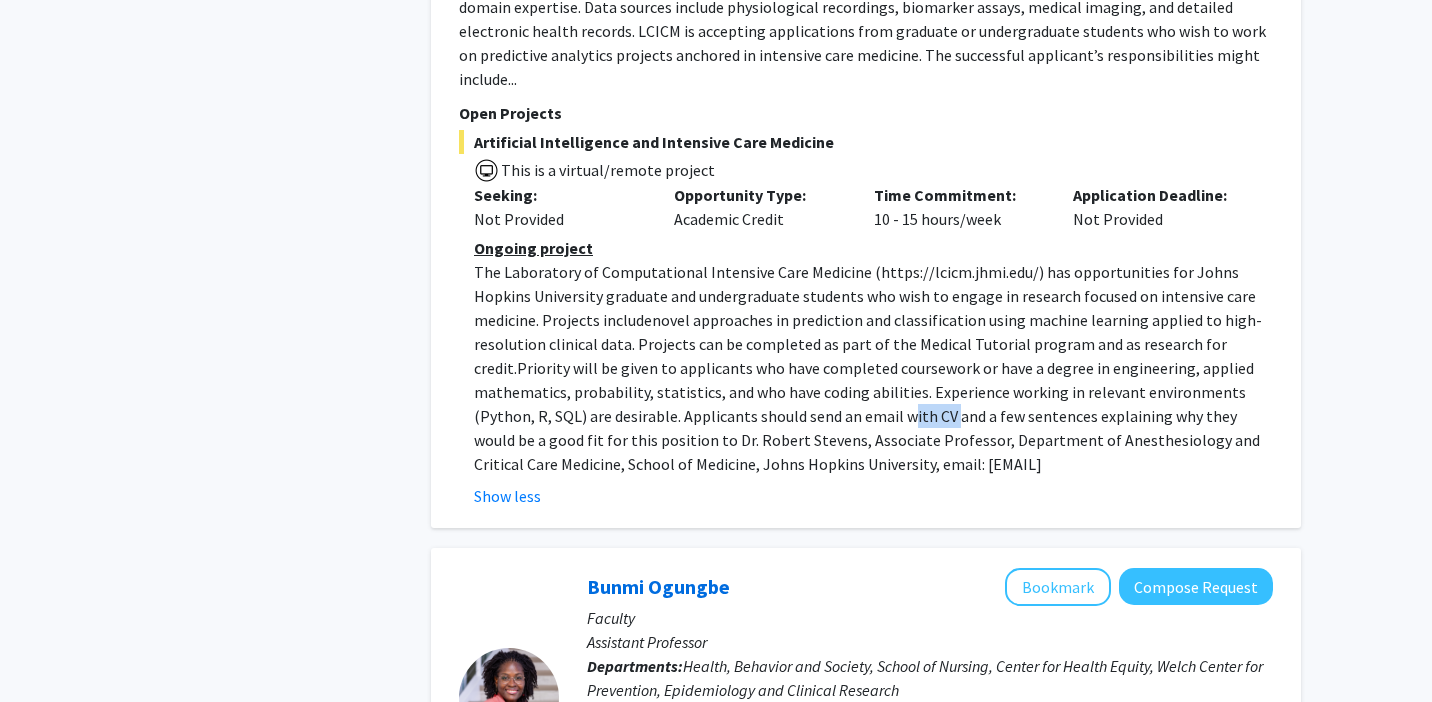 click on "The Laboratory of Computational Intensive Care Medicine ( https://lcicm.jhmi.edu/ ) has opportunities for Johns Hopkins University graduate and undergraduate students who wish to engage in research focused on intensive care medicine. Projects include  novel approaches in prediction and classification using machine learning applied to high-resolution clinical data. Projects can be completed as part of the Medical Tutorial program and as research for credit.  Priority will be given to applicants who have completed coursework or have a degree in engineering, applied mathematics, probability, statistics, and who have coding abilities. Experience working in relevant environments (Python, R, SQL) are desirable. Applicants should send an email with CV and a few sentences explaining why they would be a good fit for this position to Dr. Robert Stevens, Associate Professor, Department of Anesthesiology and Critical Care Medicine, School of Medicine, Johns Hopkins University, email: [EMAIL]" 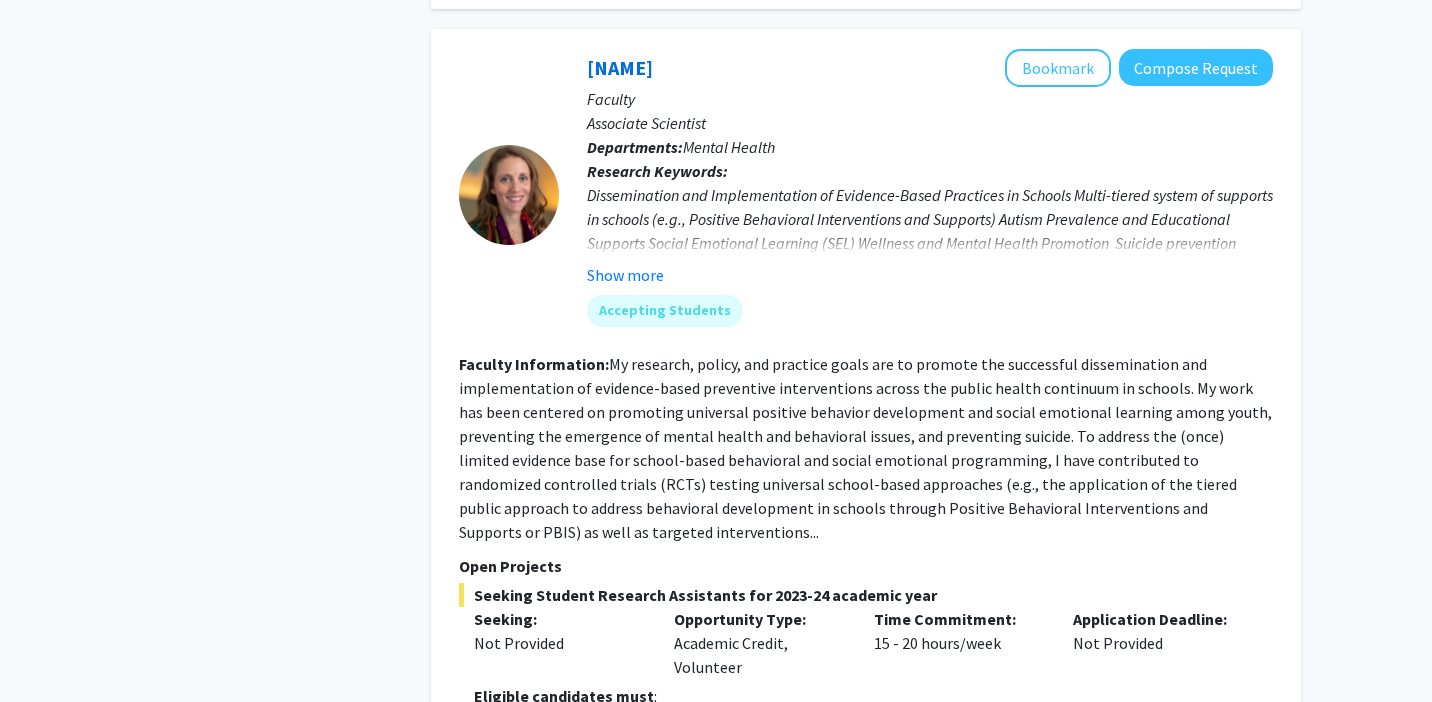 scroll, scrollTop: 2752, scrollLeft: 0, axis: vertical 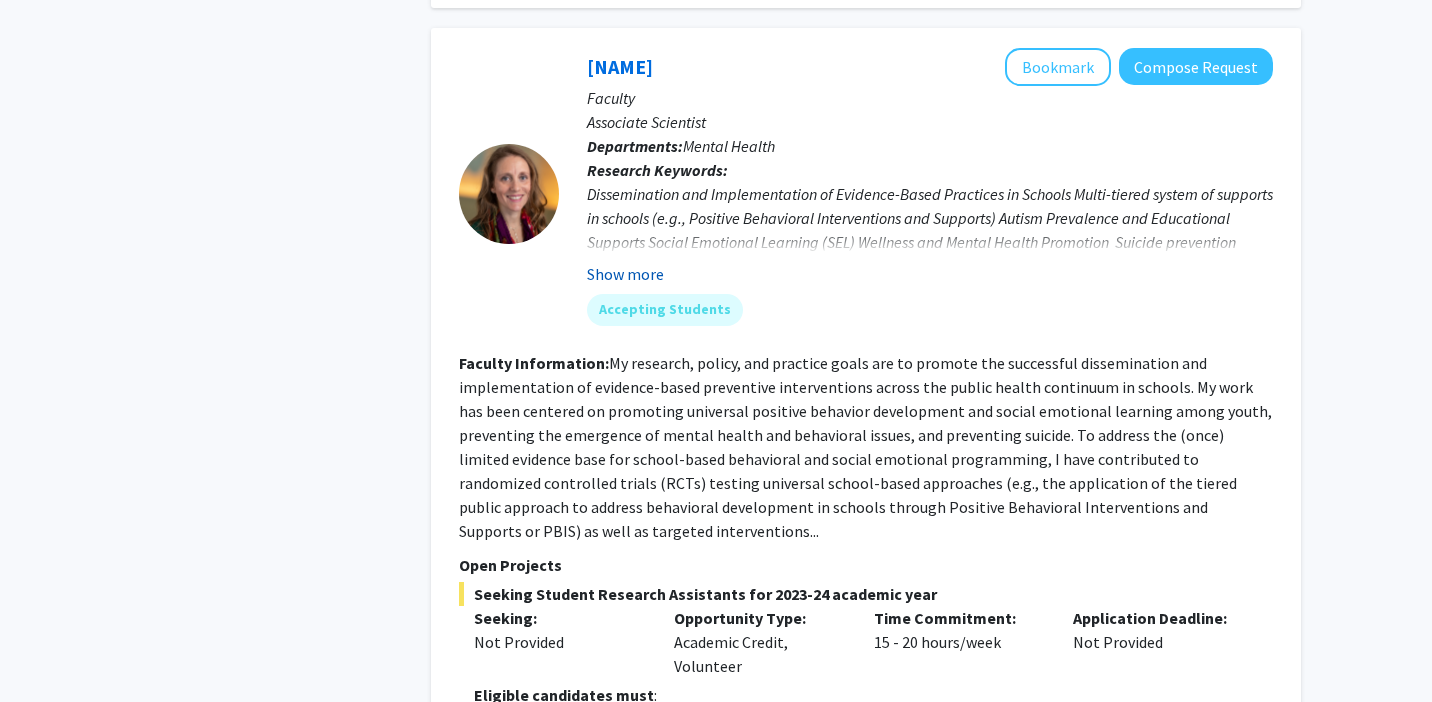 click on "Show more" 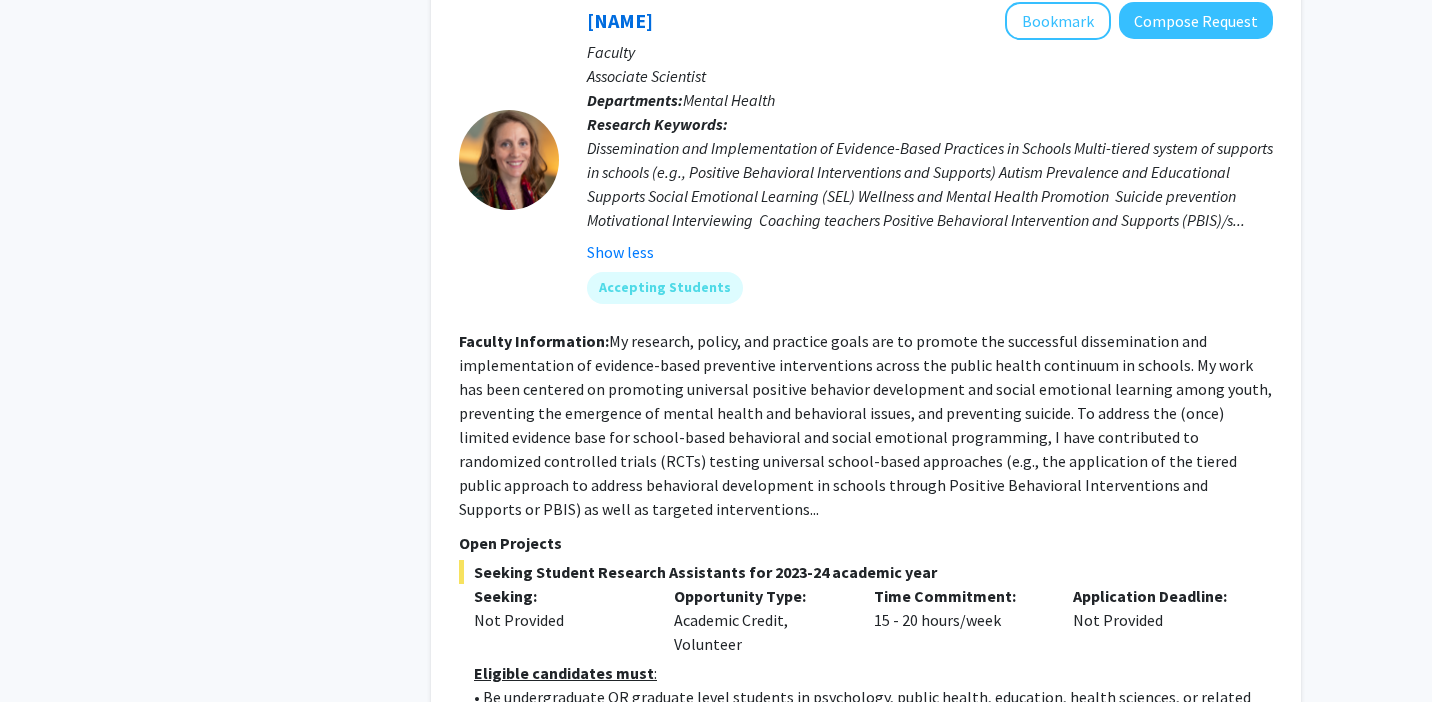 scroll, scrollTop: 2806, scrollLeft: 0, axis: vertical 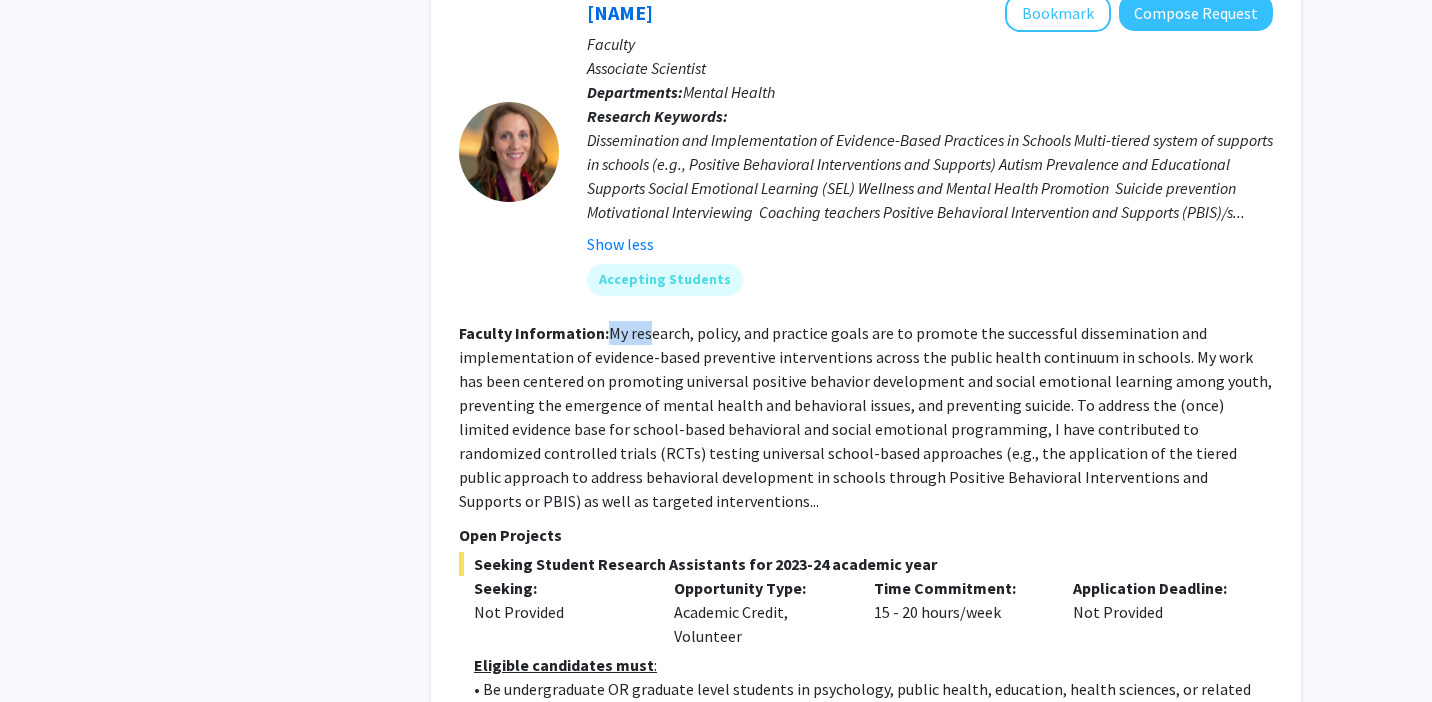drag, startPoint x: 611, startPoint y: 311, endPoint x: 655, endPoint y: 343, distance: 54.405884 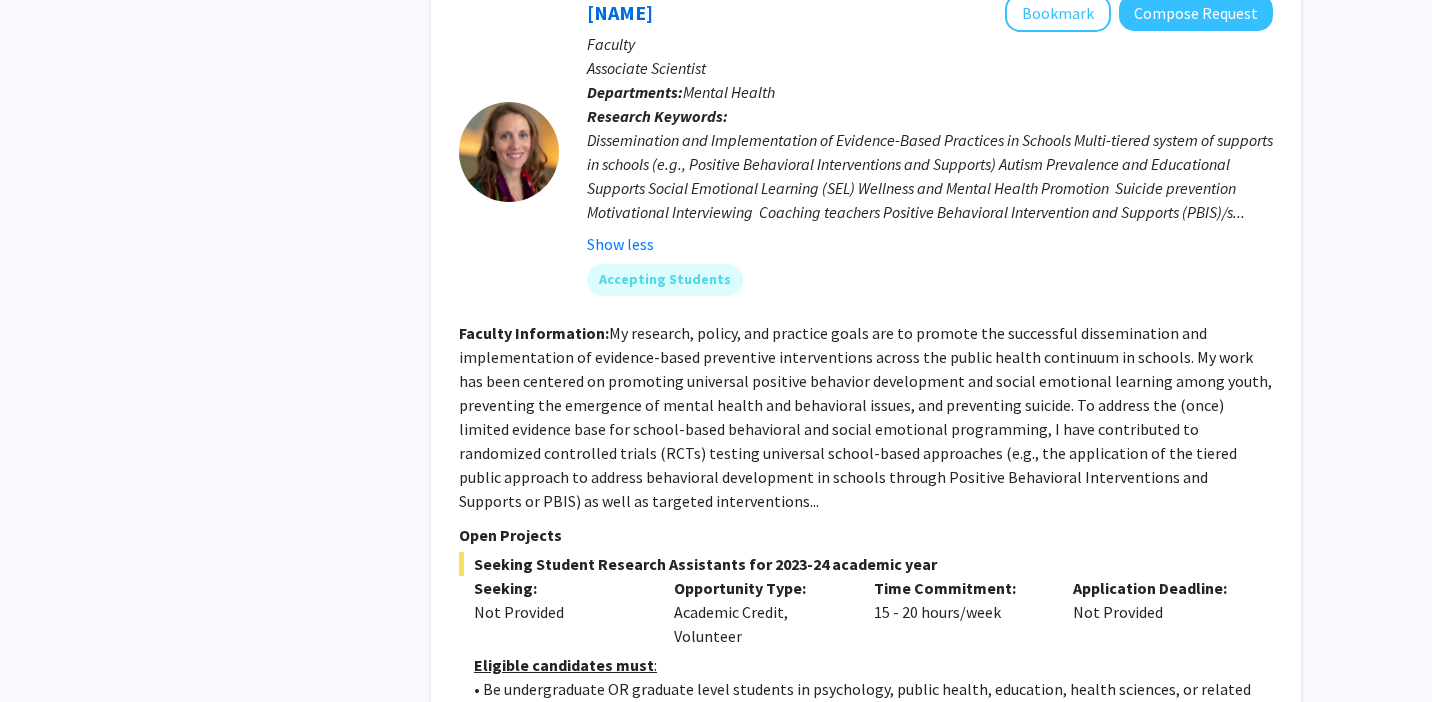 click on "My research, policy, and practice goals are to promote the successful dissemination and implementation of evidence-based preventive interventions across the public health continuum in schools. My work has been centered on promoting universal positive behavior development and social emotional learning among youth, preventing the emergence of mental health and behavioral issues, and preventing suicide. To address the (once) limited evidence base for school-based behavioral and social emotional programming, I have contributed to randomized controlled trials (RCTs) testing universal school-based approaches (e.g., the application of the tiered public approach to address behavioral development in schools through Positive Behavioral Interventions and Supports or PBIS) as well as targeted interventions..." 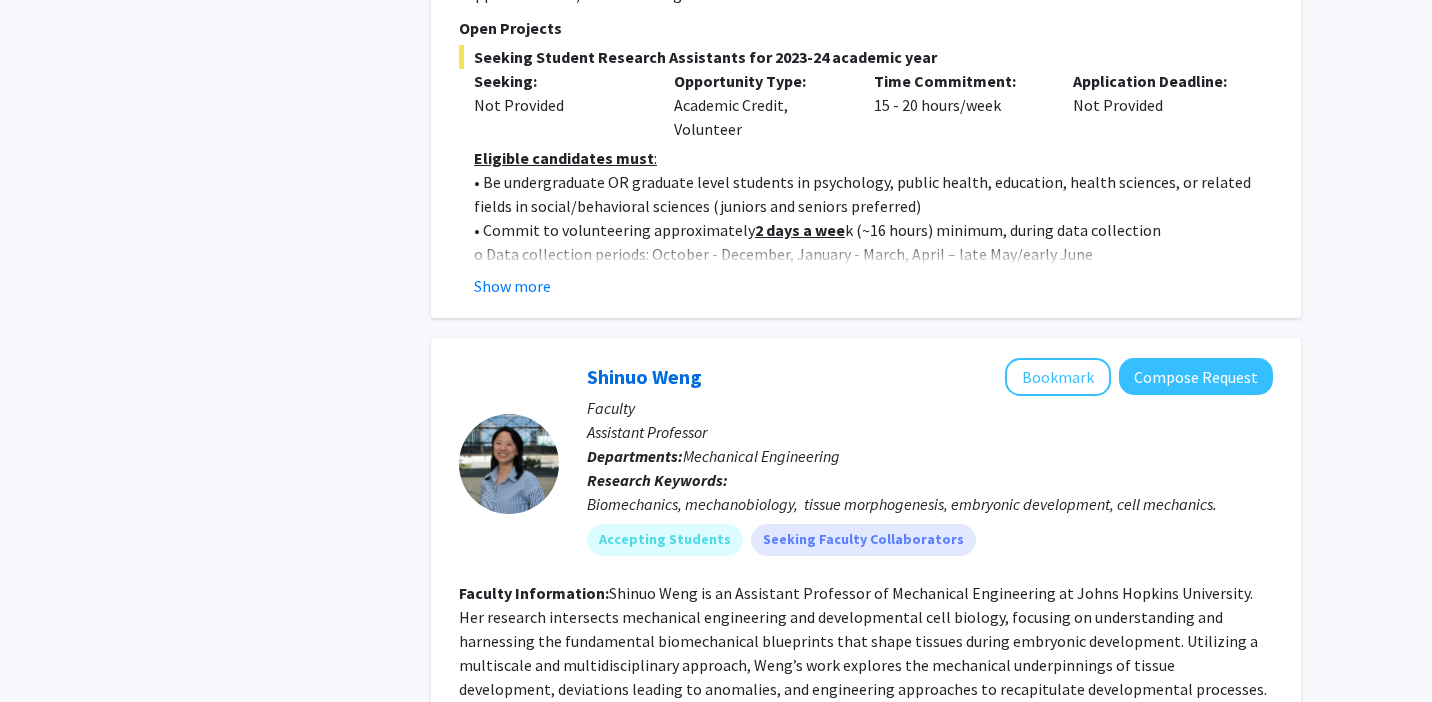scroll, scrollTop: 3333, scrollLeft: 0, axis: vertical 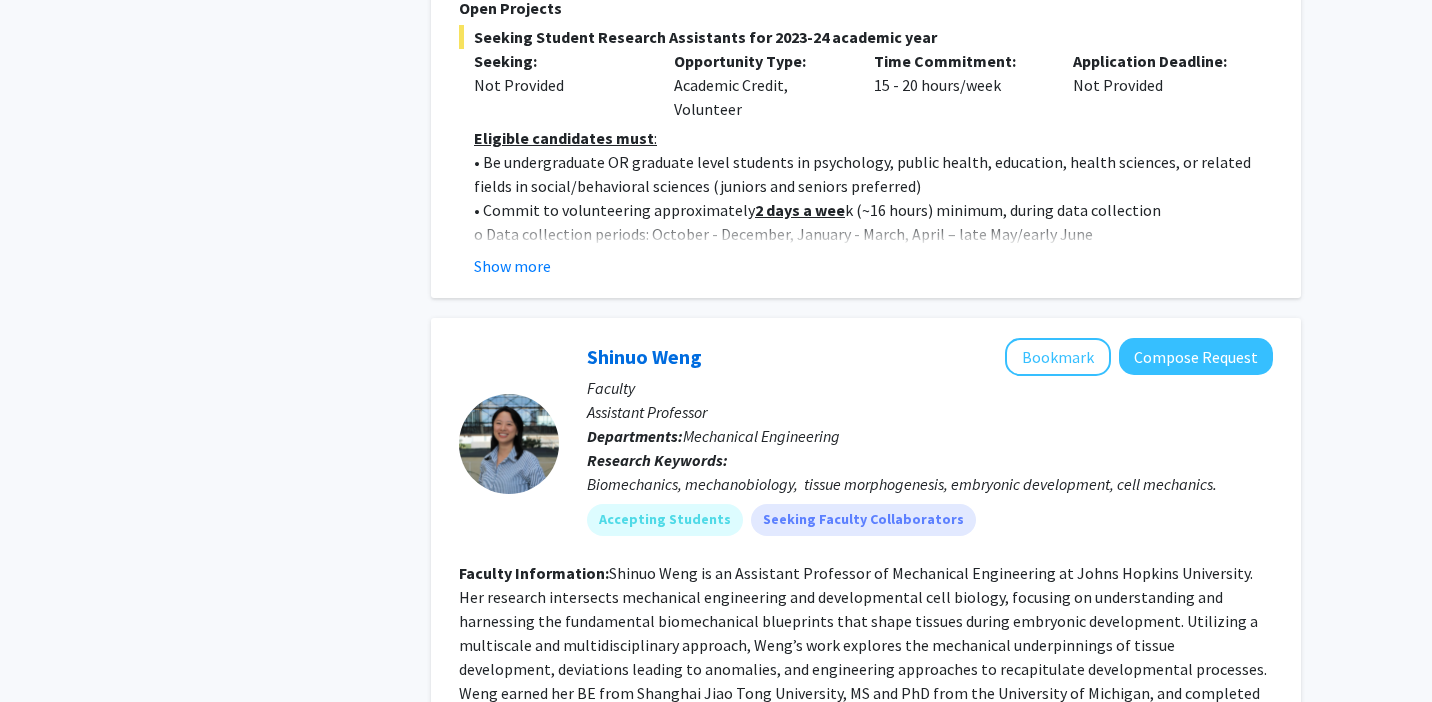 click 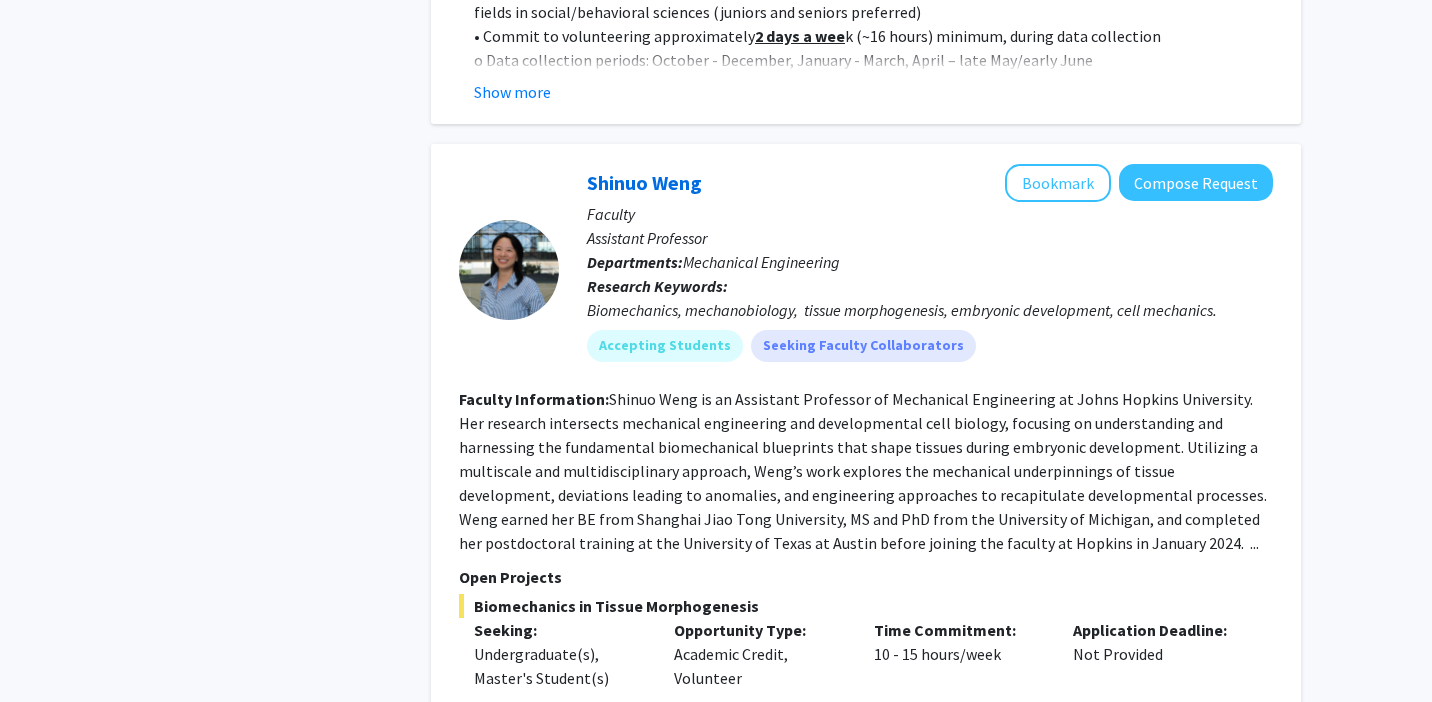 scroll, scrollTop: 3530, scrollLeft: 0, axis: vertical 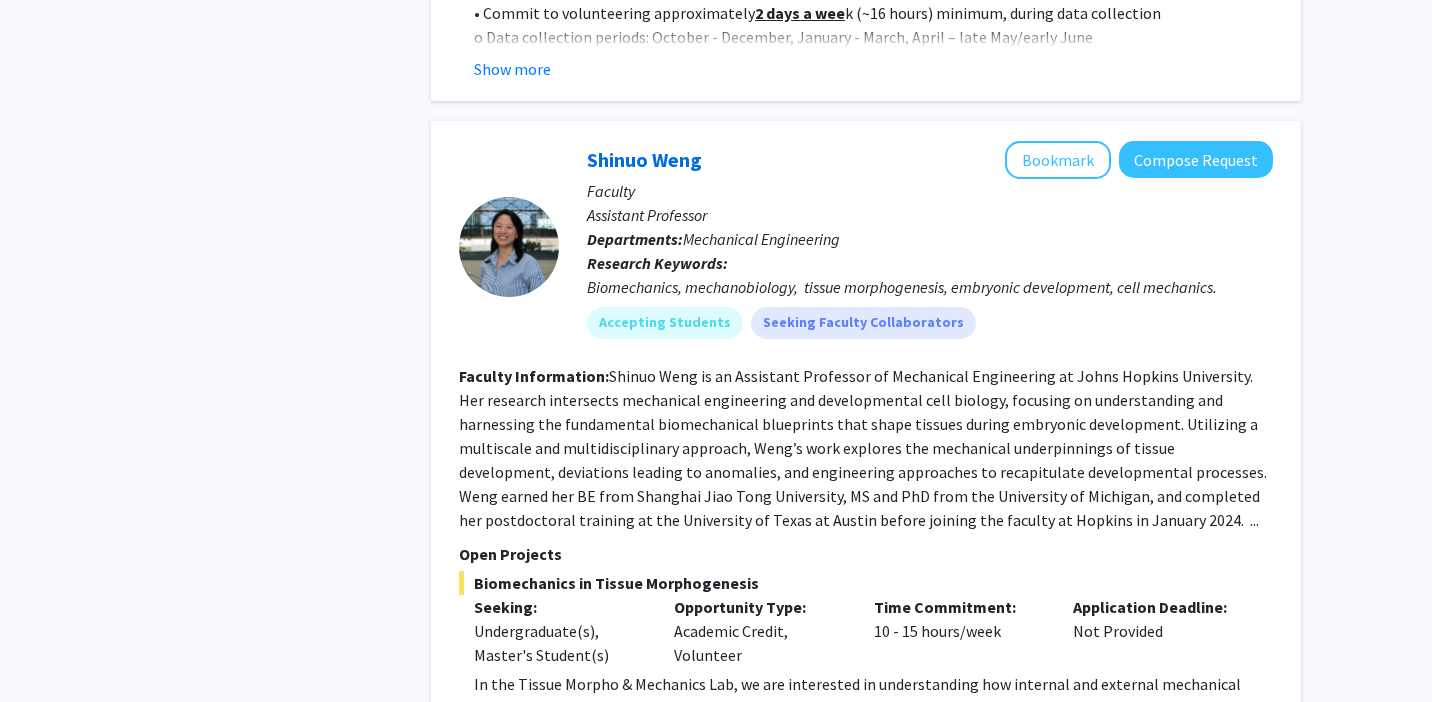 drag, startPoint x: 611, startPoint y: 350, endPoint x: 651, endPoint y: 372, distance: 45.65085 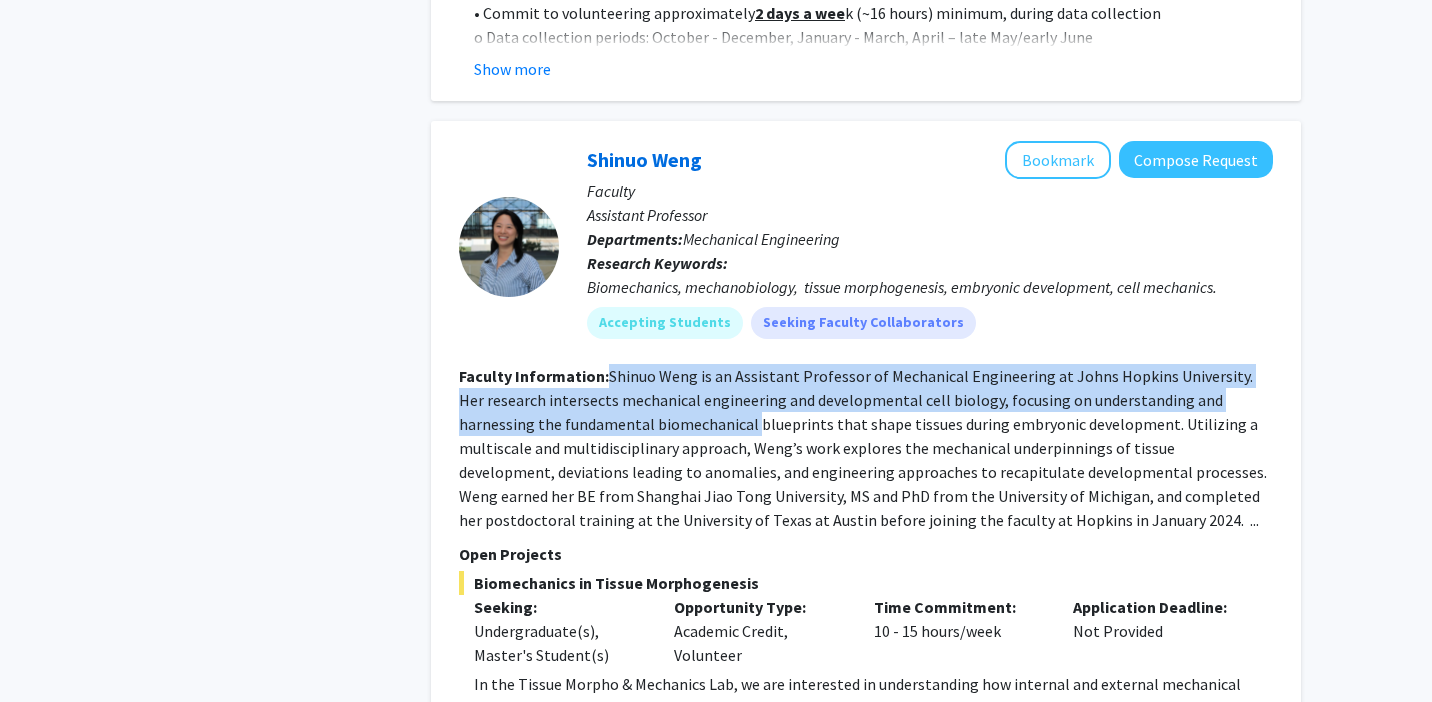 drag, startPoint x: 610, startPoint y: 351, endPoint x: 672, endPoint y: 387, distance: 71.693794 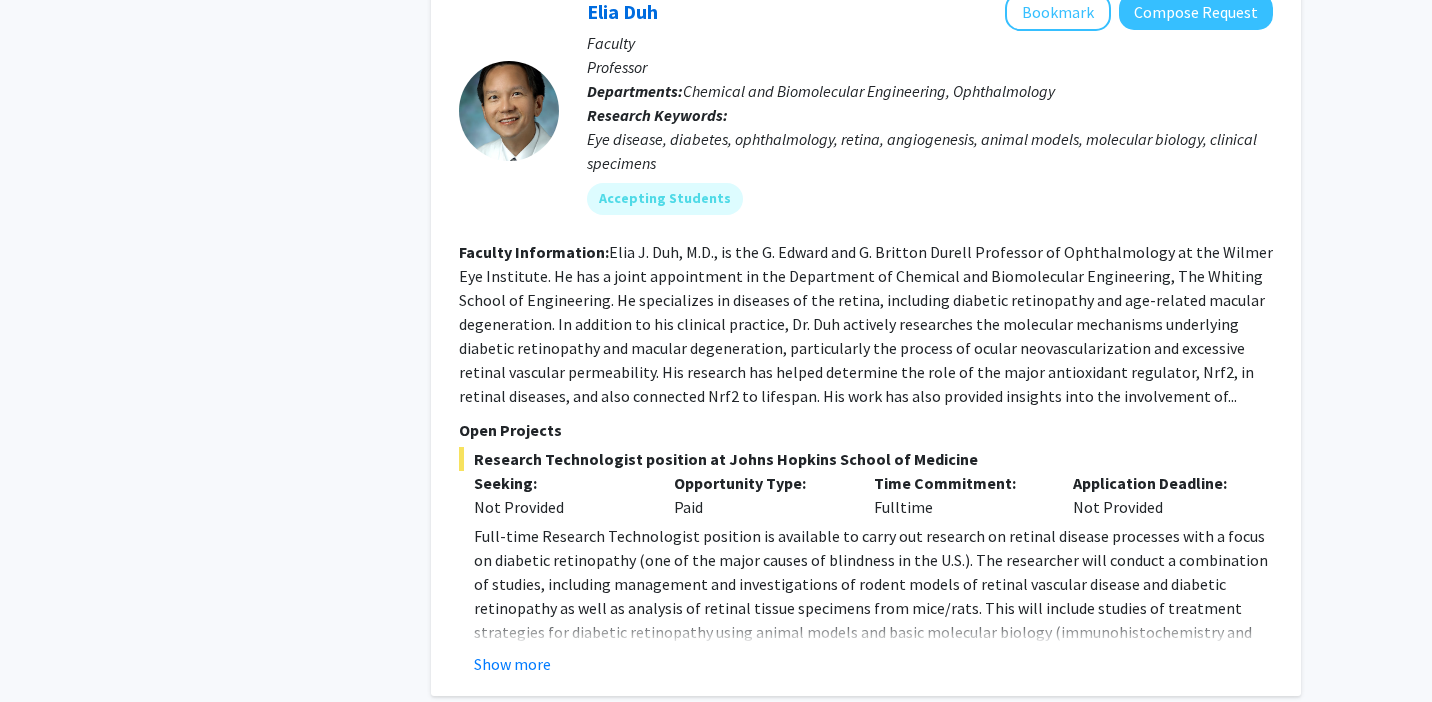 scroll, scrollTop: 7680, scrollLeft: 0, axis: vertical 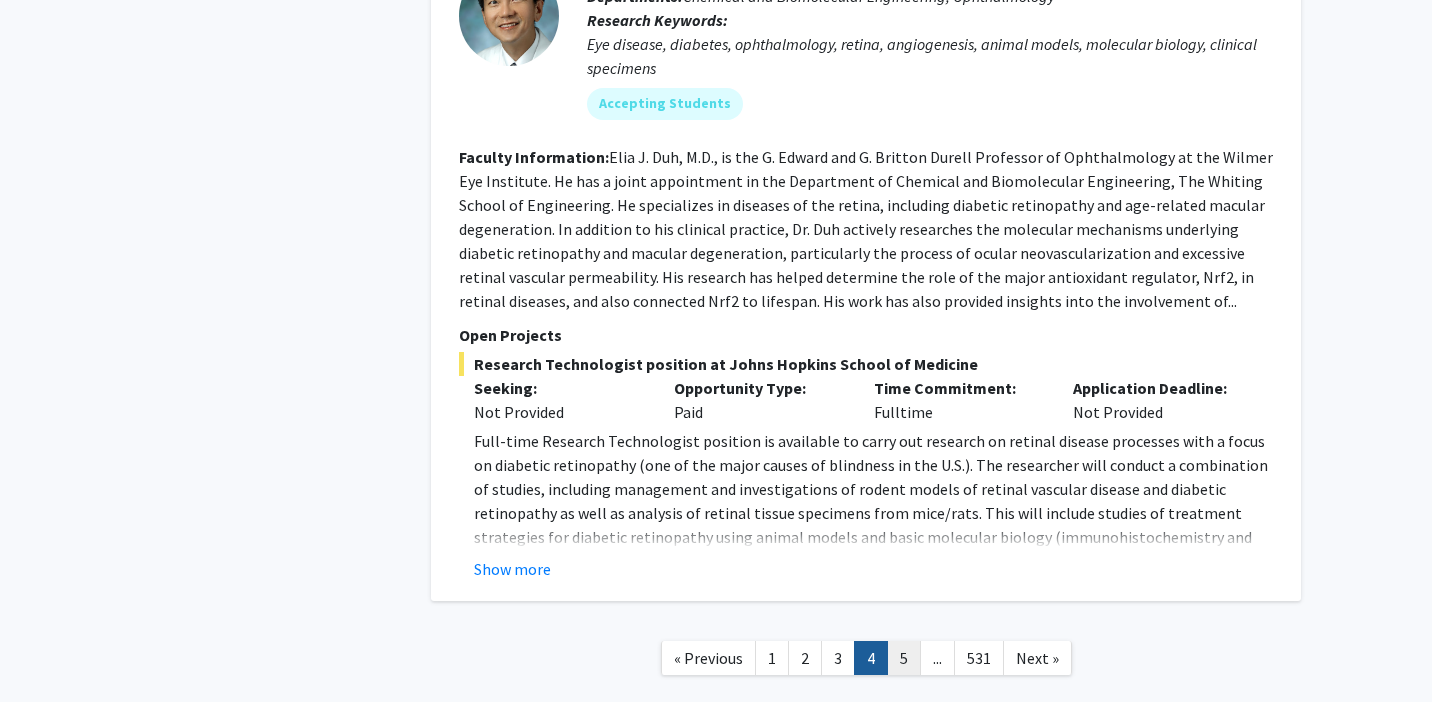 click on "5" 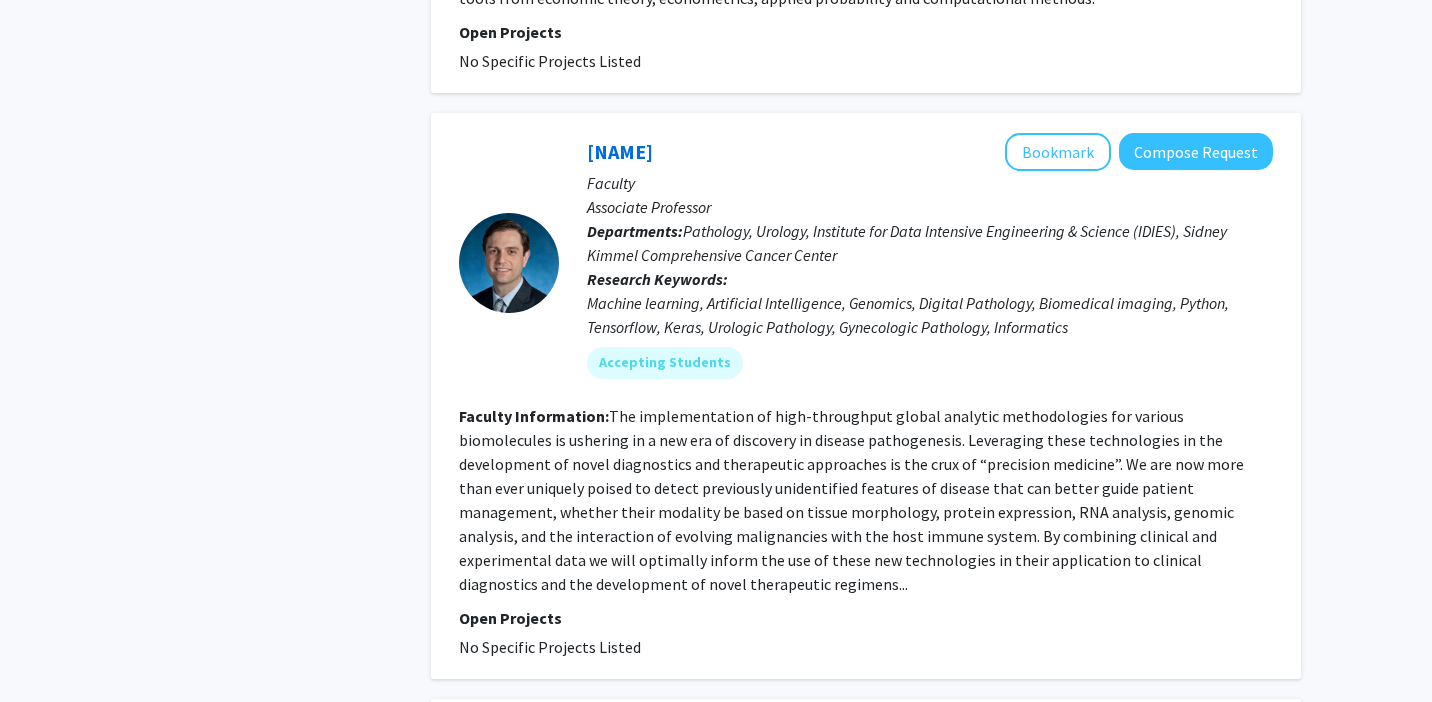 scroll, scrollTop: 5008, scrollLeft: 0, axis: vertical 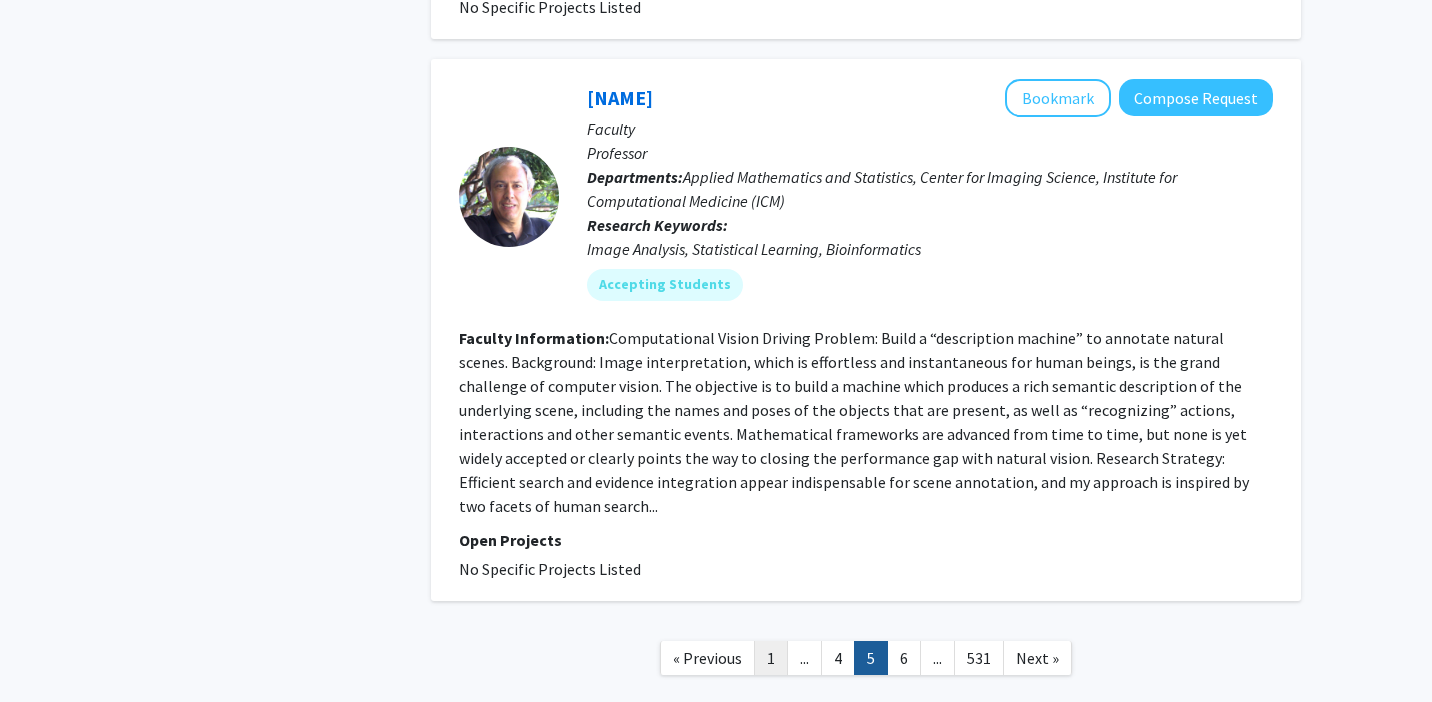 click on "1" 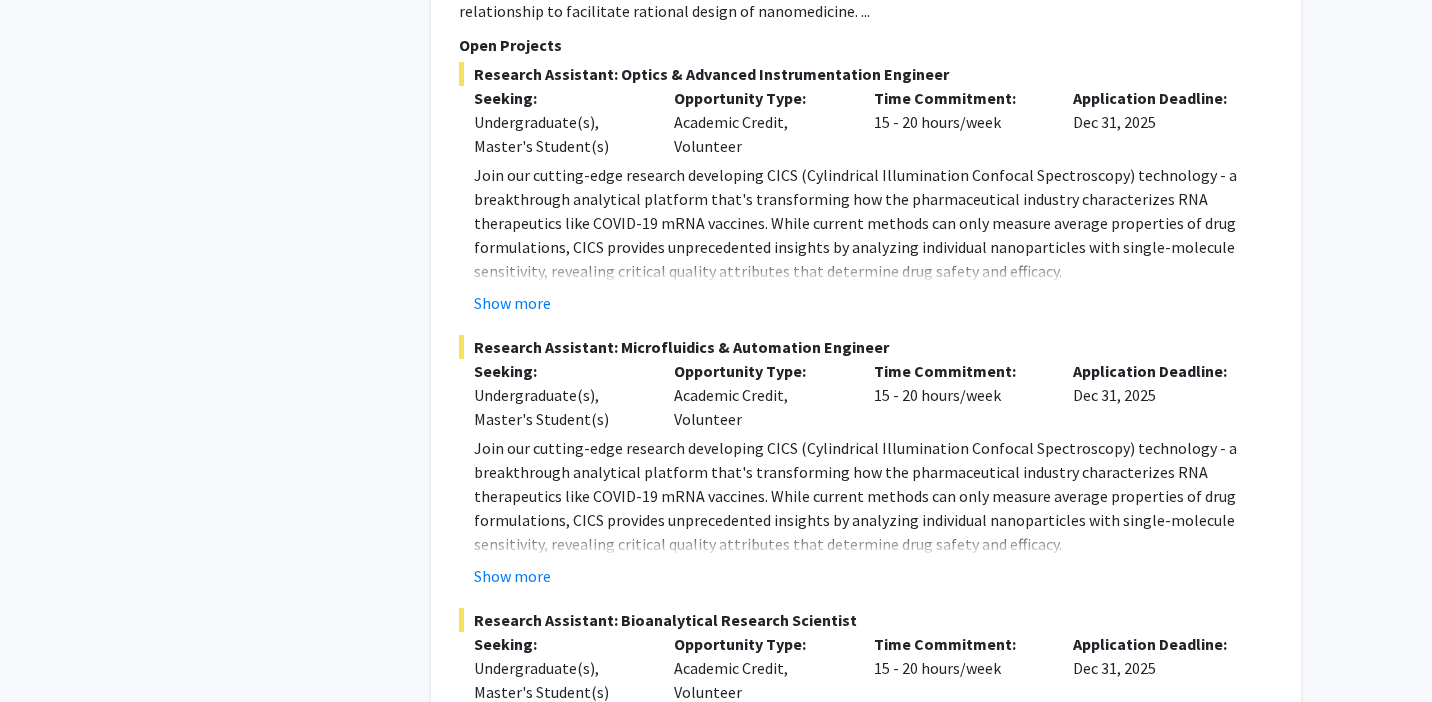scroll, scrollTop: 9323, scrollLeft: 0, axis: vertical 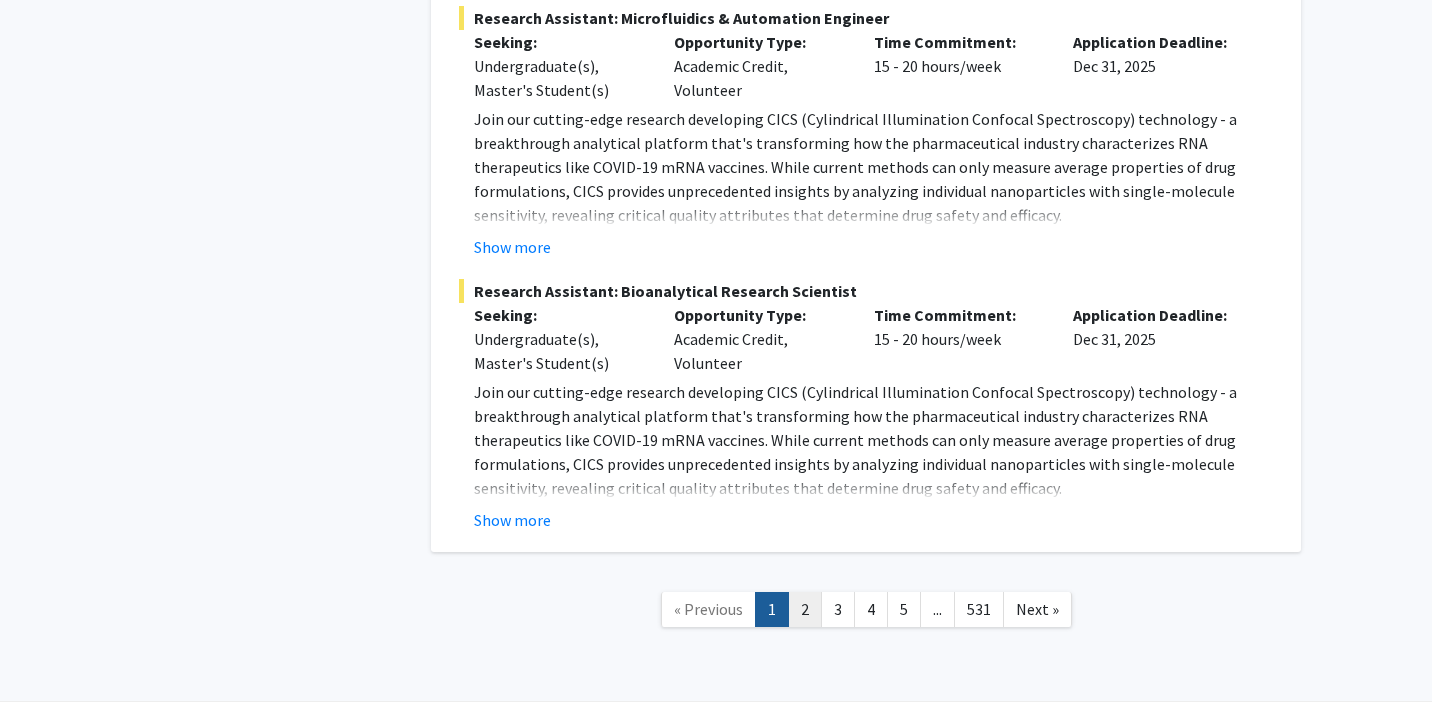 click on "2" 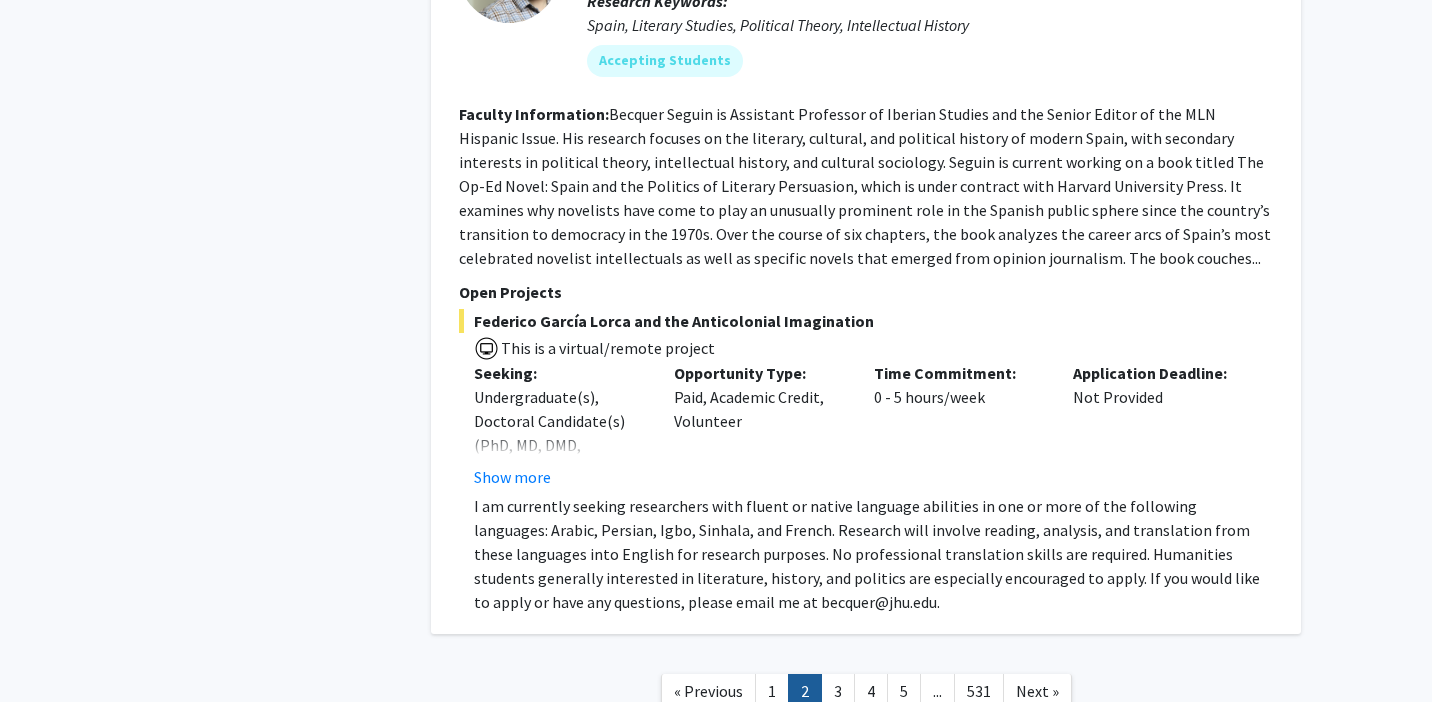 scroll, scrollTop: 7476, scrollLeft: 0, axis: vertical 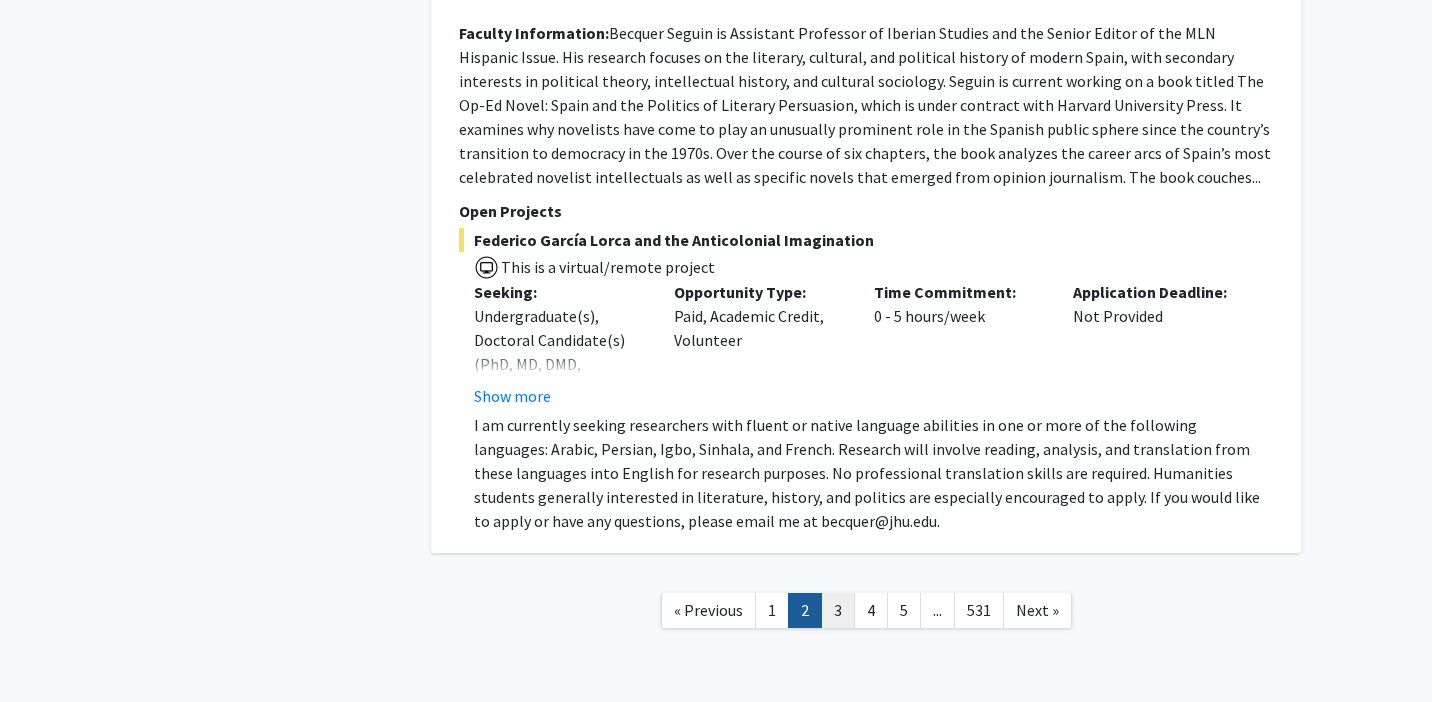 click on "3" 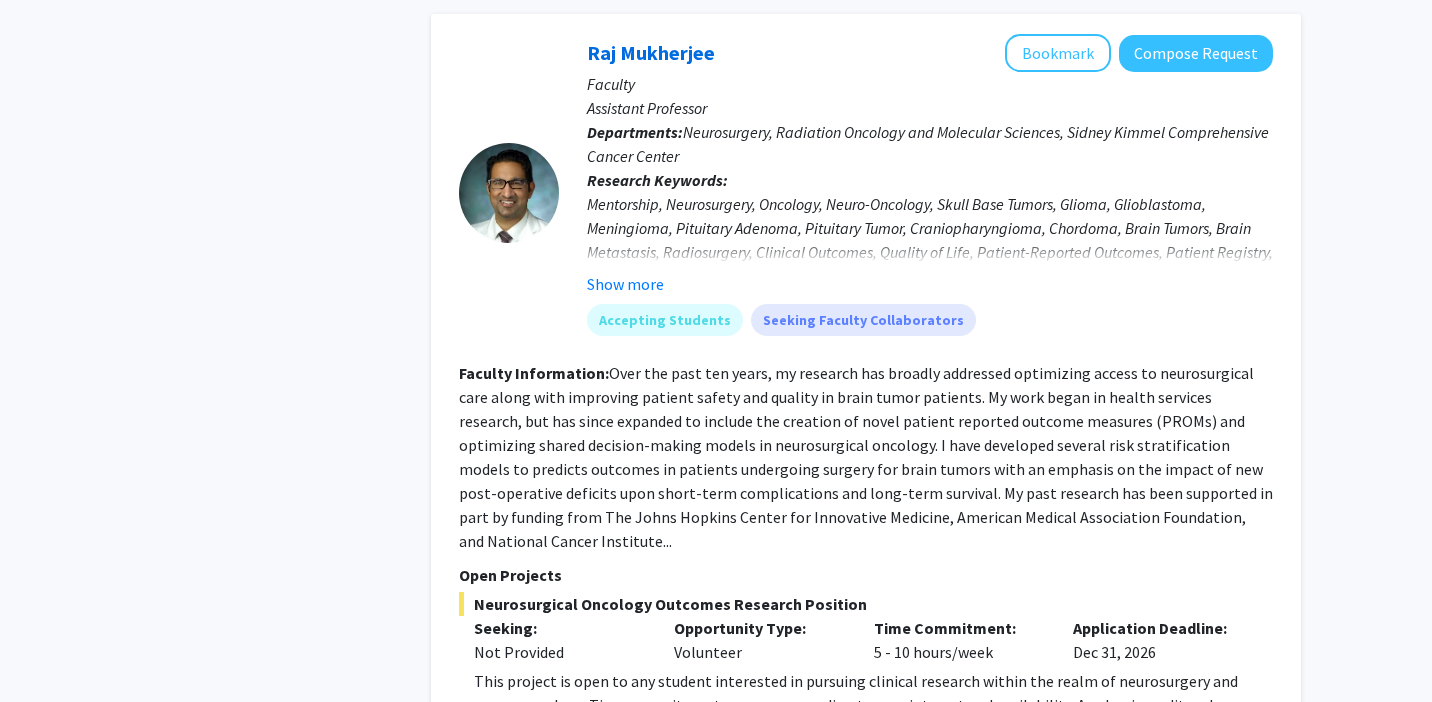 scroll, scrollTop: 7116, scrollLeft: 0, axis: vertical 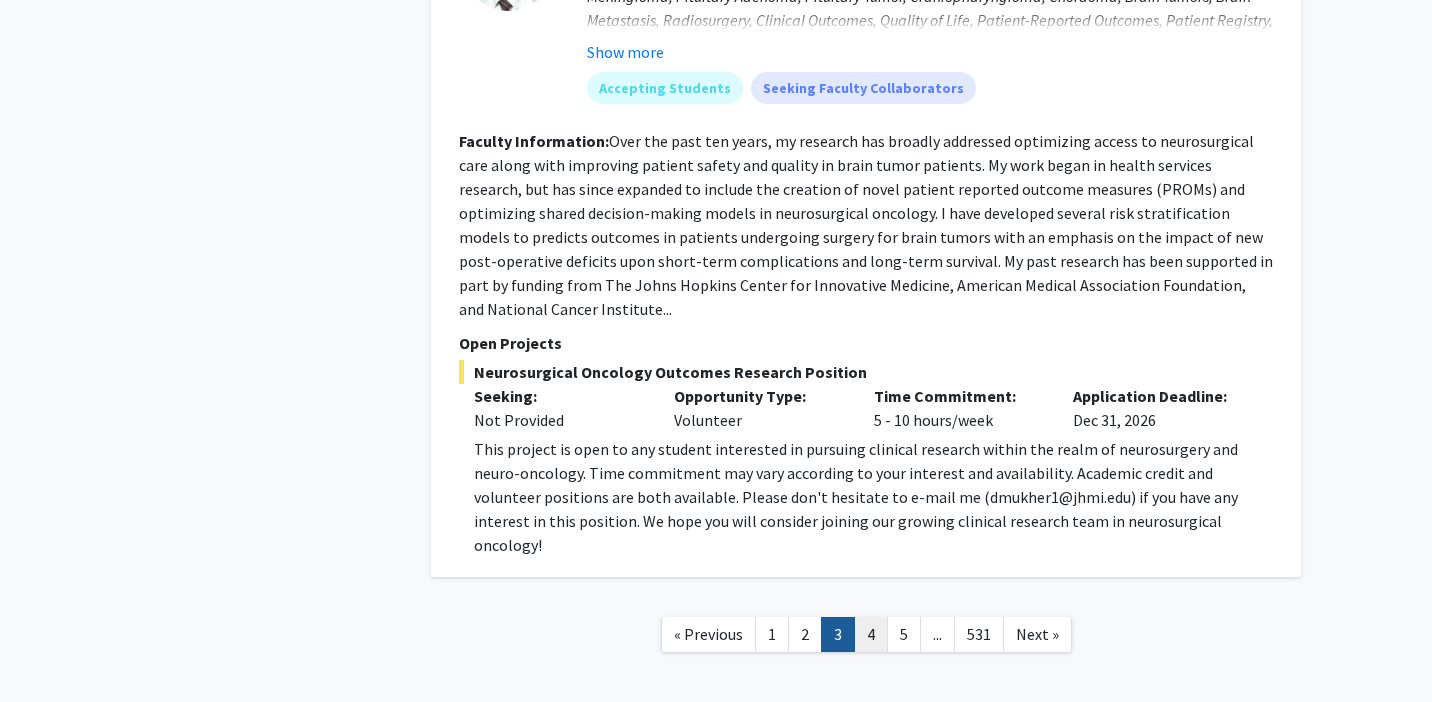 click on "4" 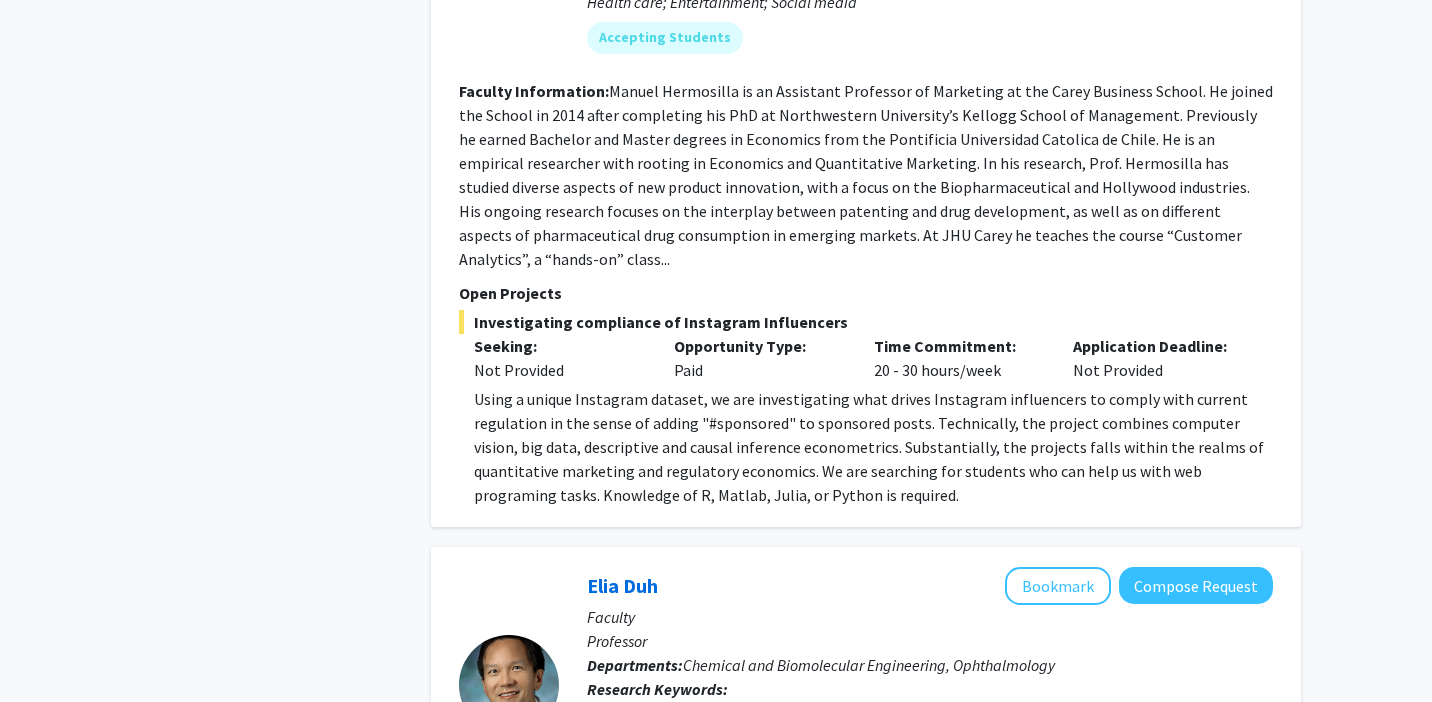 scroll, scrollTop: 7512, scrollLeft: 0, axis: vertical 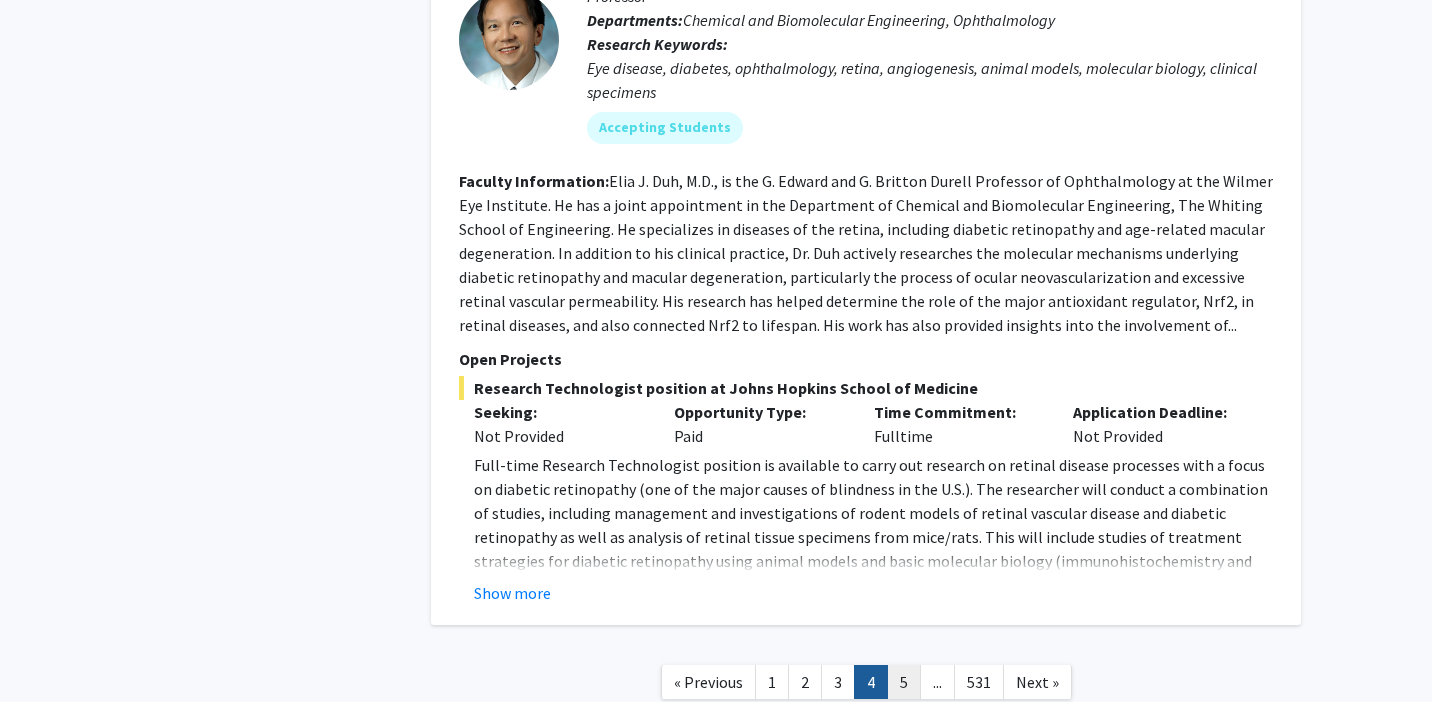 click on "5" 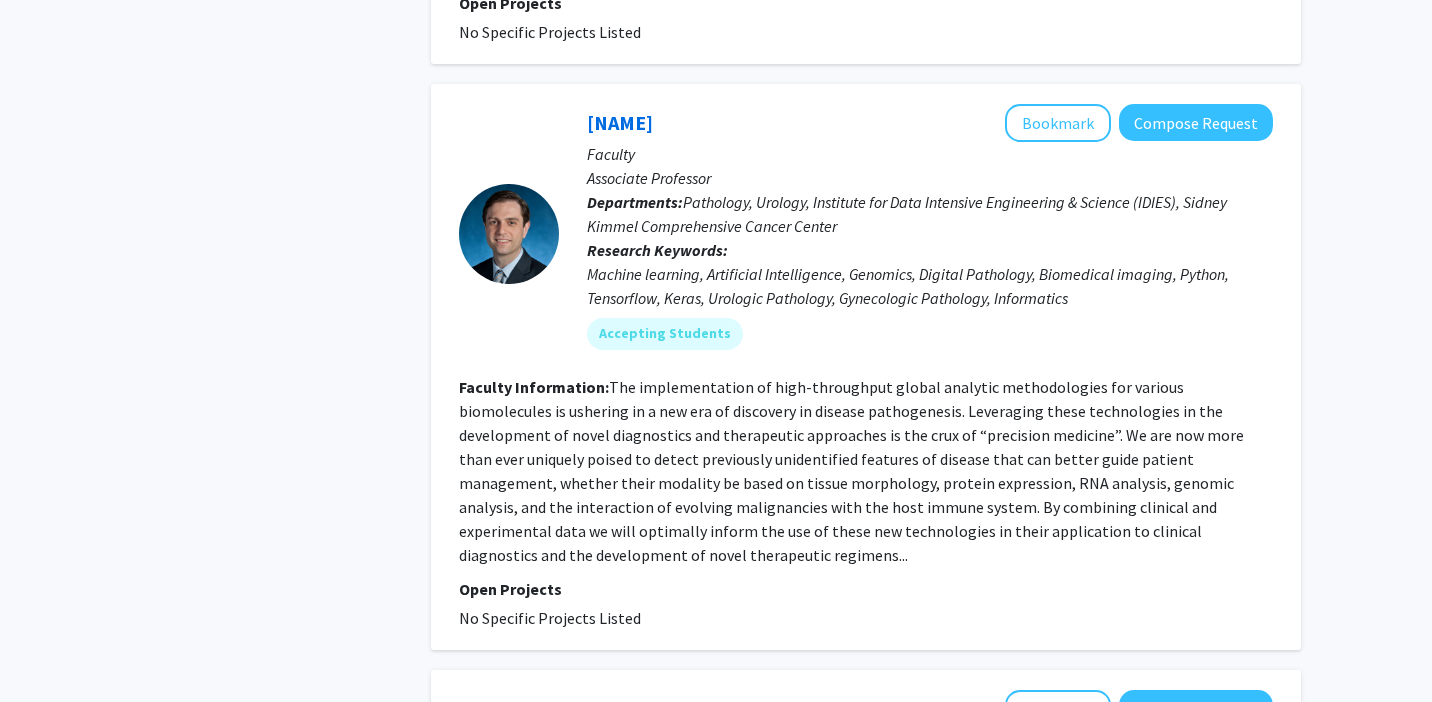 scroll, scrollTop: 5008, scrollLeft: 0, axis: vertical 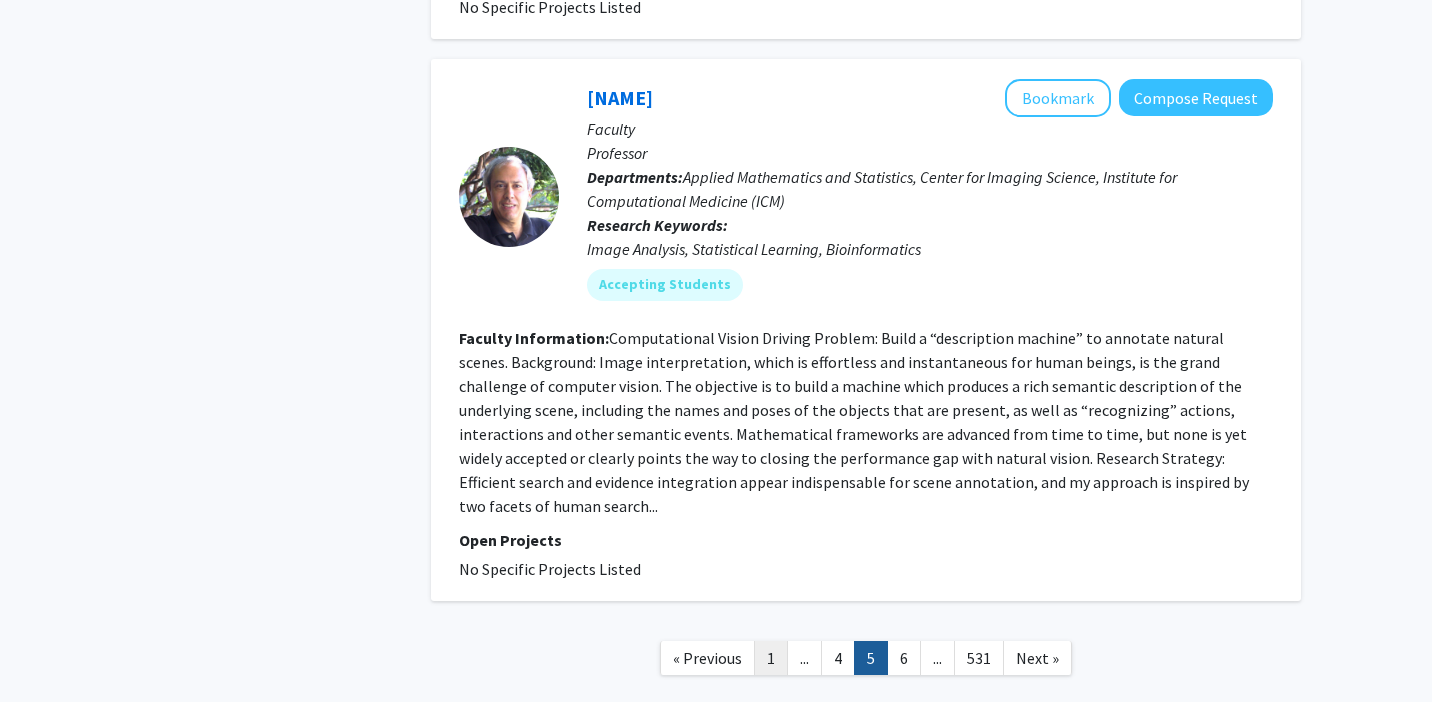 click on "1" 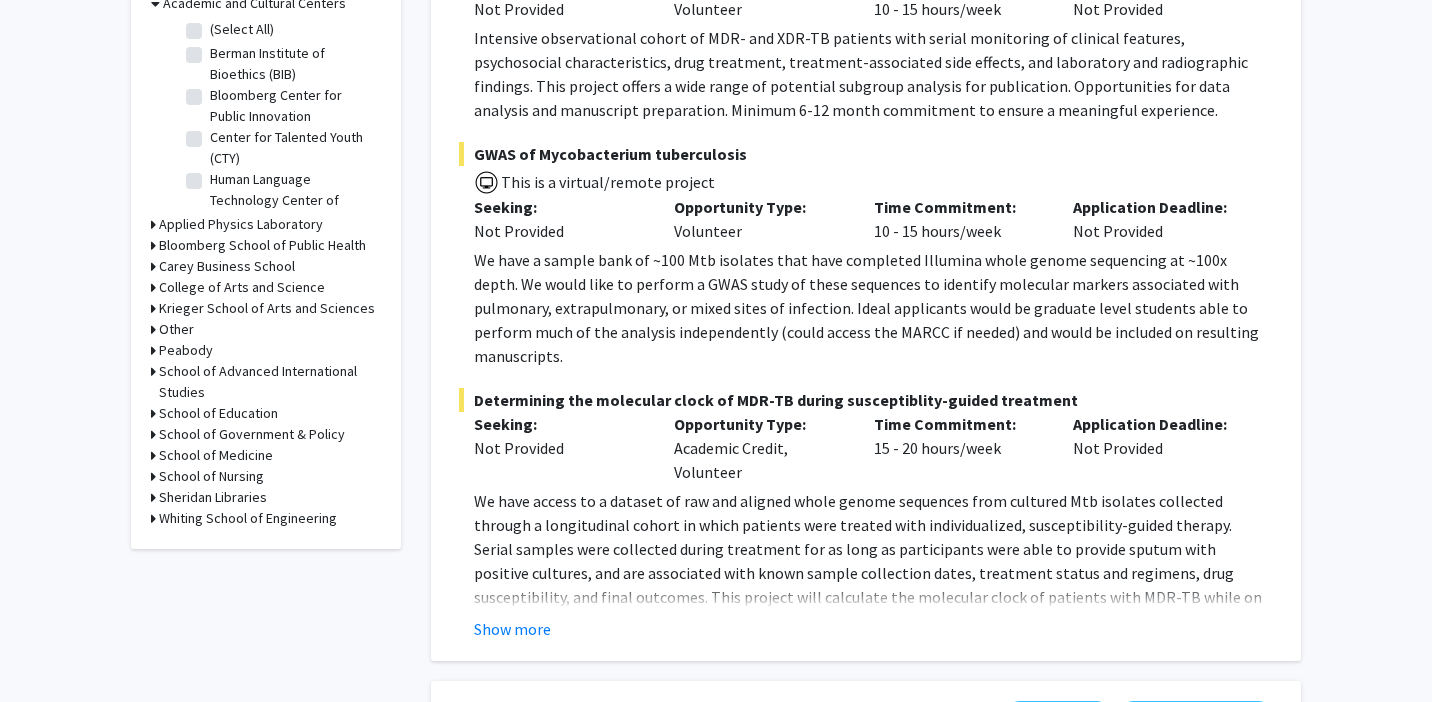 scroll, scrollTop: 660, scrollLeft: 0, axis: vertical 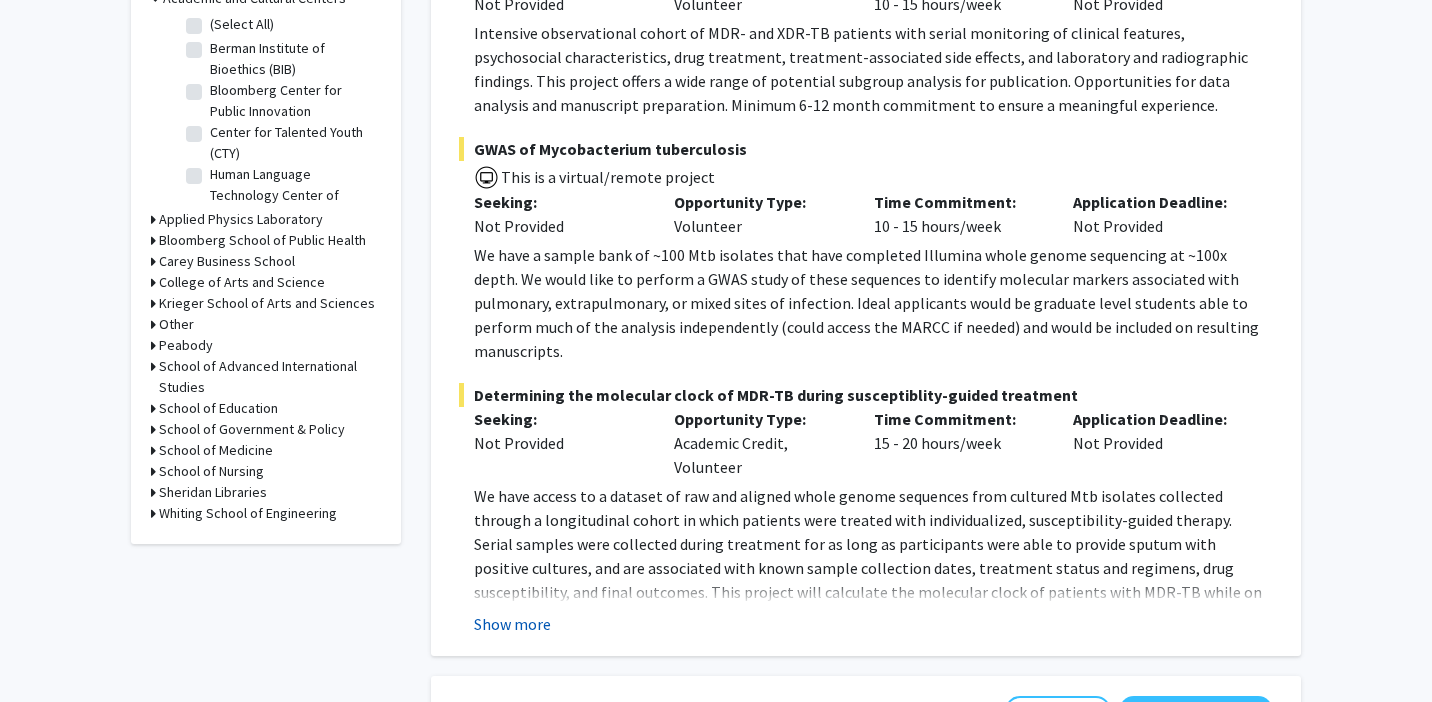 click on "Show more" 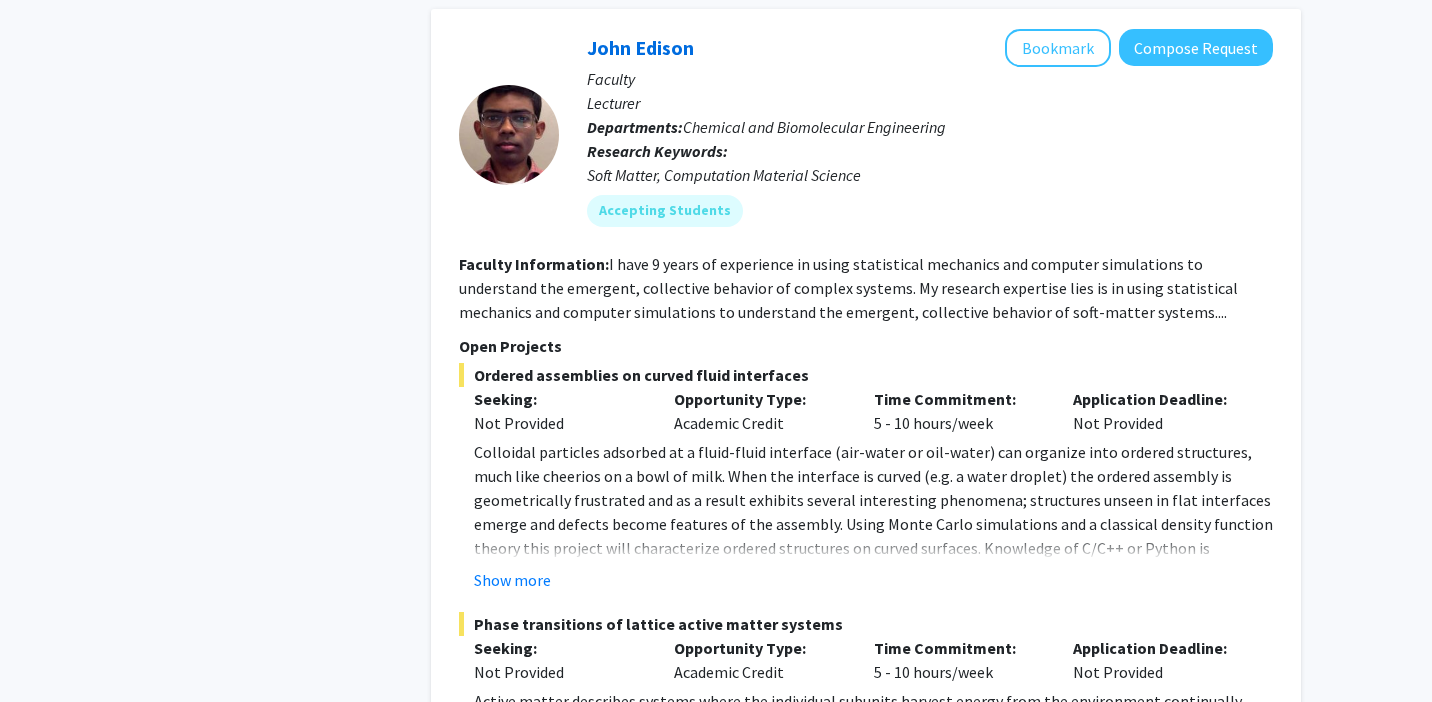 scroll, scrollTop: 3378, scrollLeft: 0, axis: vertical 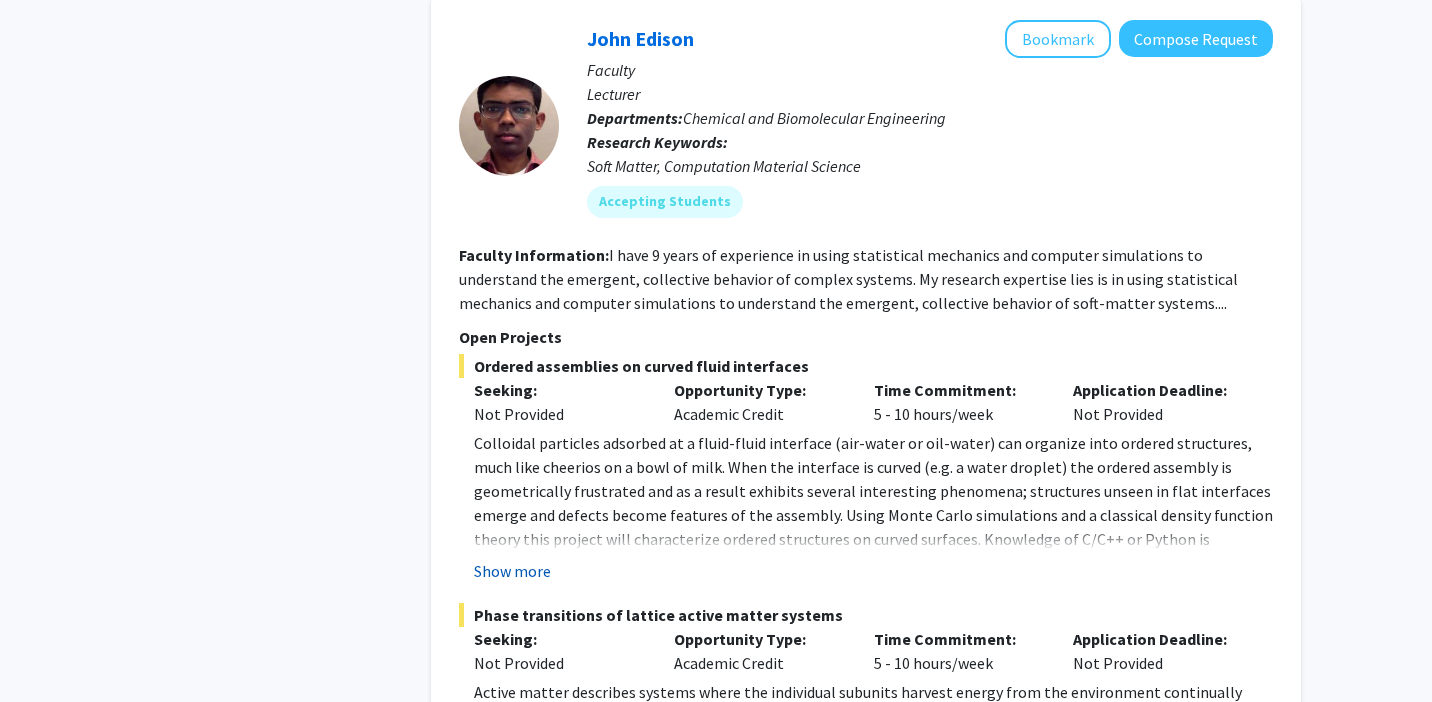 click on "Show more" 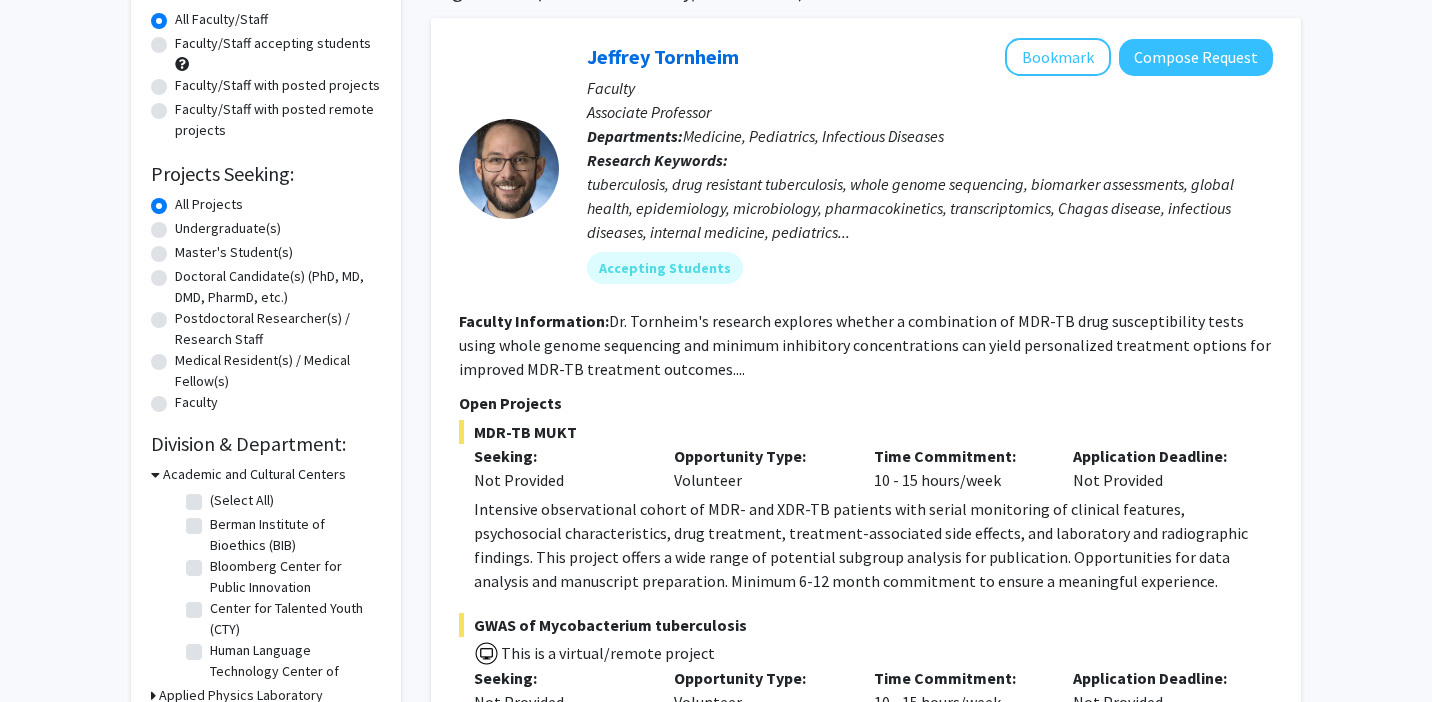 scroll, scrollTop: 0, scrollLeft: 0, axis: both 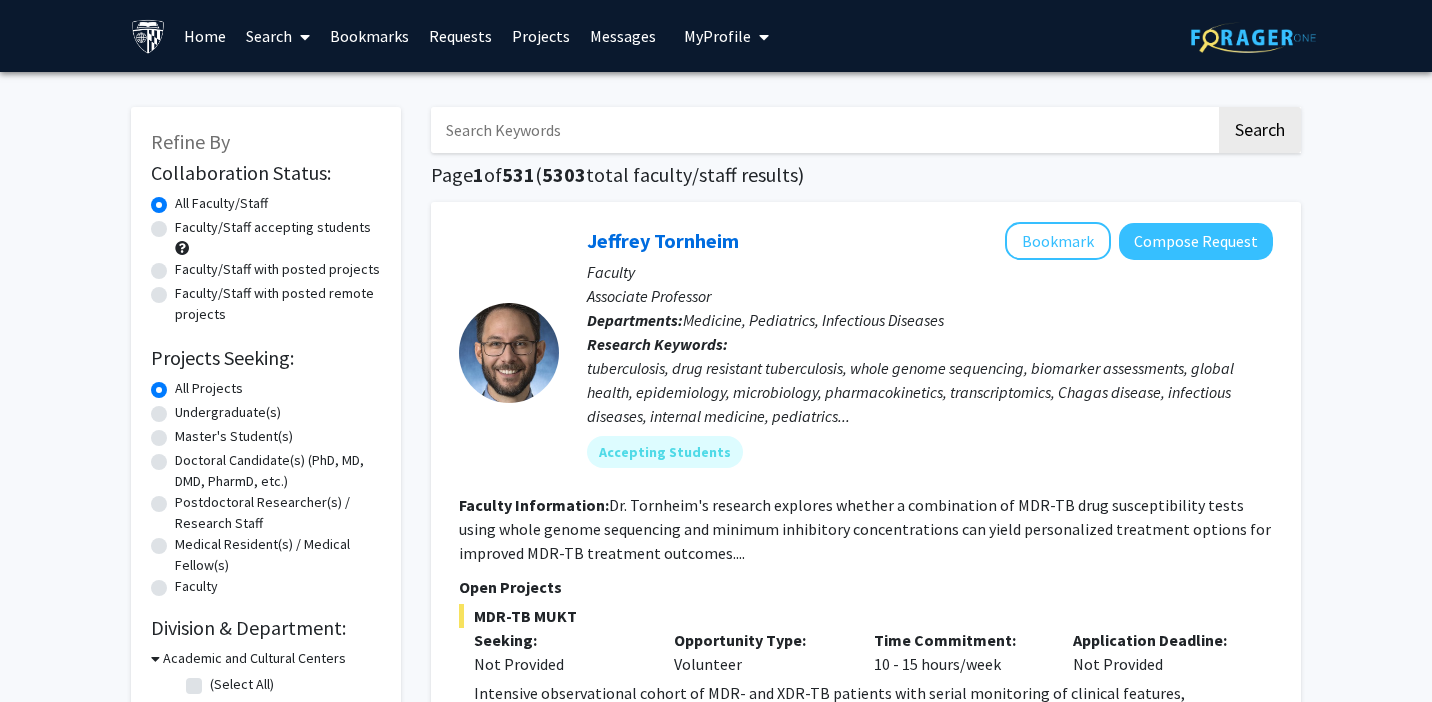 click on "Undergraduate(s)" 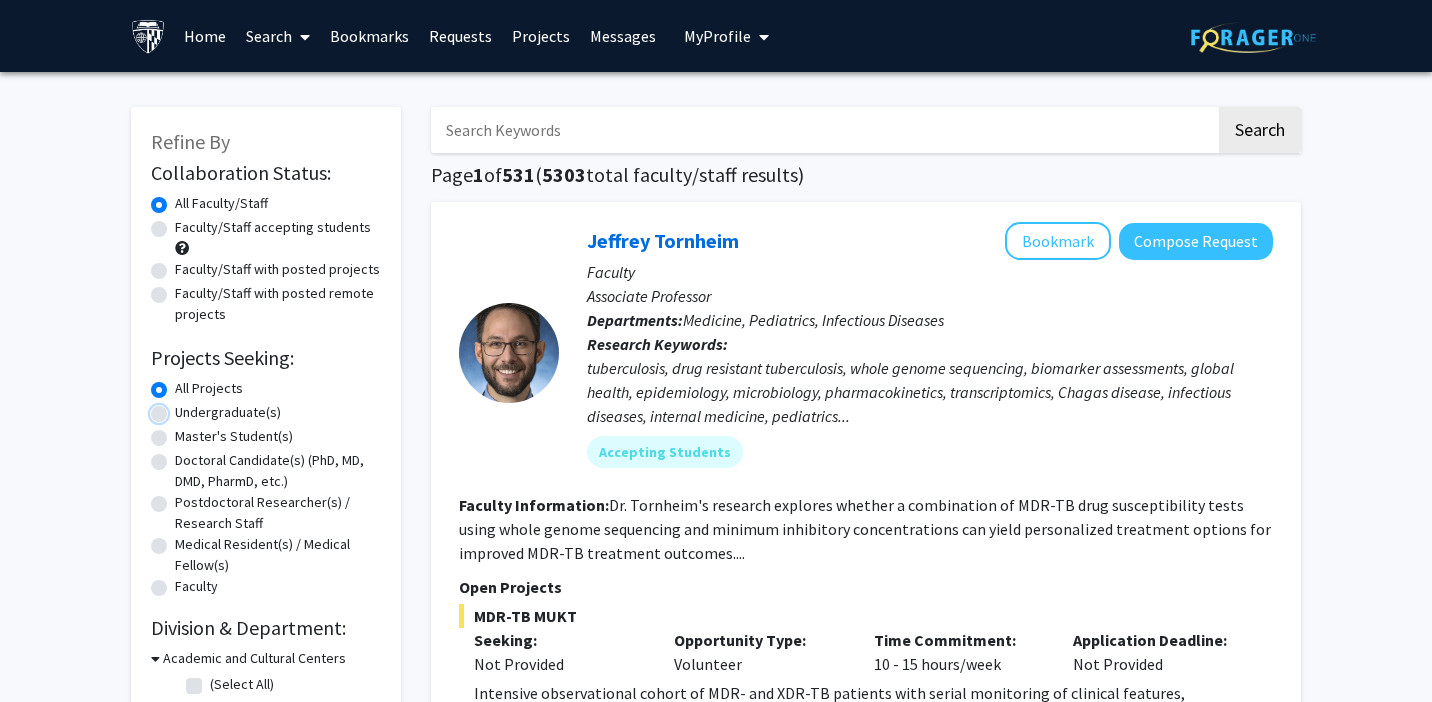 click on "Undergraduate(s)" at bounding box center (181, 408) 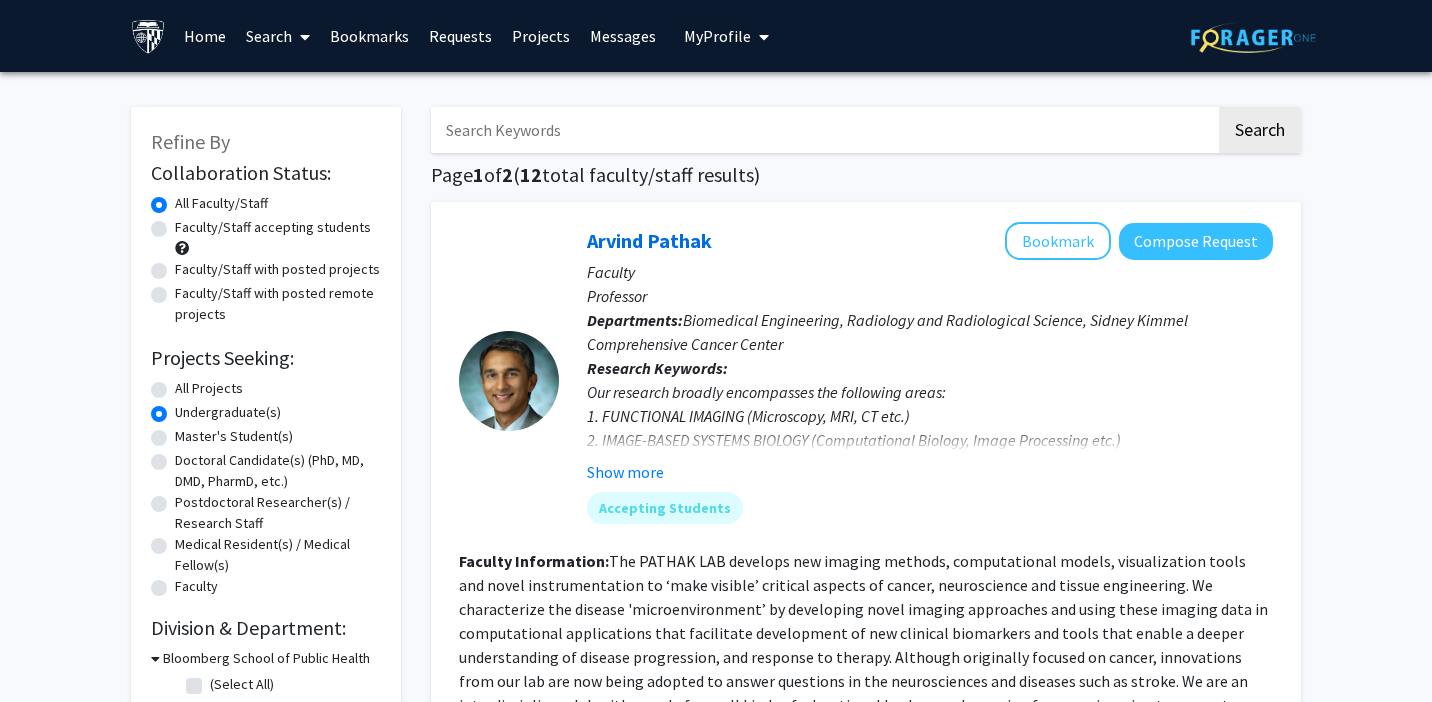 click on "All Projects" 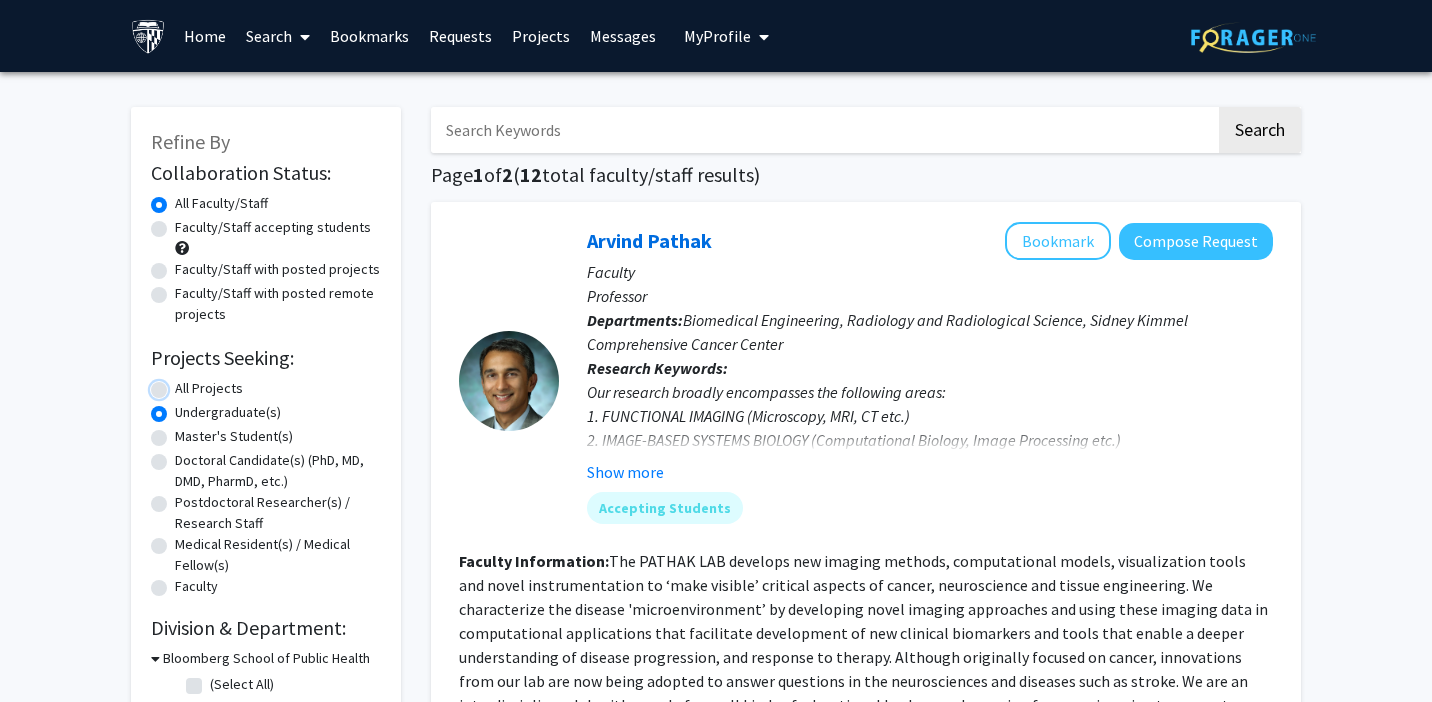 click on "All Projects" at bounding box center (181, 384) 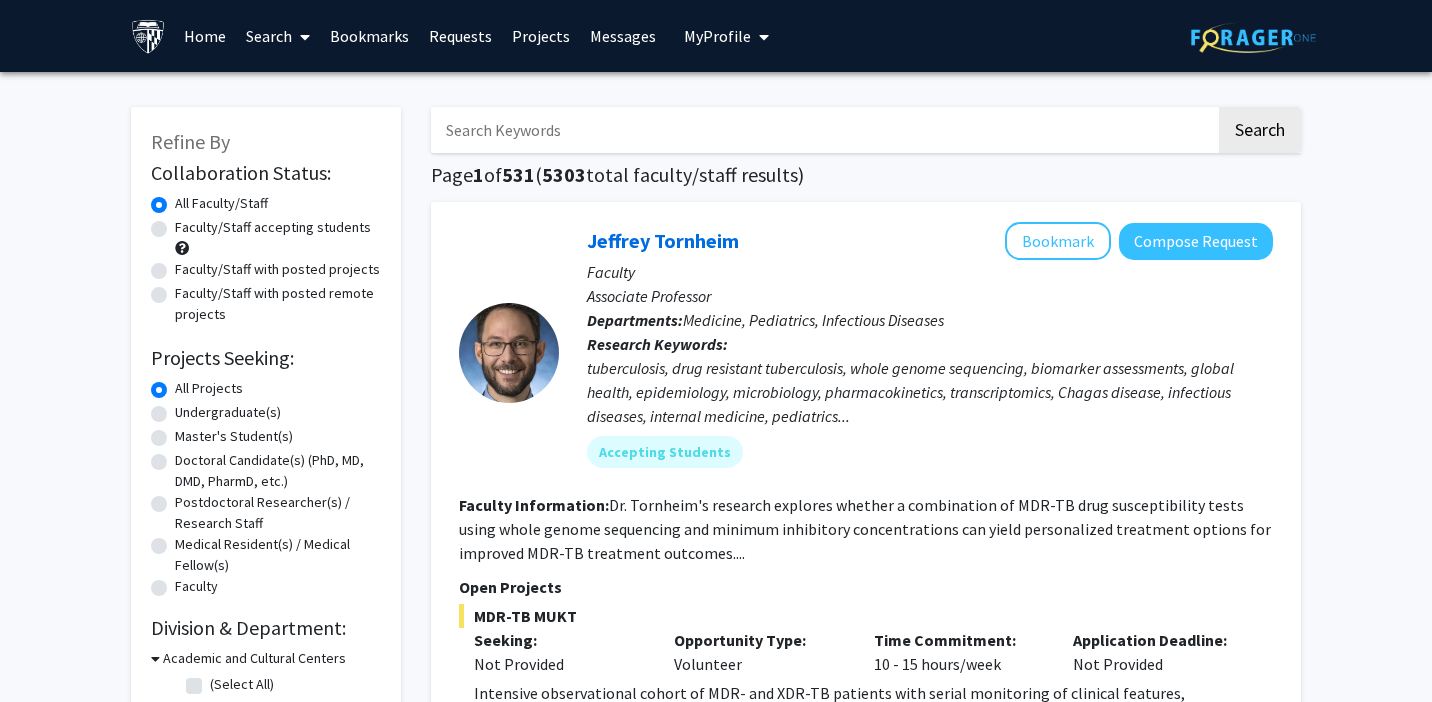 click on "Undergraduate(s)" 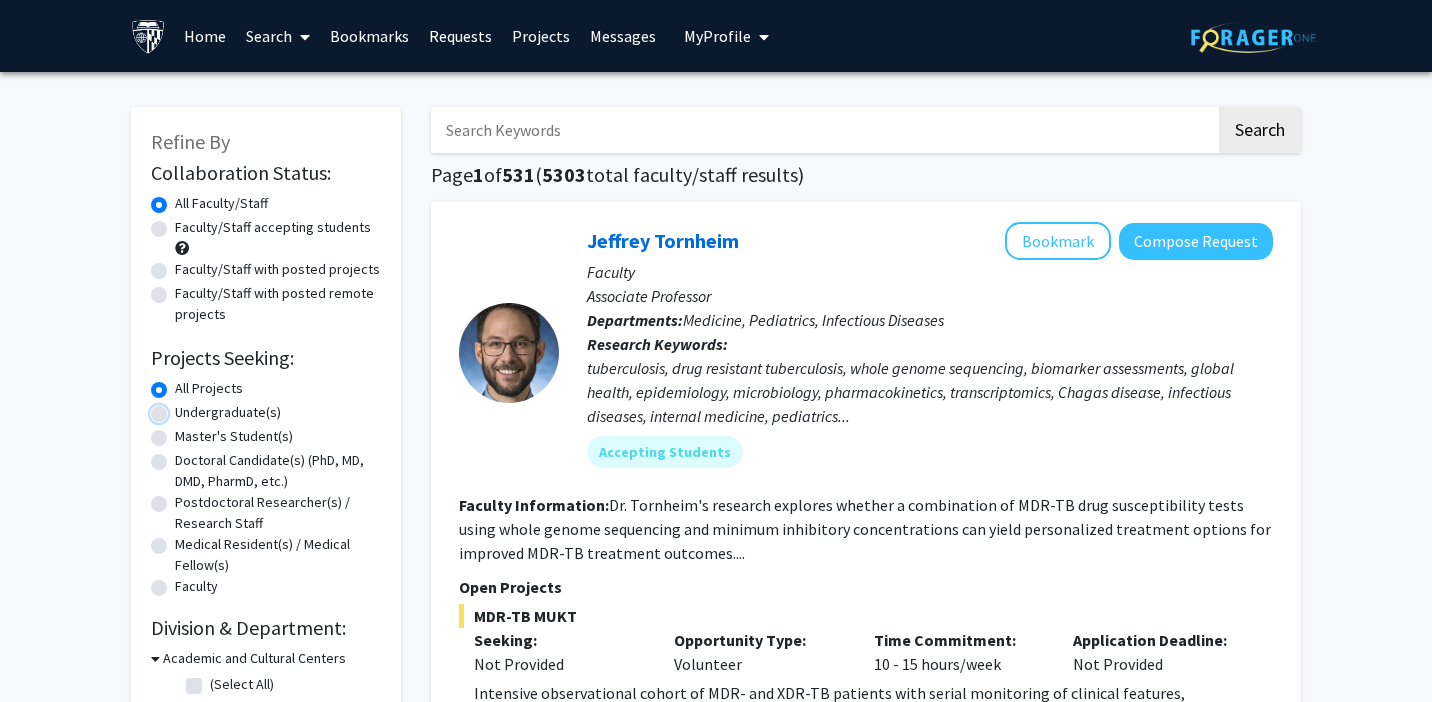 click on "Undergraduate(s)" at bounding box center [181, 408] 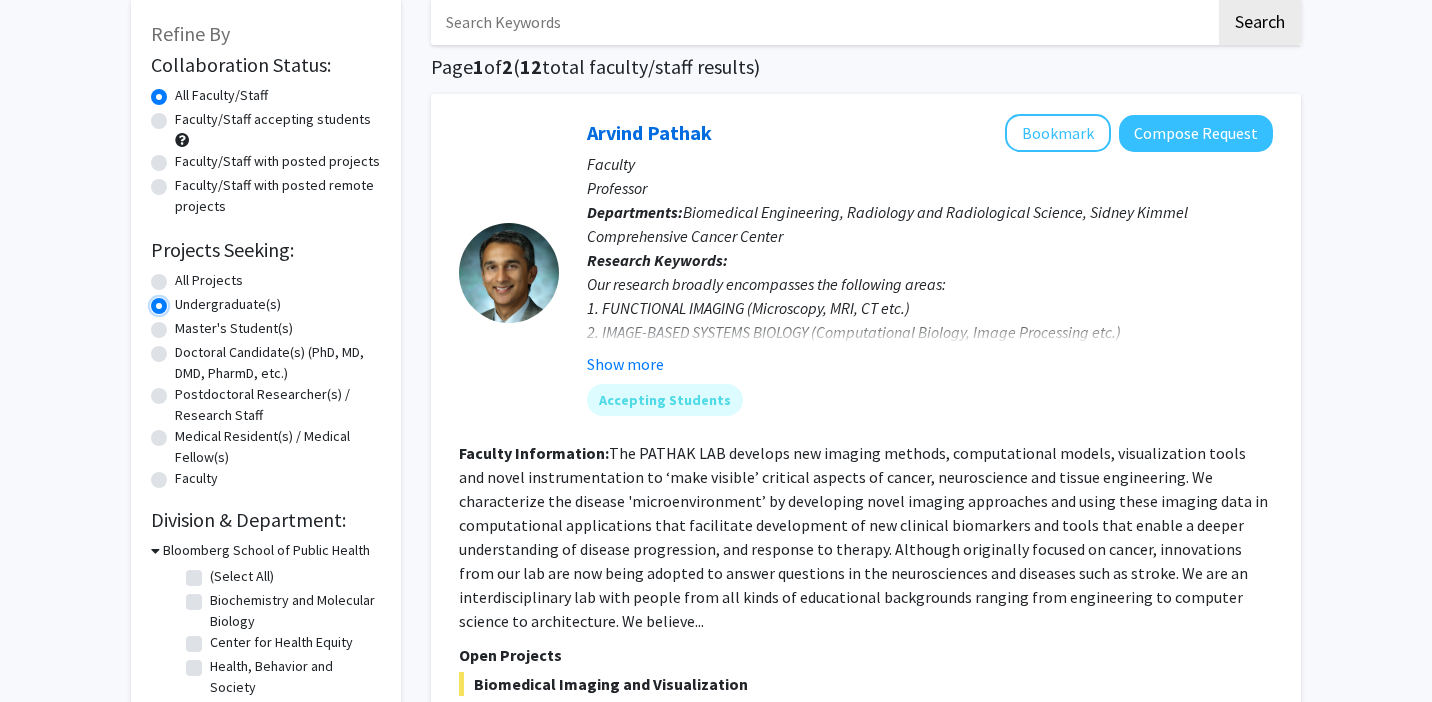 scroll, scrollTop: 104, scrollLeft: 0, axis: vertical 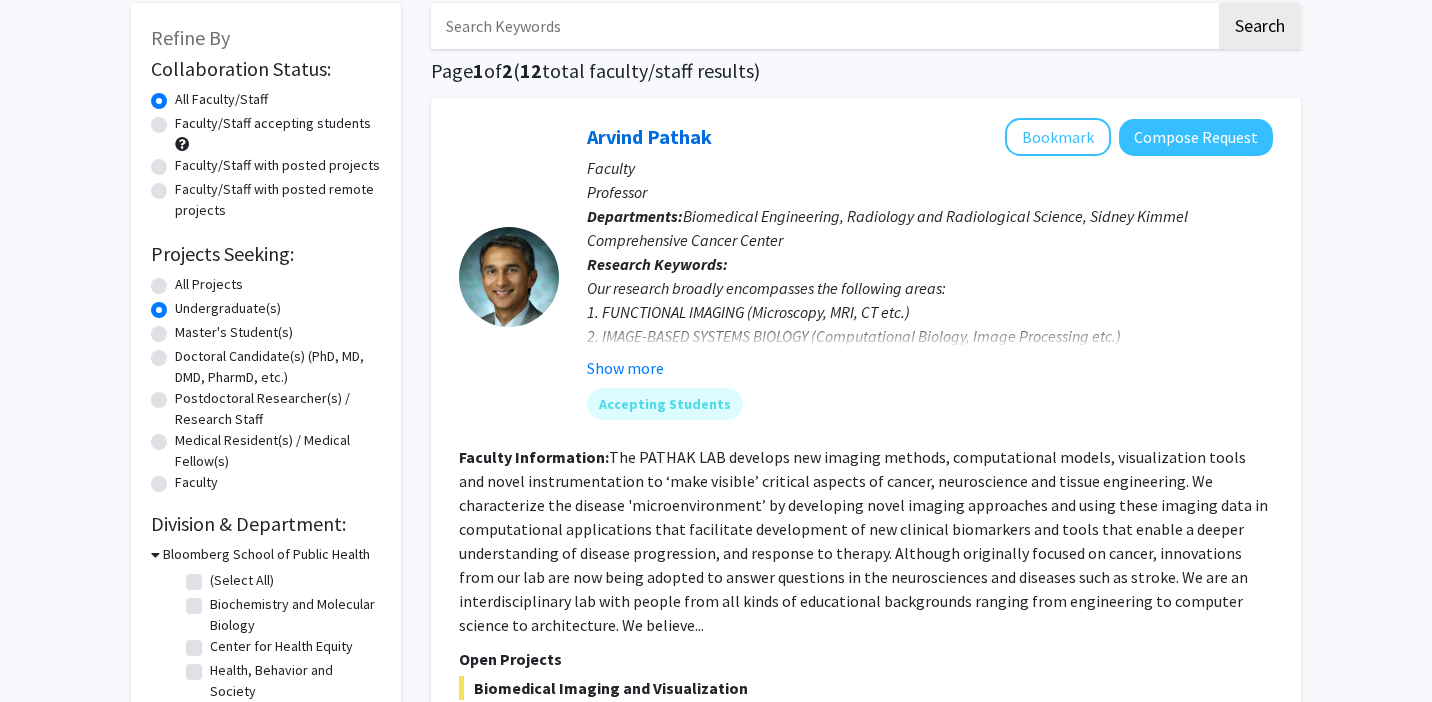 click on "Faculty/Staff accepting students" 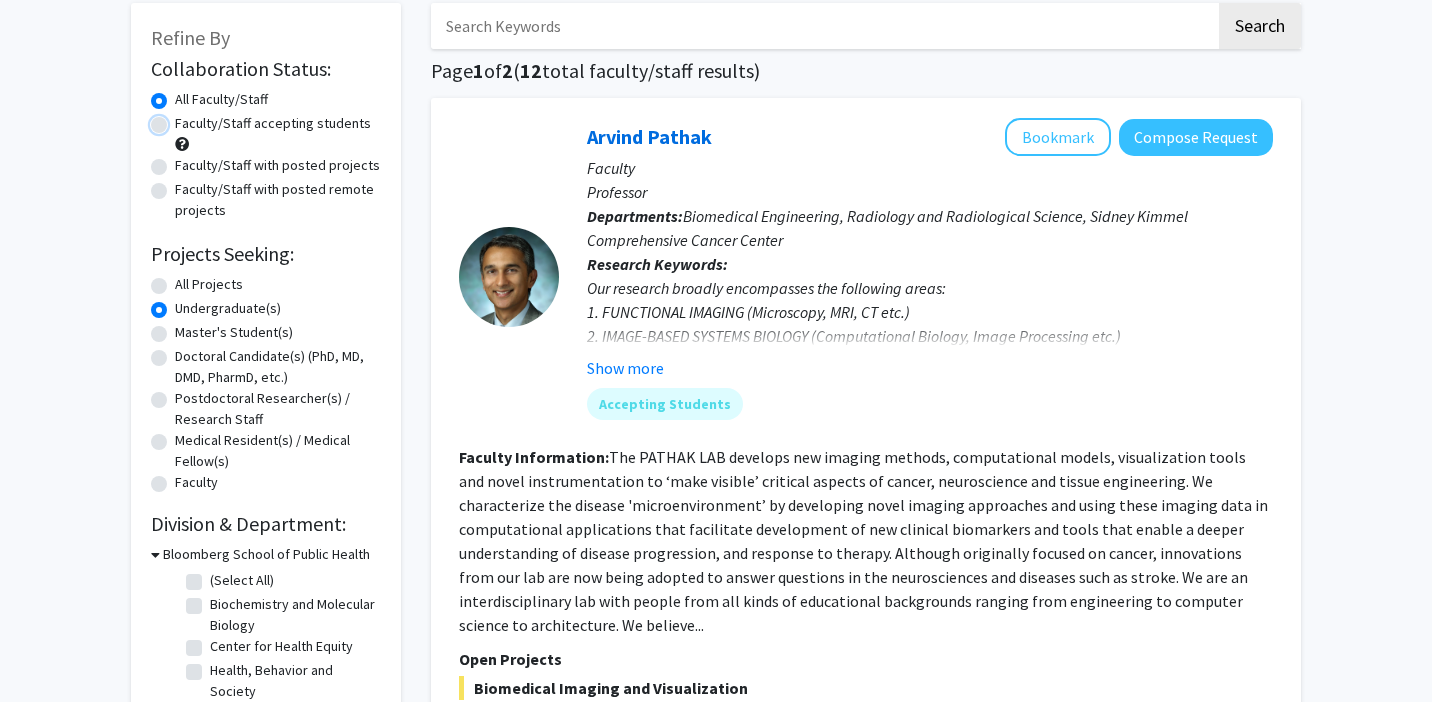 click on "Faculty/Staff accepting students" at bounding box center [181, 119] 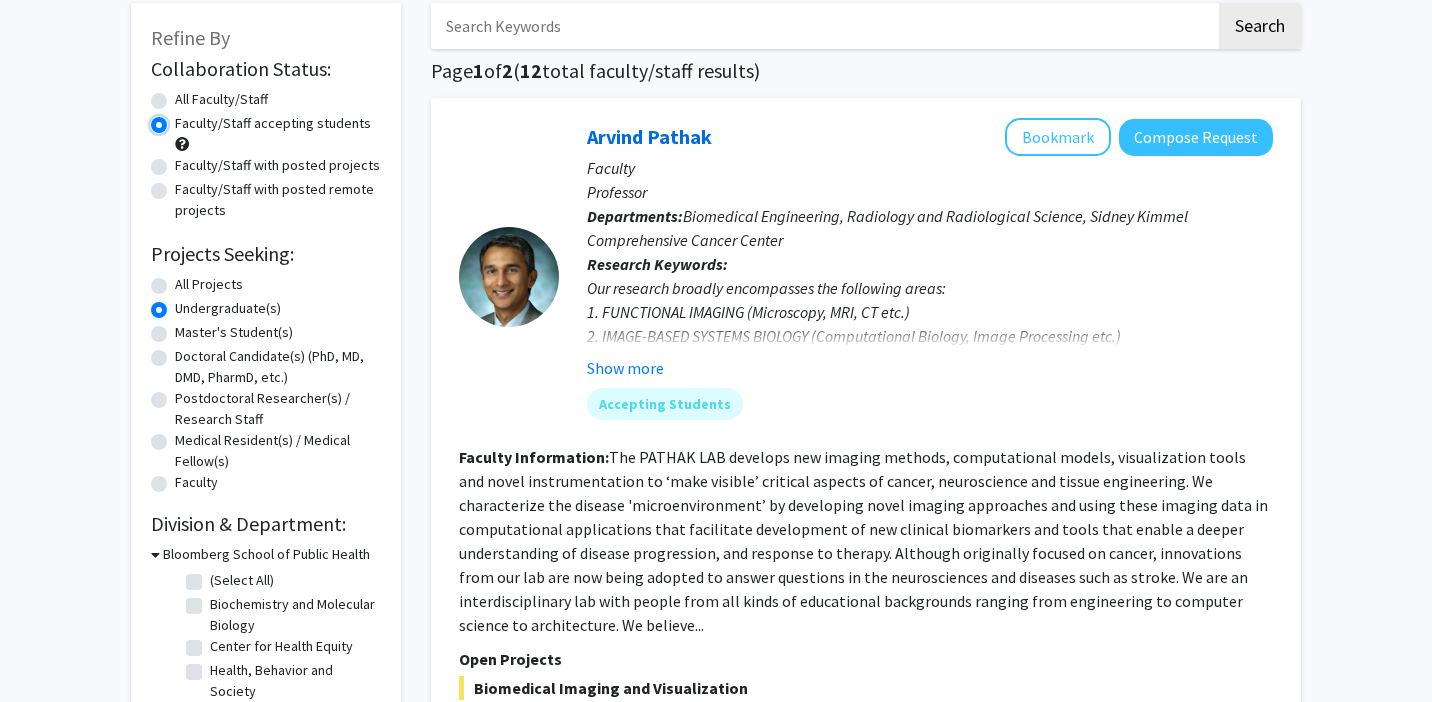 scroll, scrollTop: 0, scrollLeft: 0, axis: both 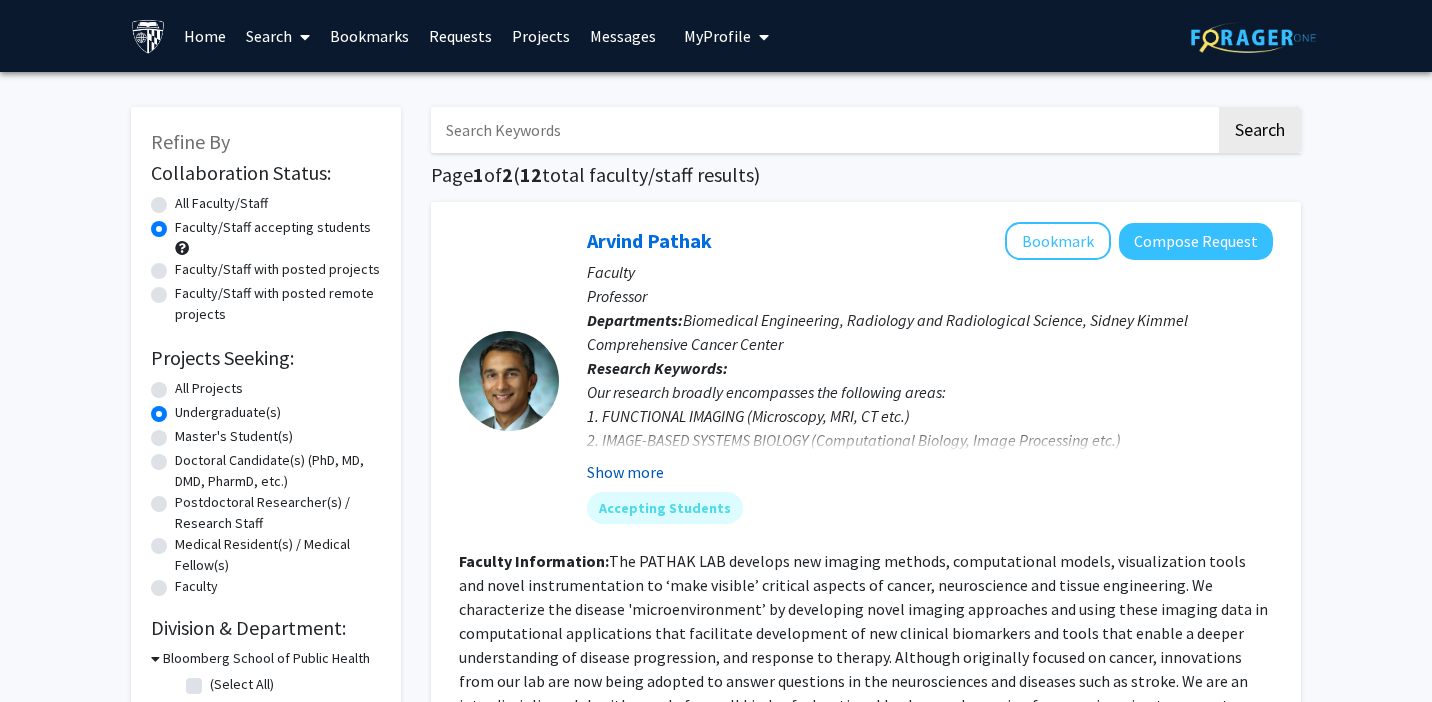 click on "Show more" 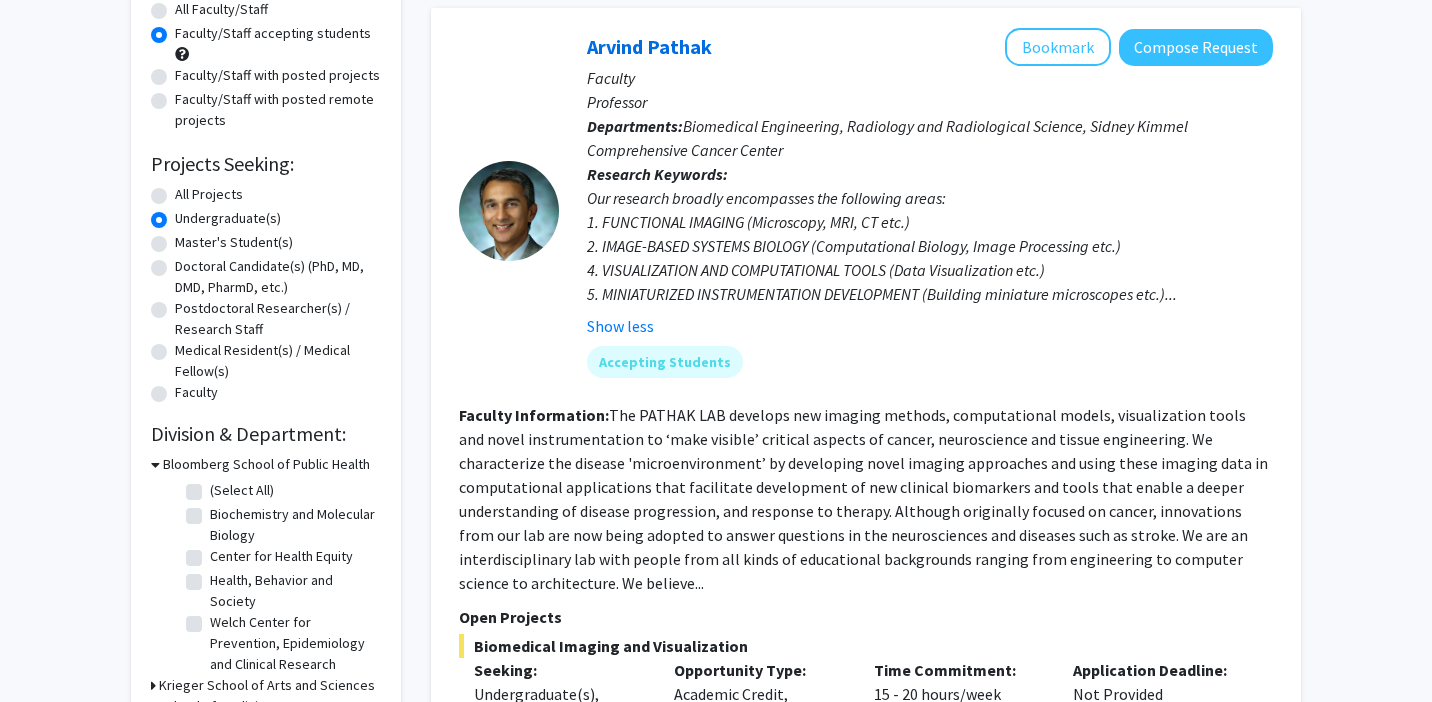 scroll, scrollTop: 199, scrollLeft: 0, axis: vertical 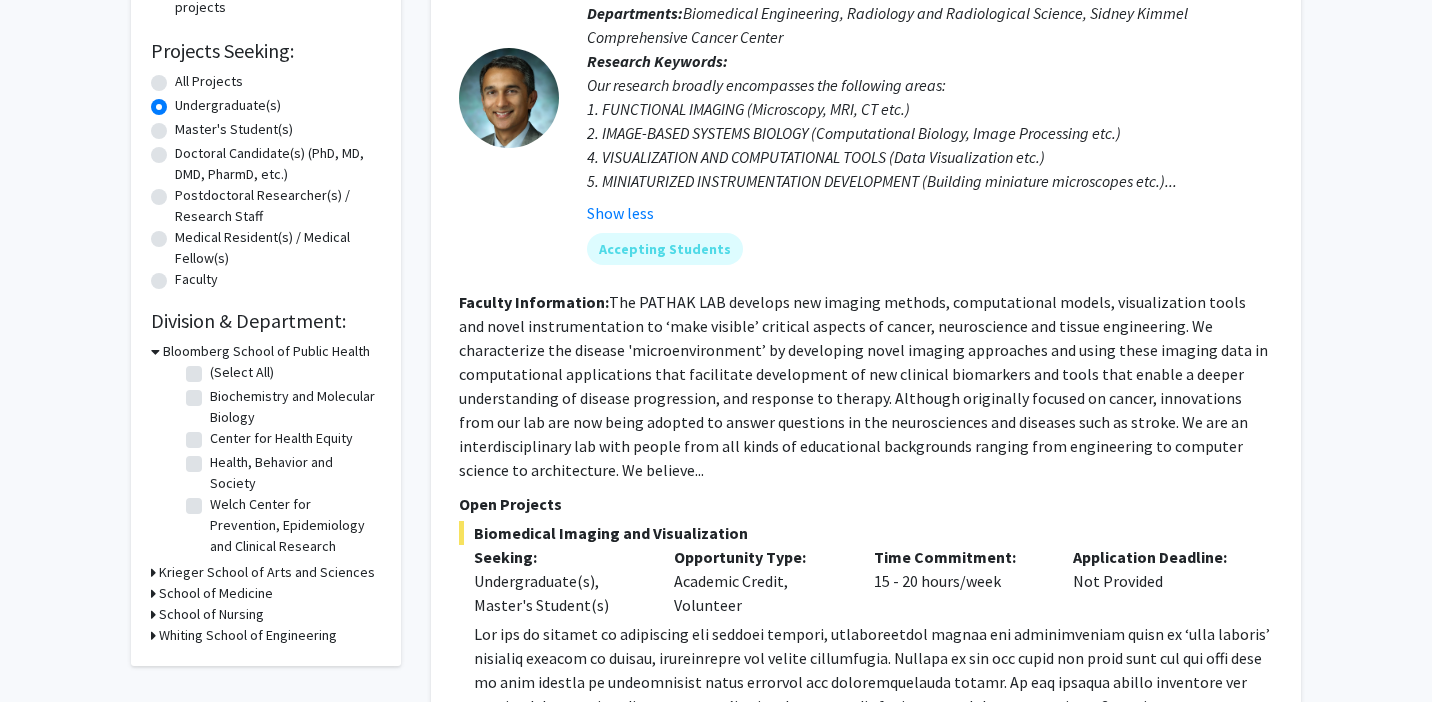 click on "School of Medicine" at bounding box center (216, 593) 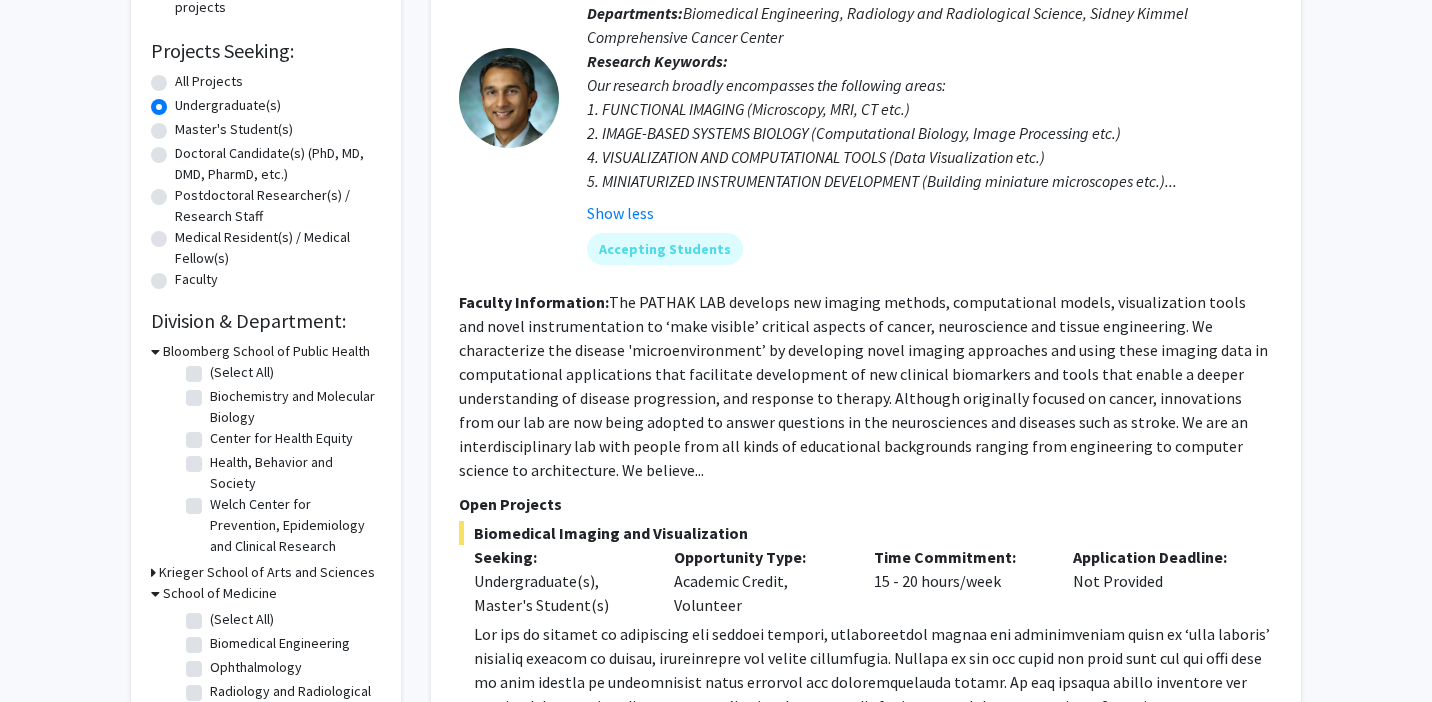 click on "School of Medicine" at bounding box center (220, 593) 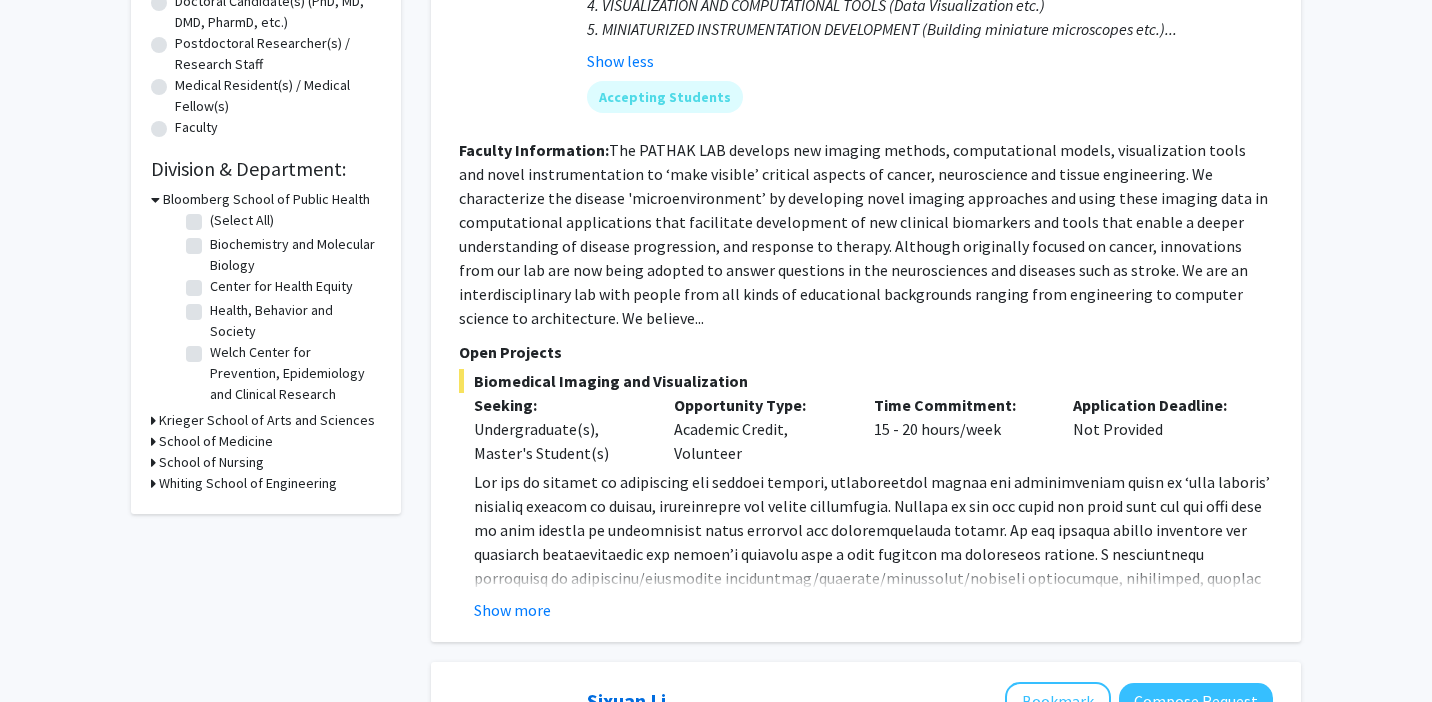 scroll, scrollTop: 463, scrollLeft: 0, axis: vertical 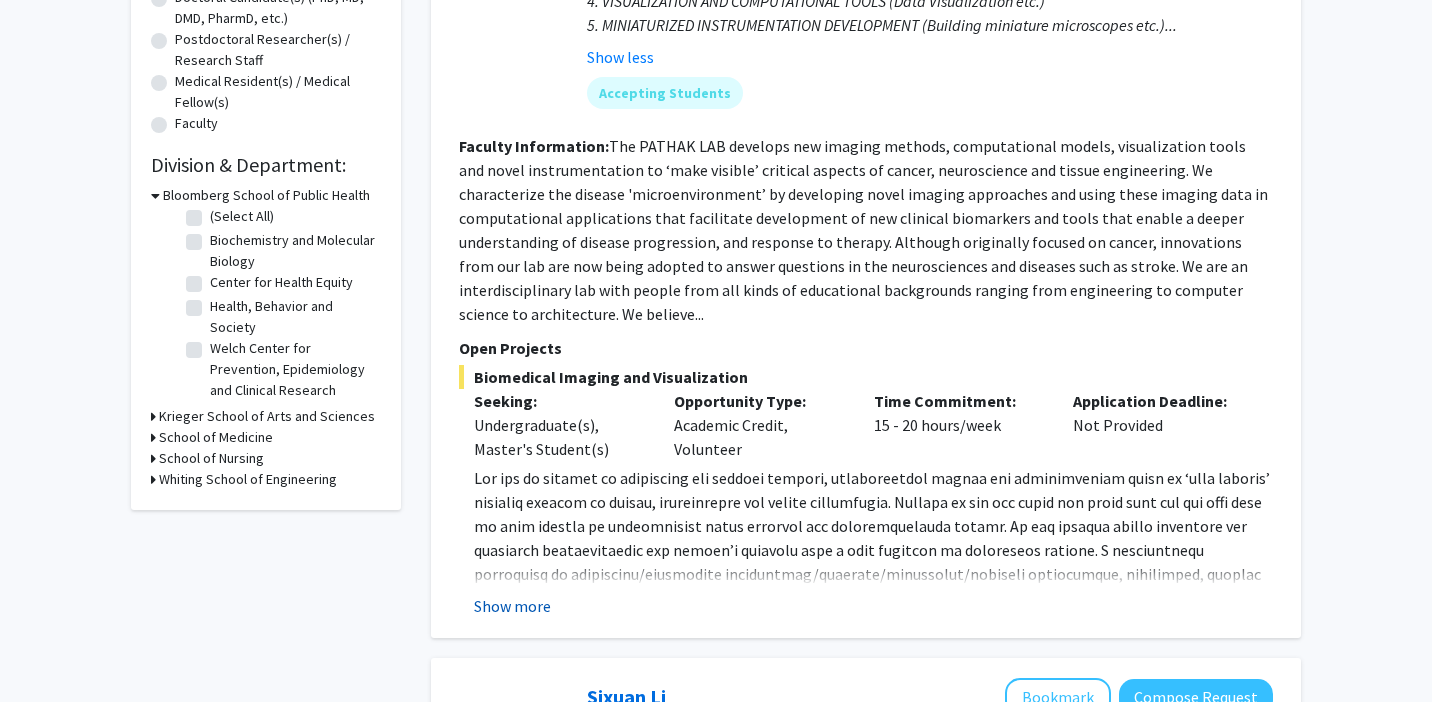click on "Show more" 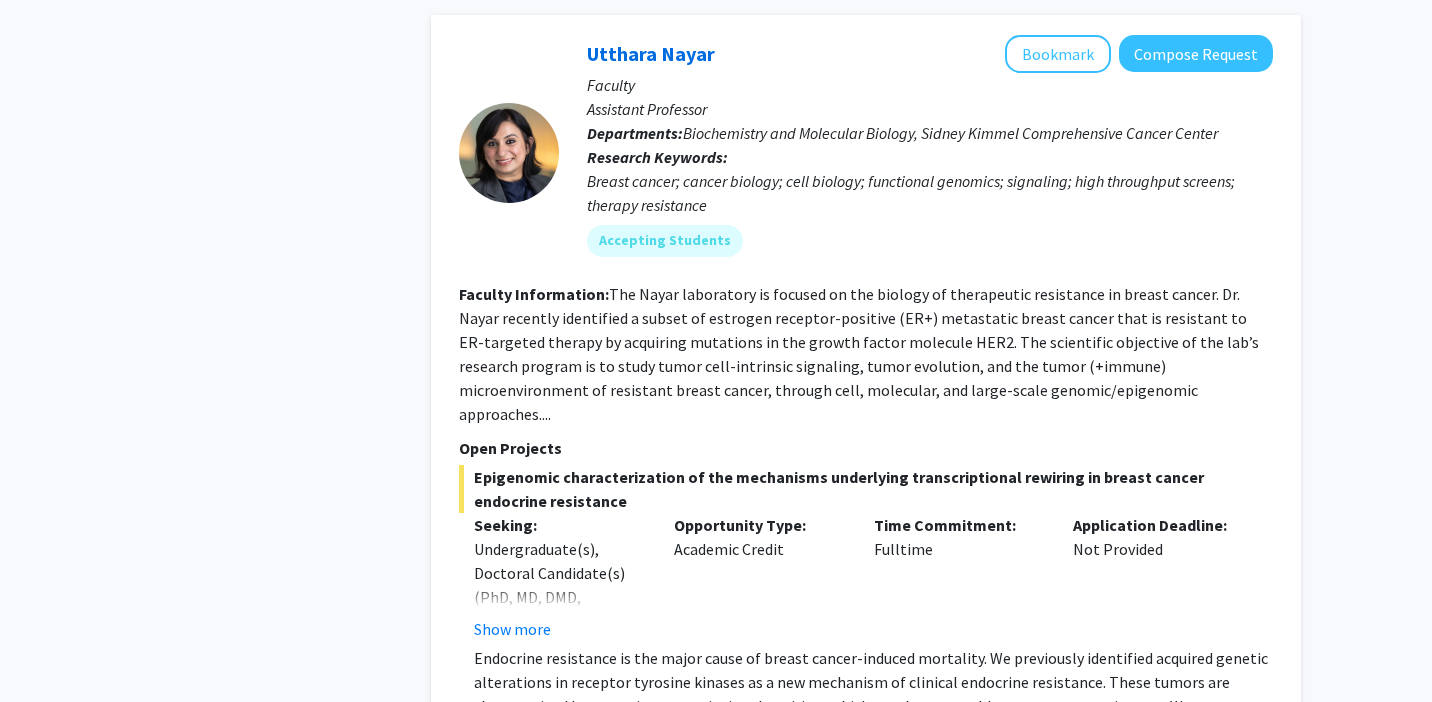 scroll, scrollTop: 7609, scrollLeft: 0, axis: vertical 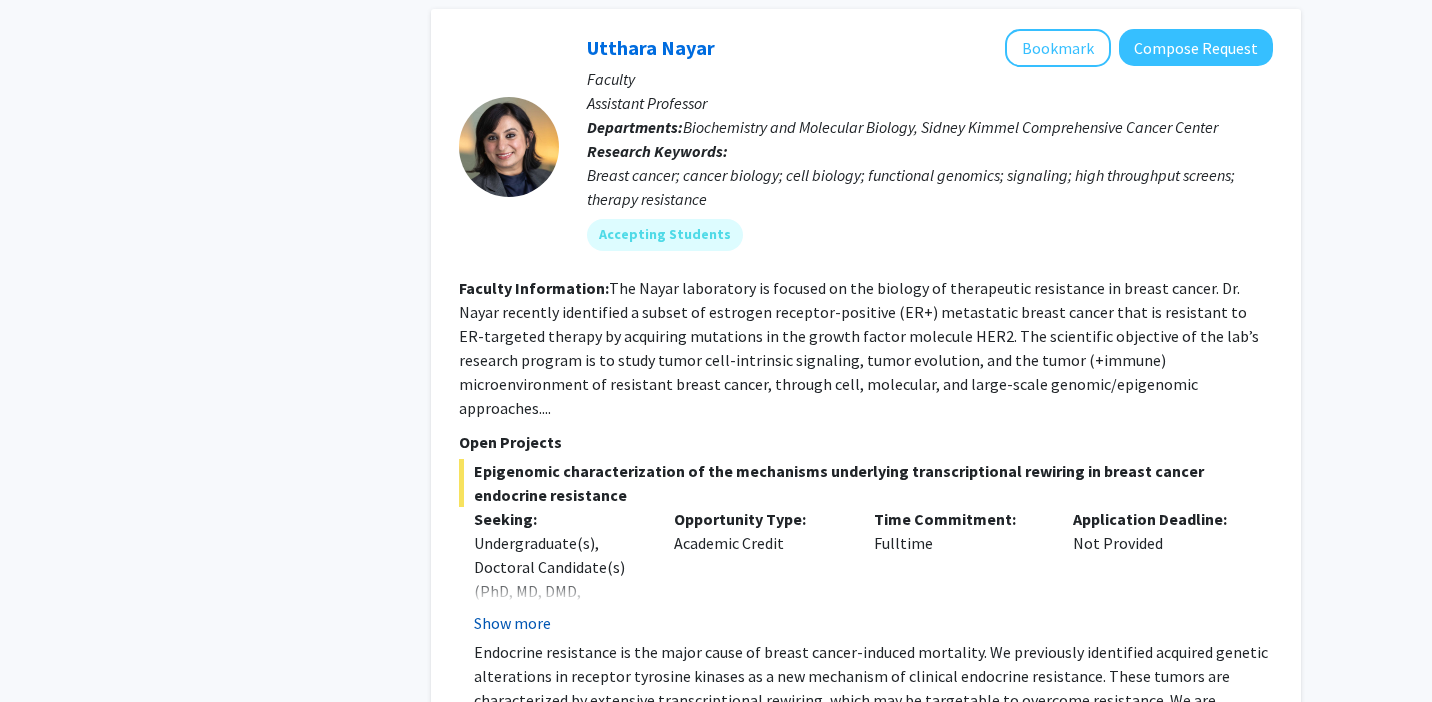 click on "Show more" 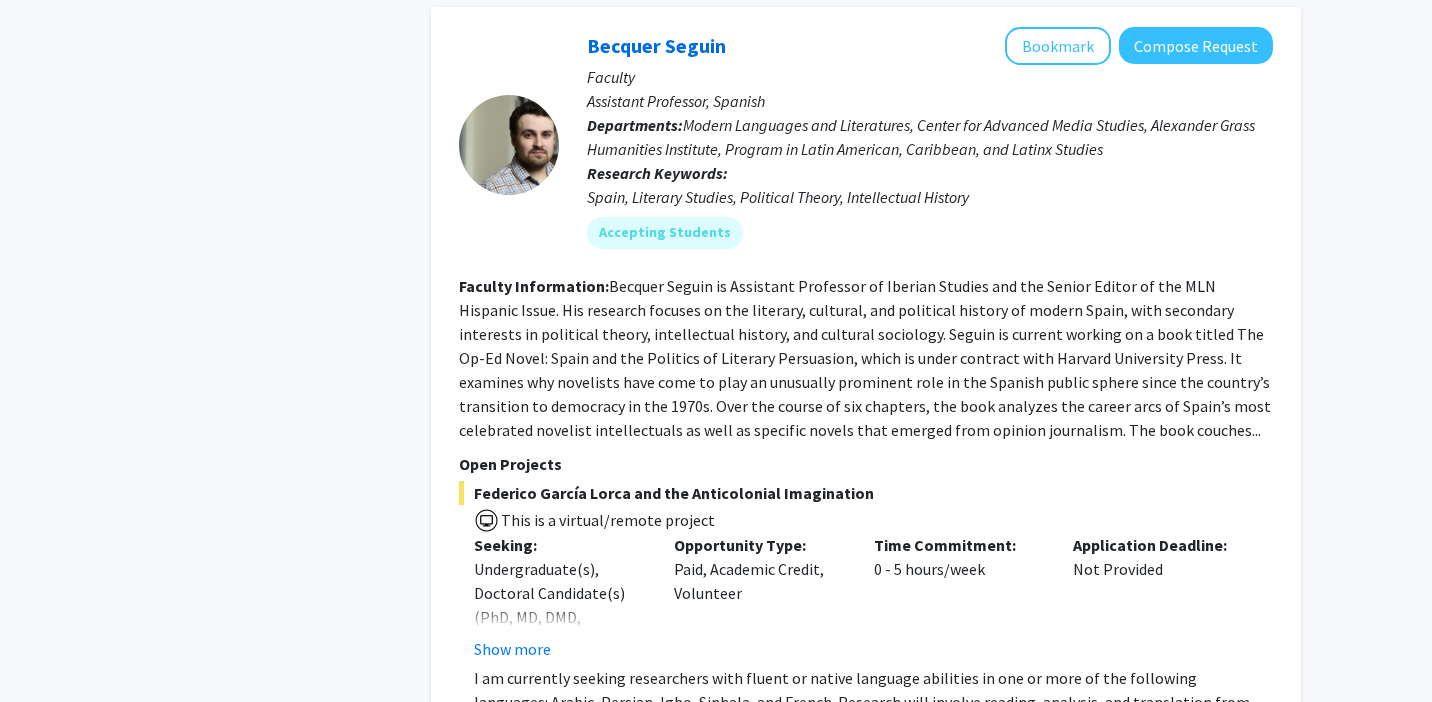 scroll, scrollTop: 8799, scrollLeft: 0, axis: vertical 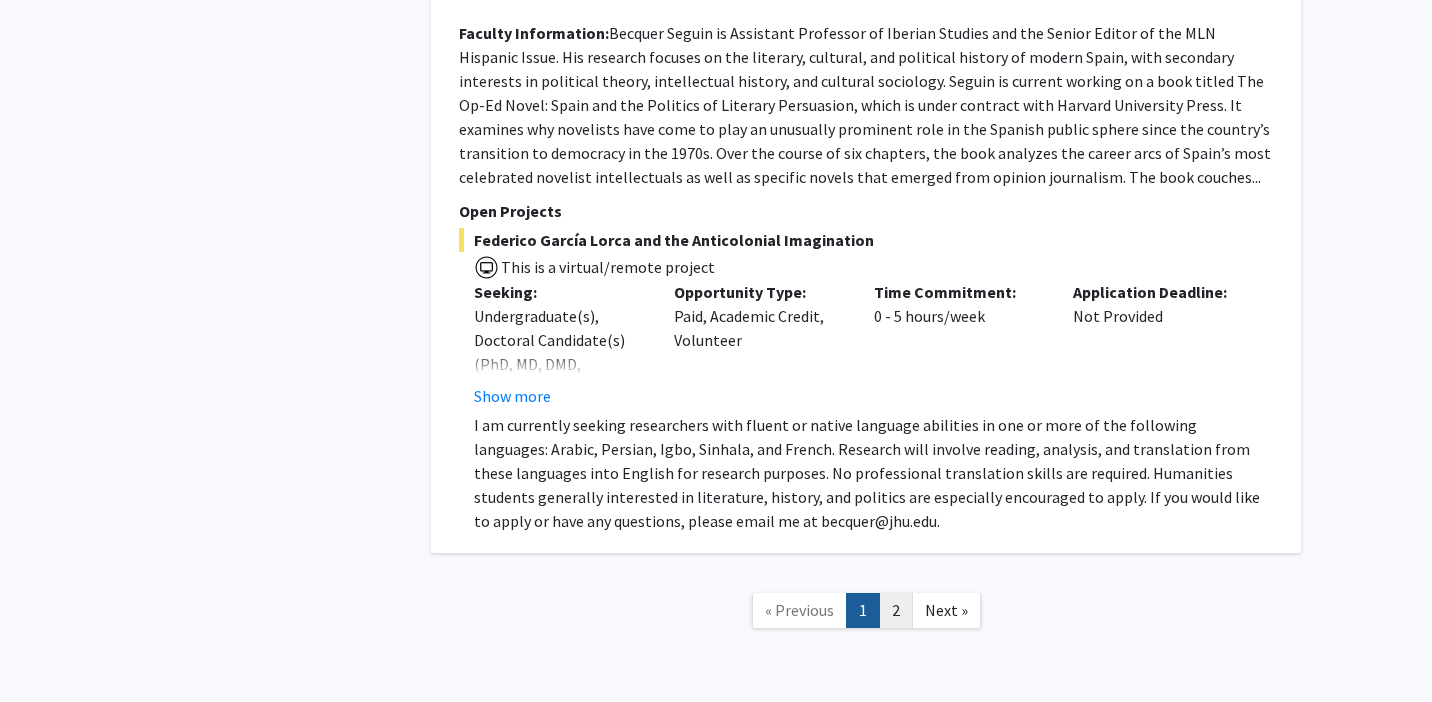 click on "2" 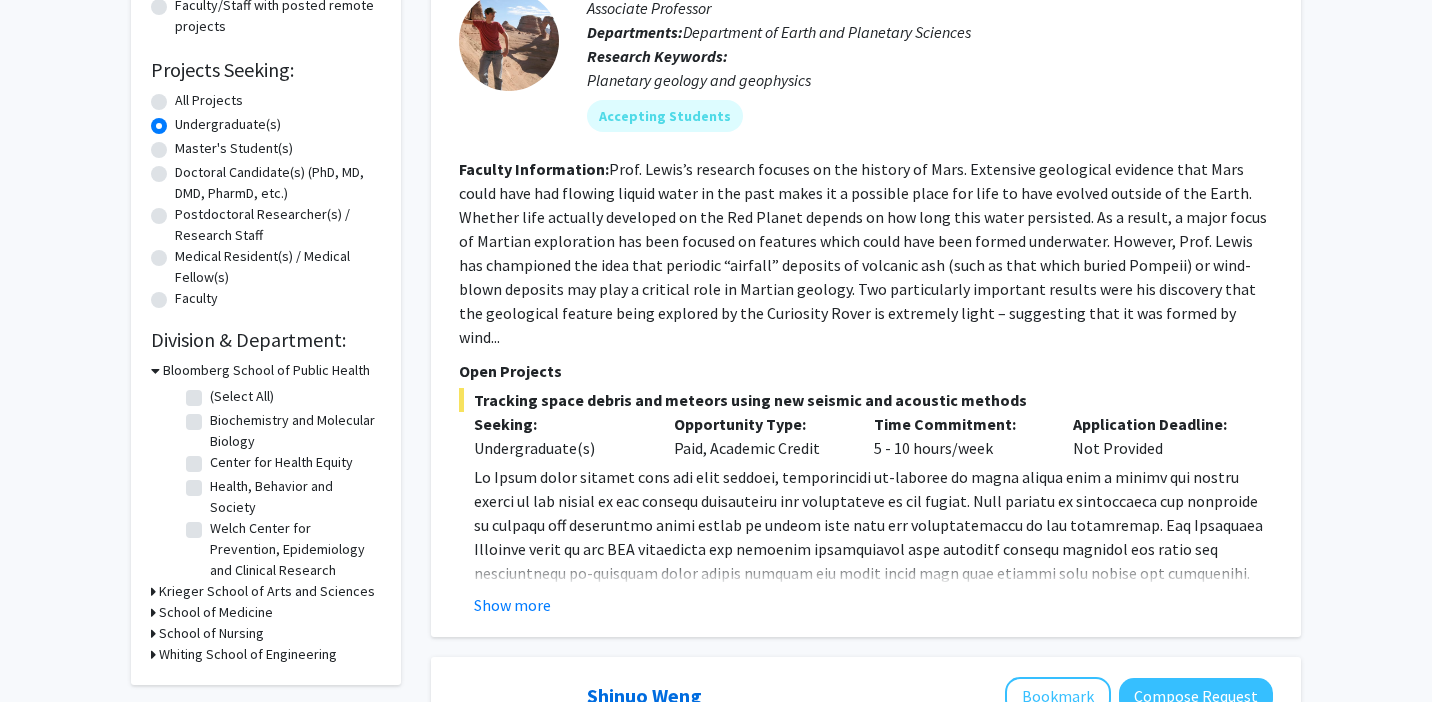 scroll, scrollTop: 1163, scrollLeft: 0, axis: vertical 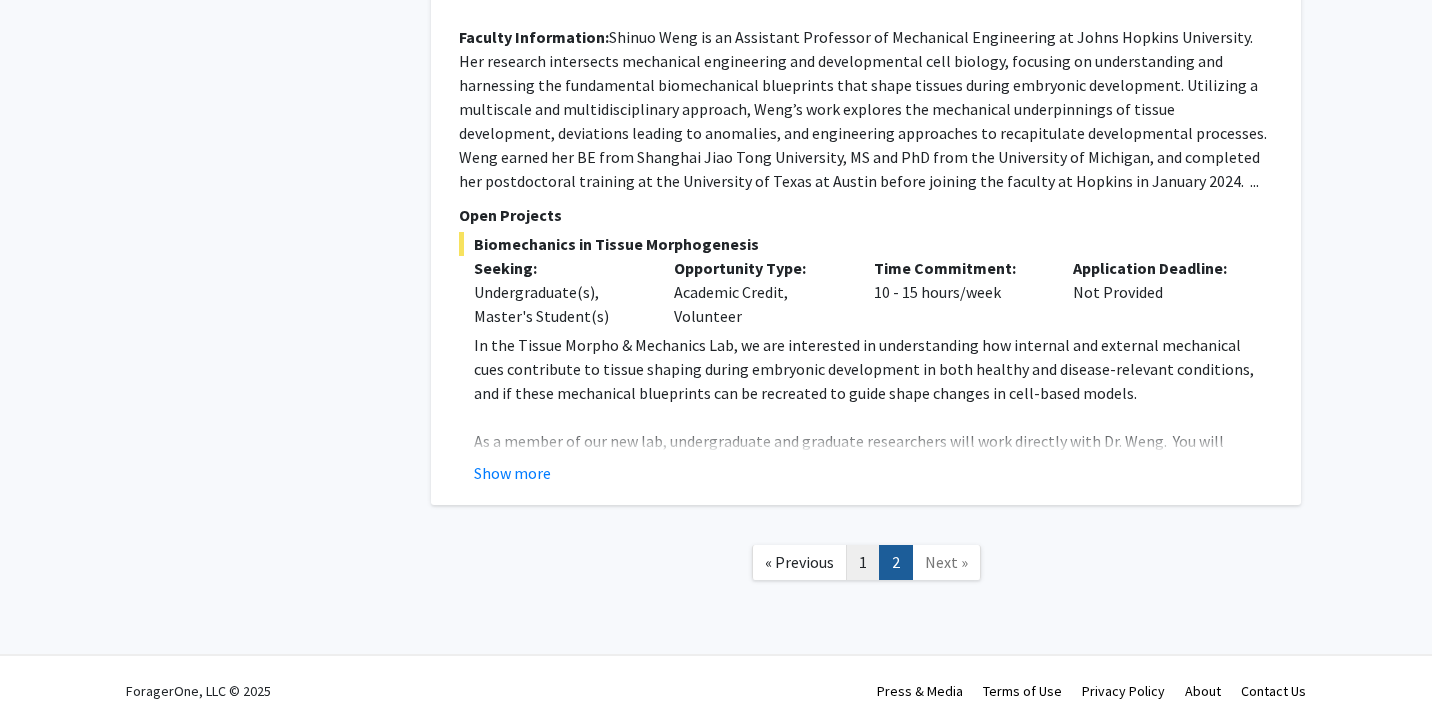 click on "1" 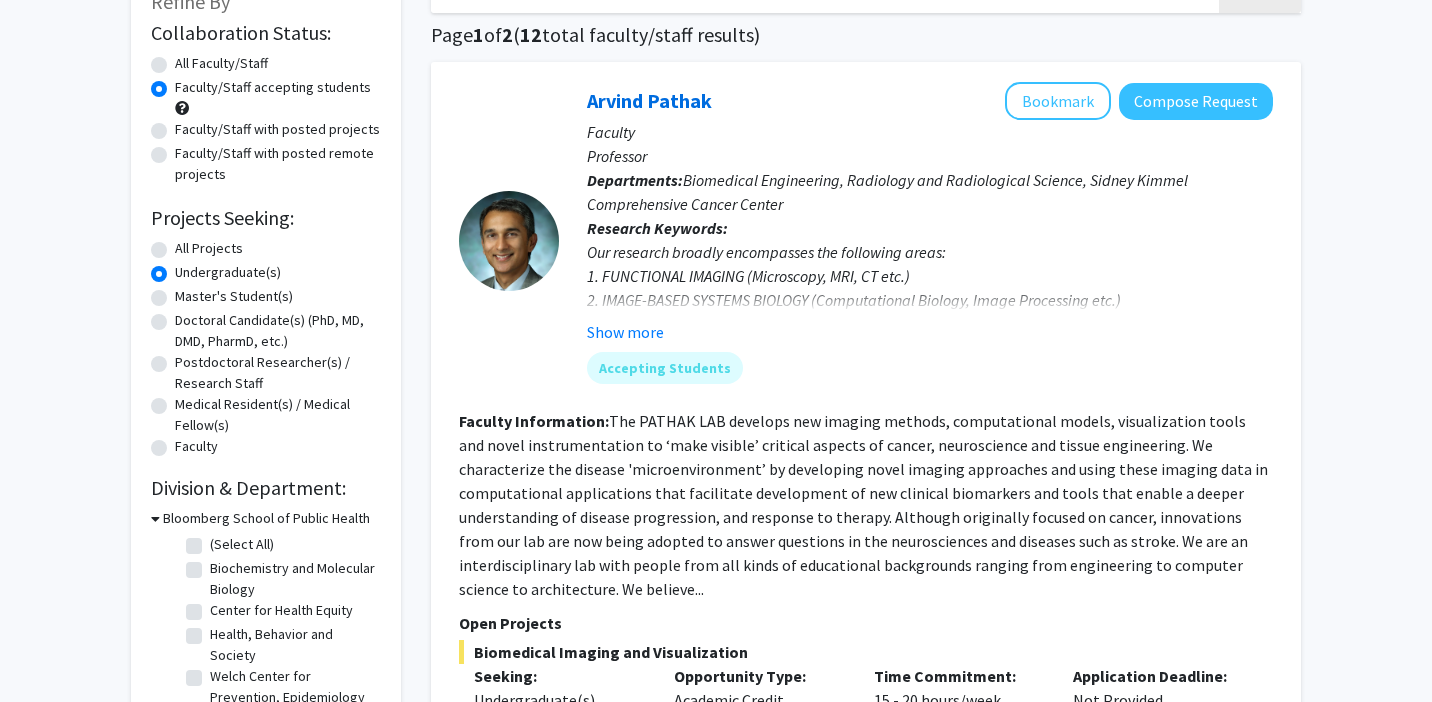 scroll, scrollTop: 142, scrollLeft: 0, axis: vertical 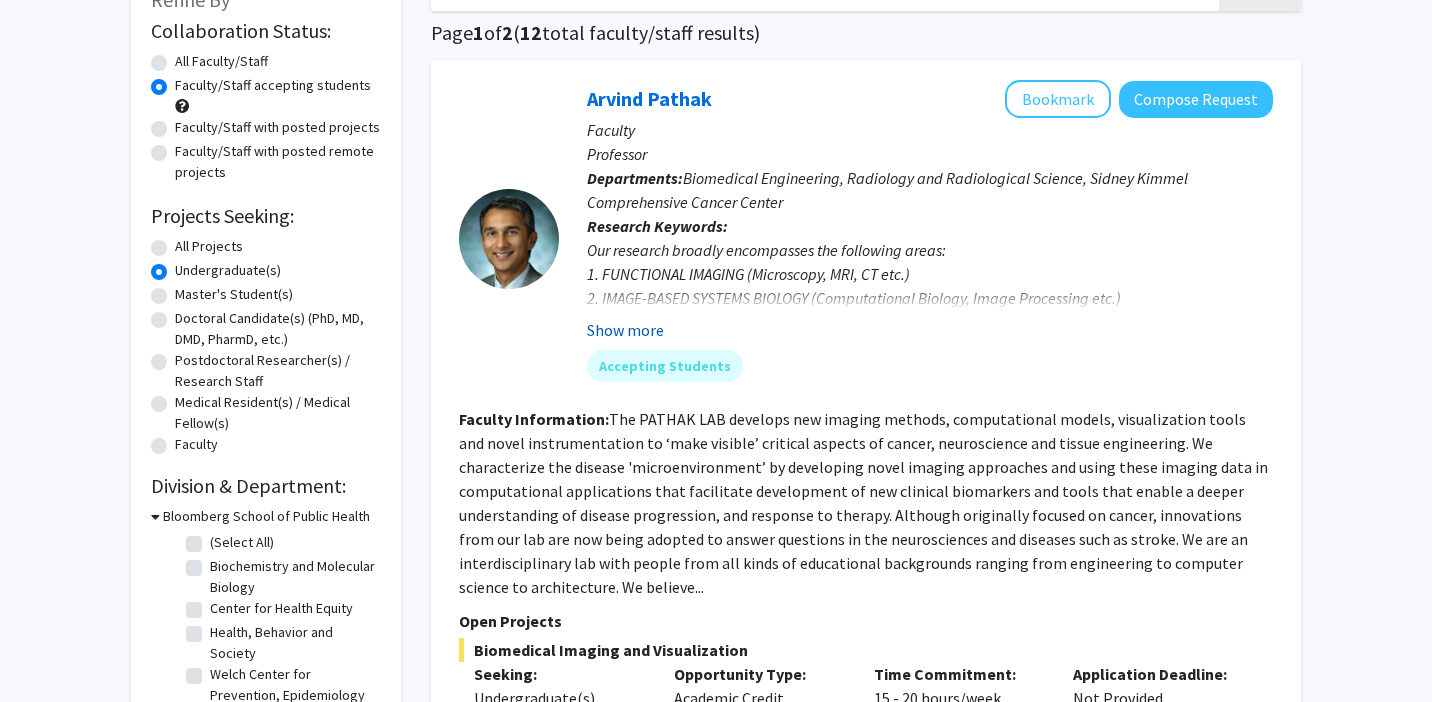 click on "Show more" 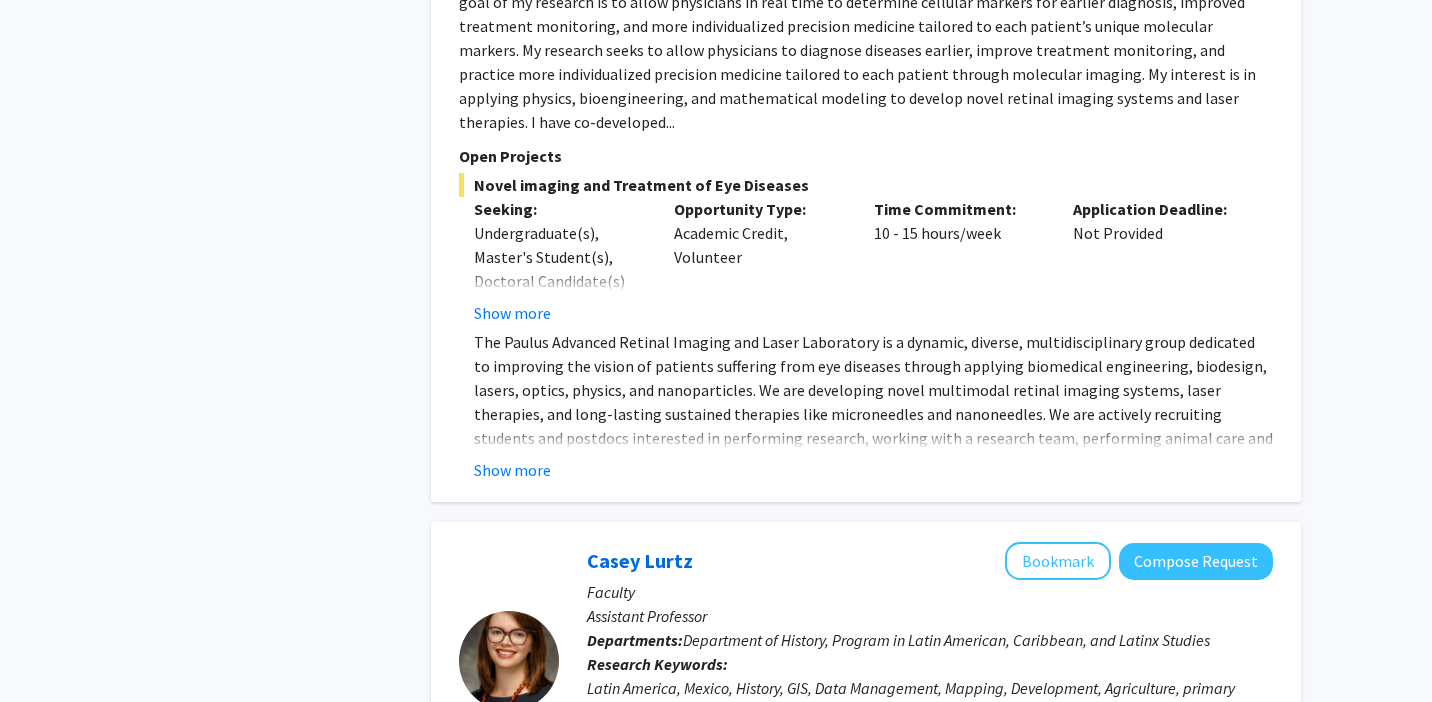 scroll, scrollTop: 2705, scrollLeft: 0, axis: vertical 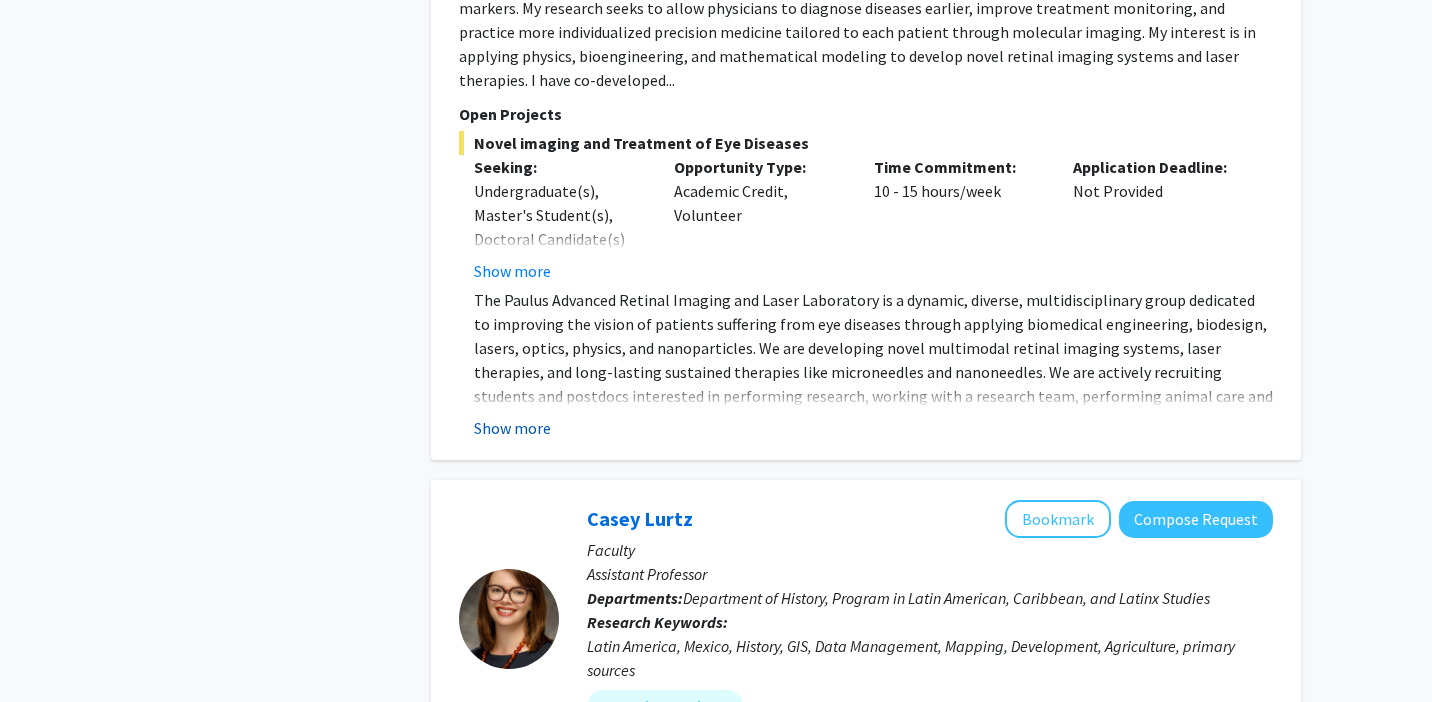 click on "Show more" 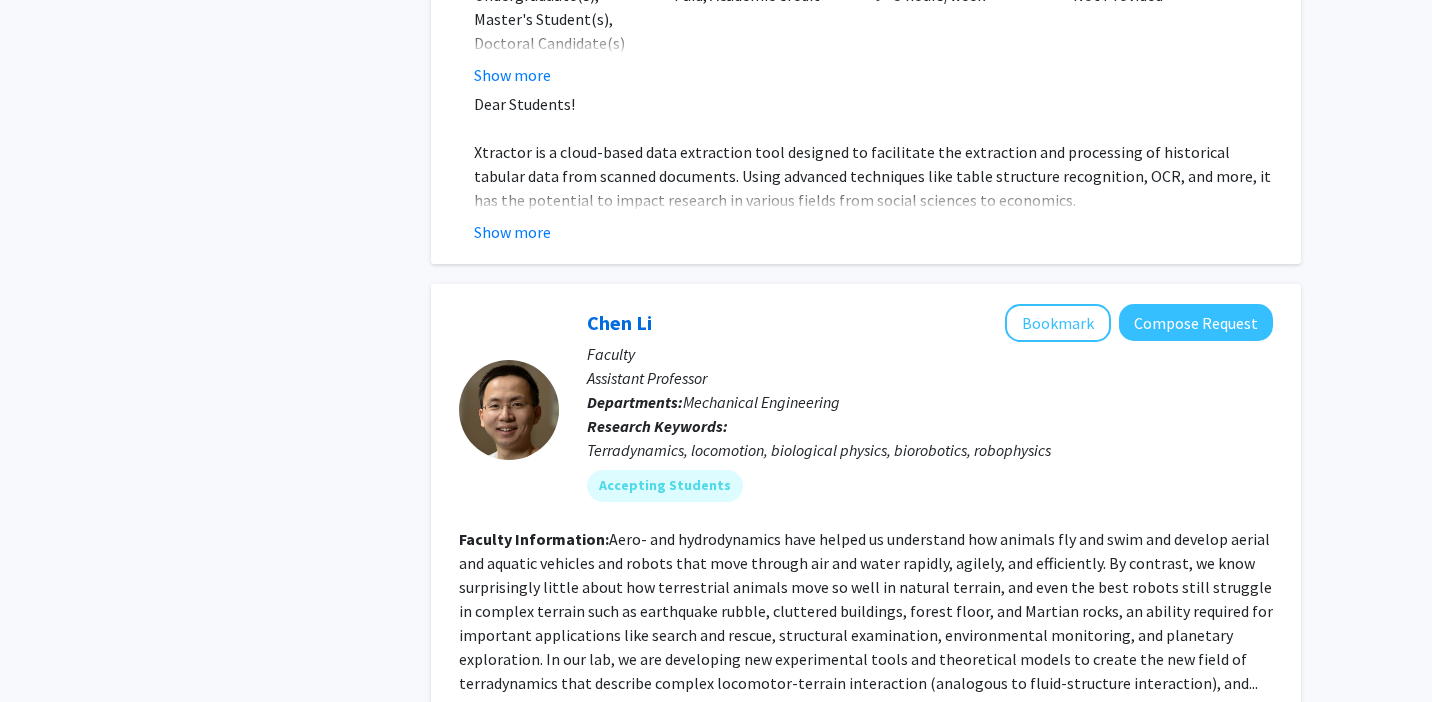 scroll, scrollTop: 3798, scrollLeft: 0, axis: vertical 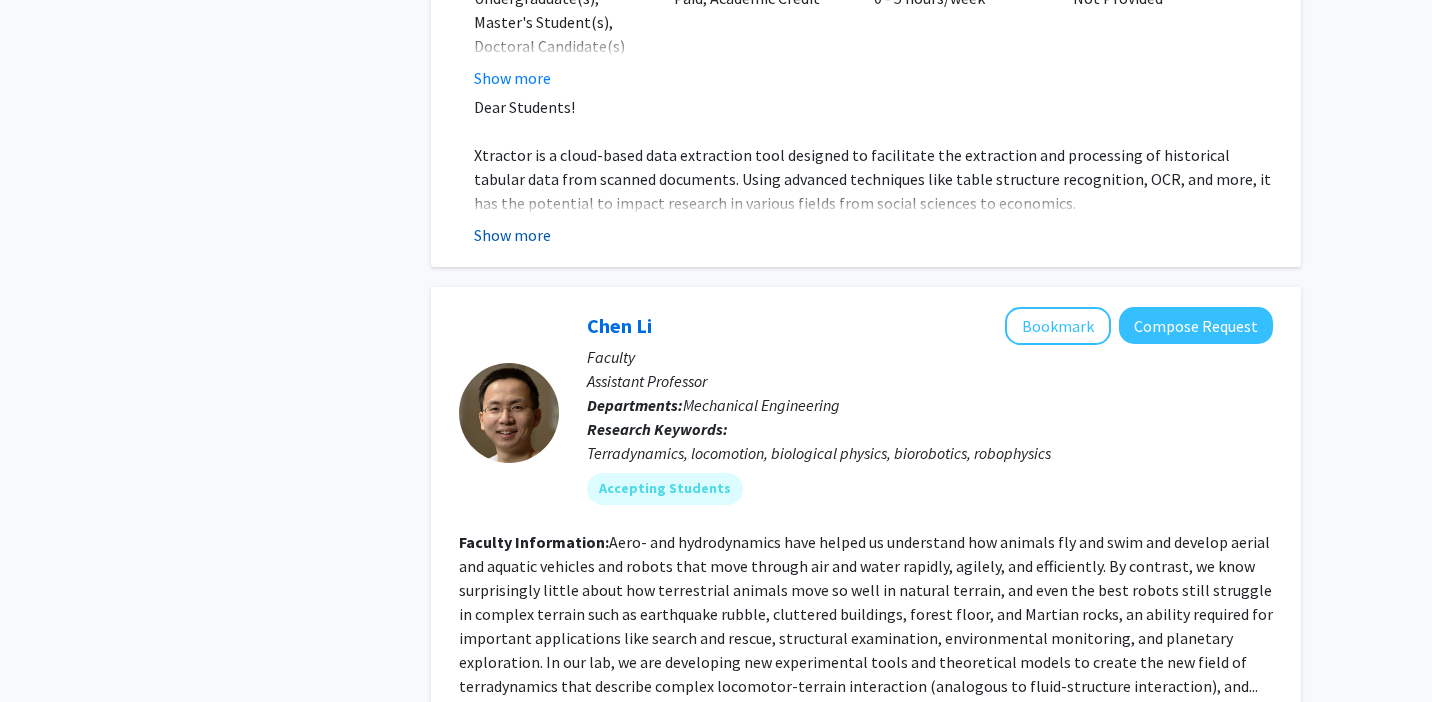 click on "Show more" 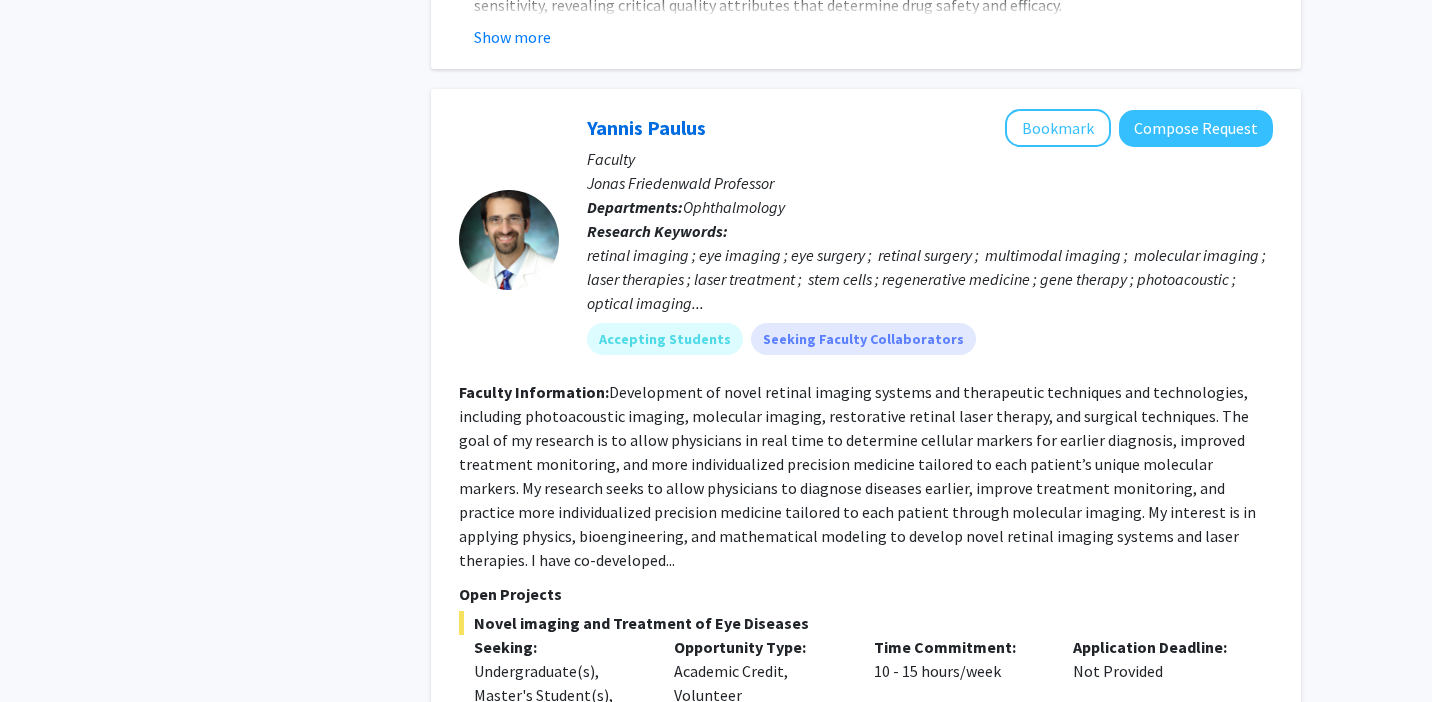 scroll, scrollTop: 2237, scrollLeft: 0, axis: vertical 